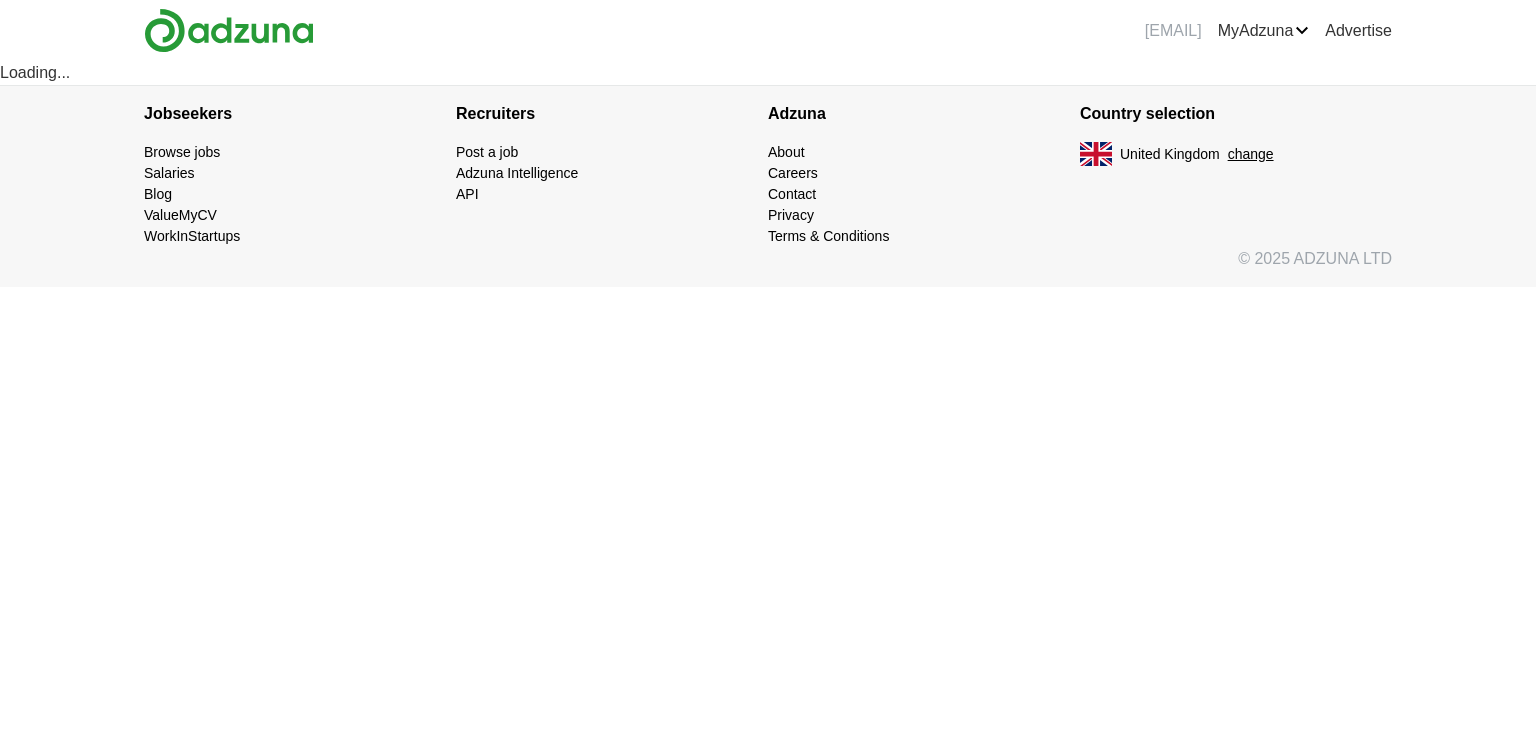 scroll, scrollTop: 0, scrollLeft: 0, axis: both 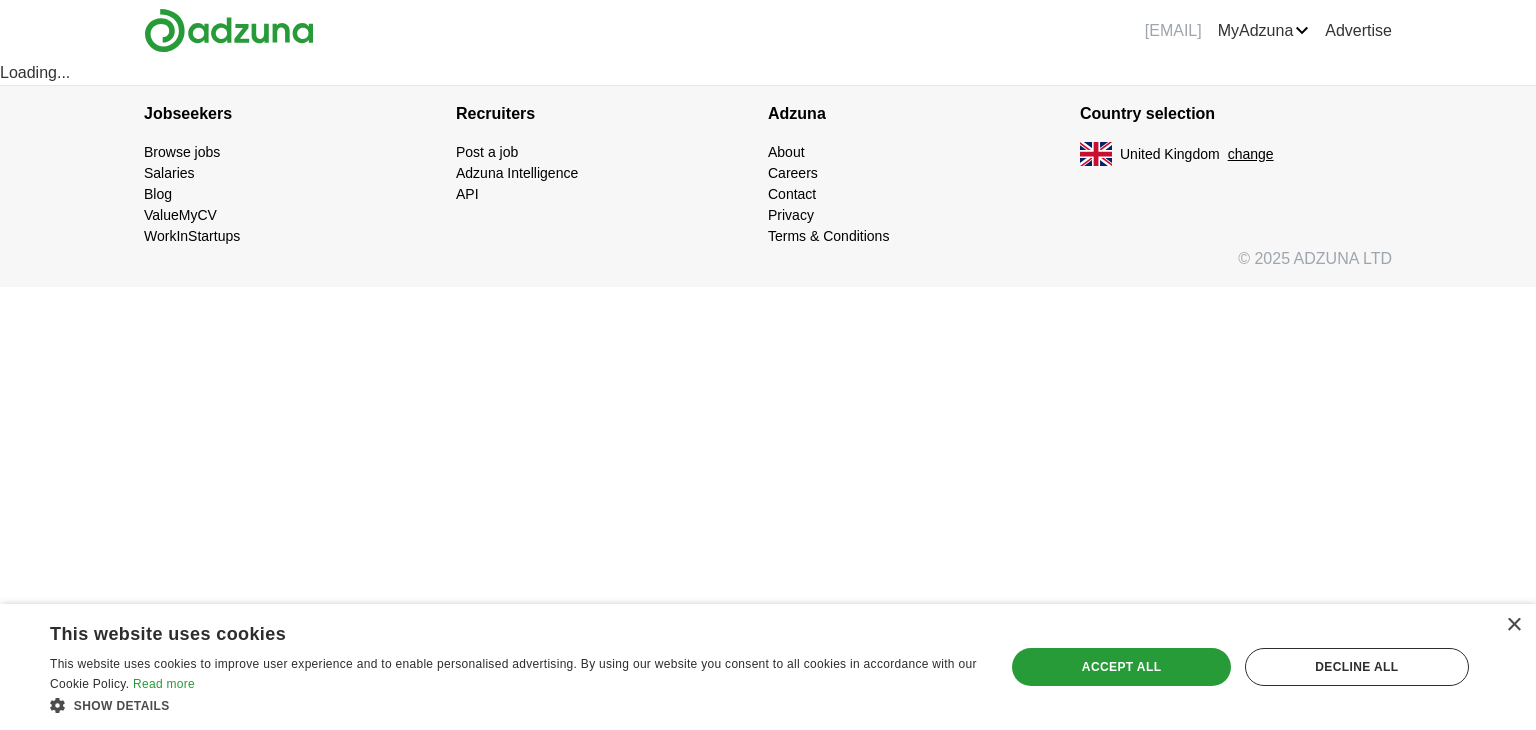 click on "judycaren98@example.com
MyAdzuna
Alerts
Favourites
CVs
ApplyIQ
Preferences
Posted jobs
Logout
Advertise
Loading...
Jobseekers
Browse jobs Salaries Blog ValueMyCV WorkInStartups Recruiters" at bounding box center (768, 143) 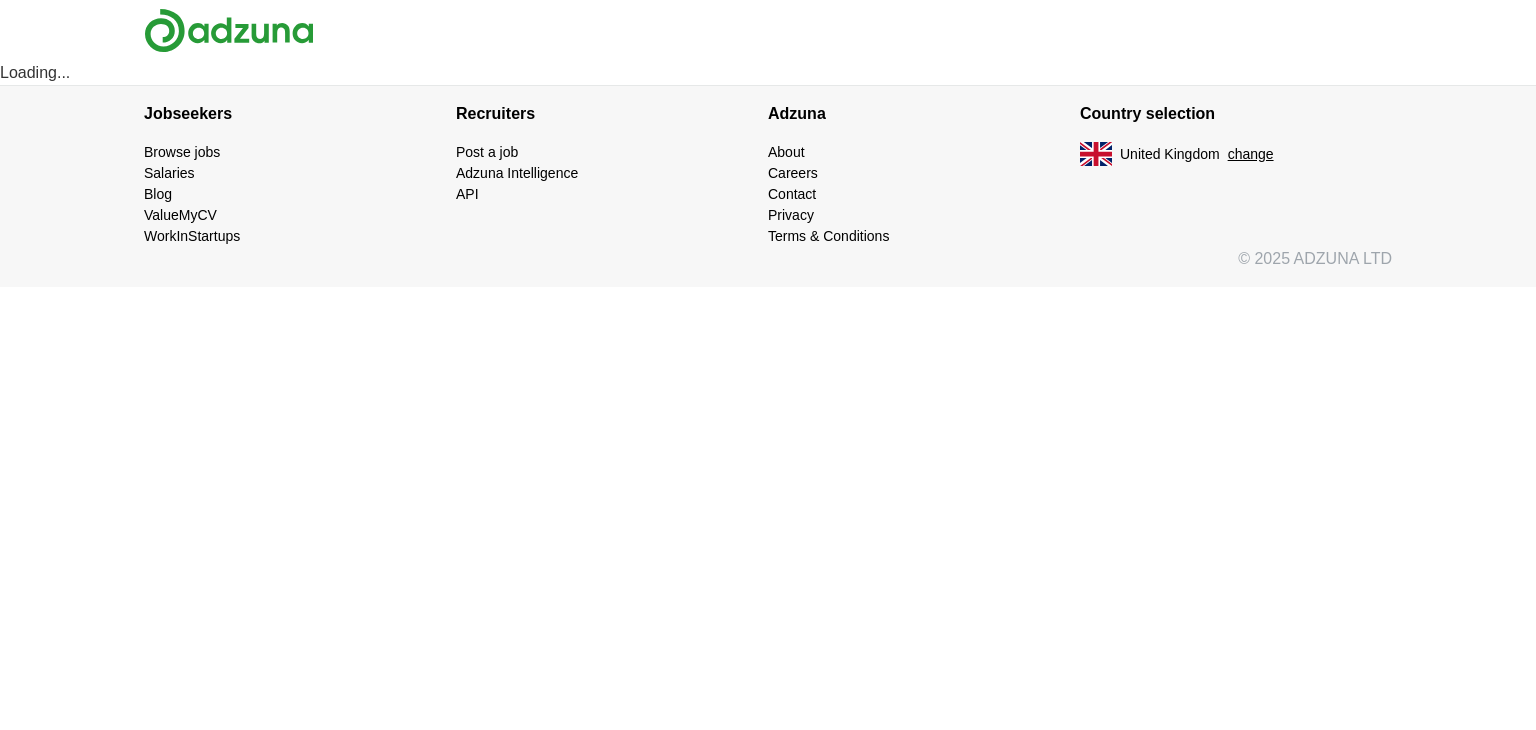 scroll, scrollTop: 0, scrollLeft: 0, axis: both 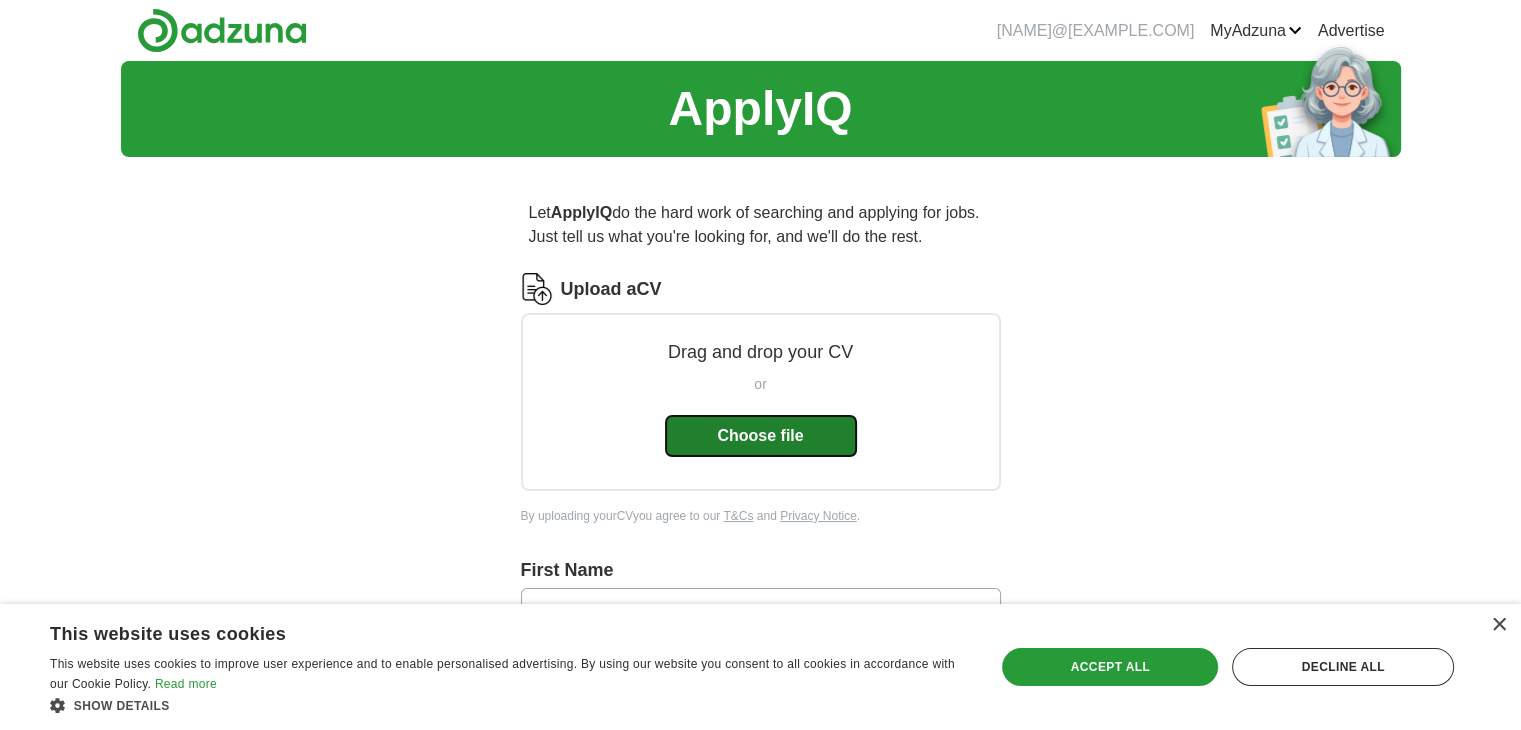 click on "Choose file" at bounding box center [761, 436] 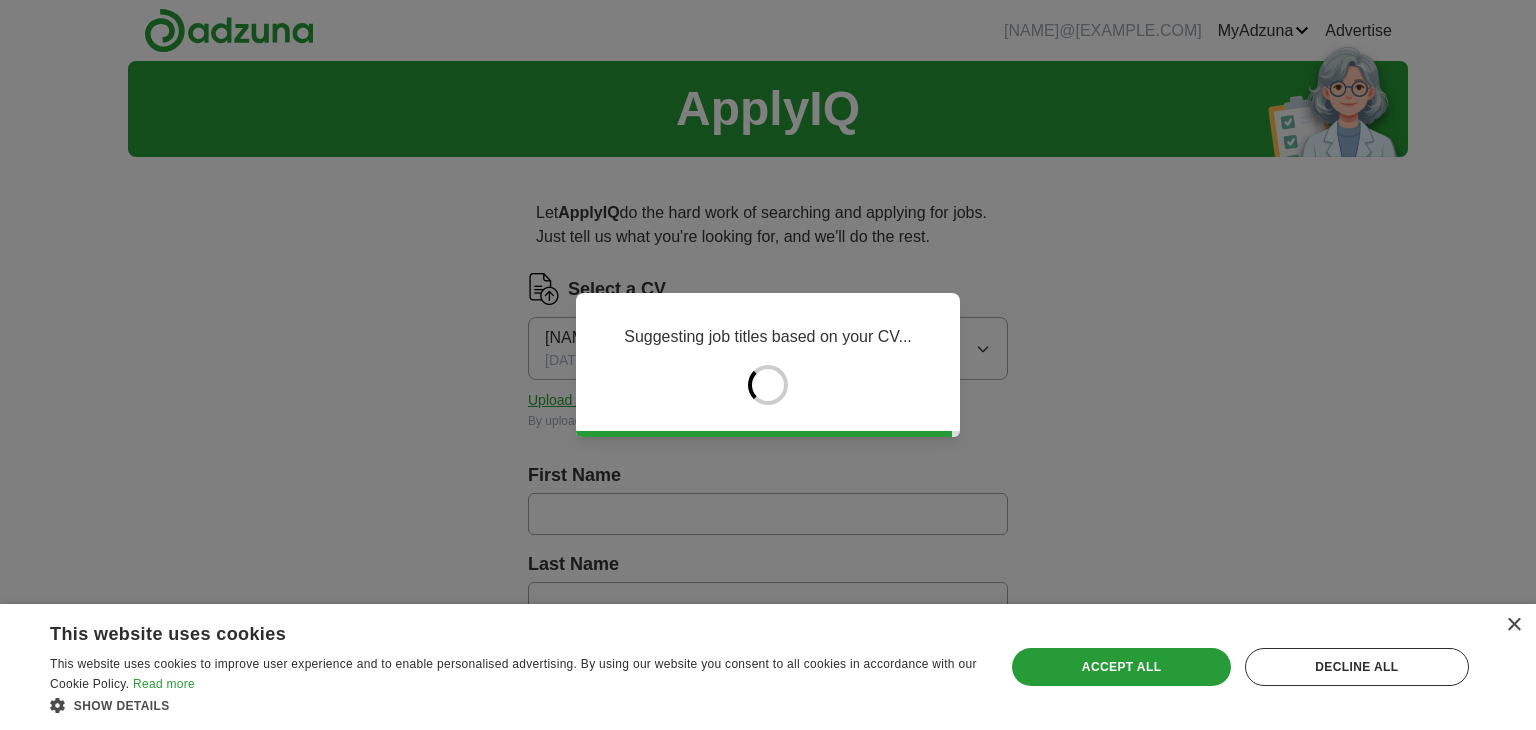 type on "******" 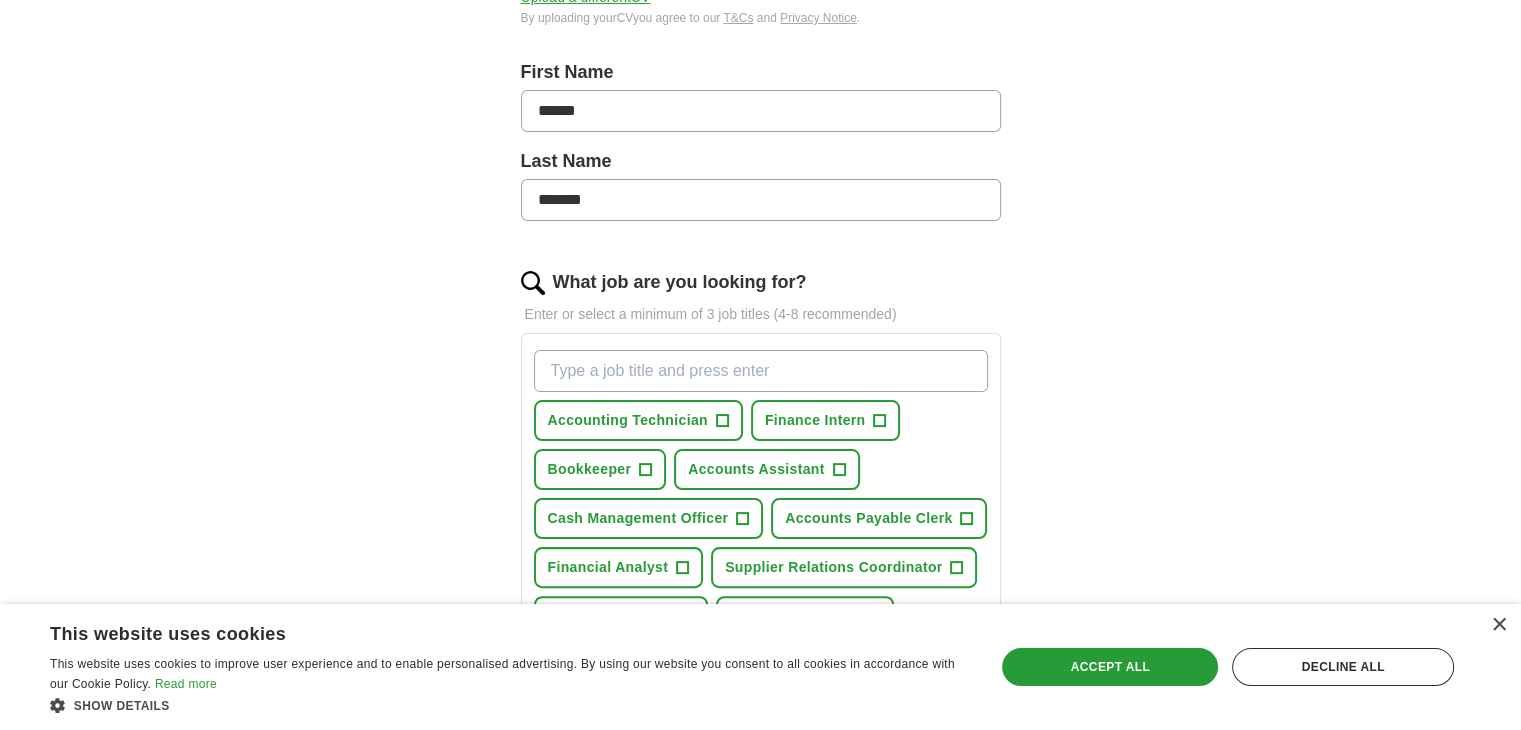 scroll, scrollTop: 407, scrollLeft: 0, axis: vertical 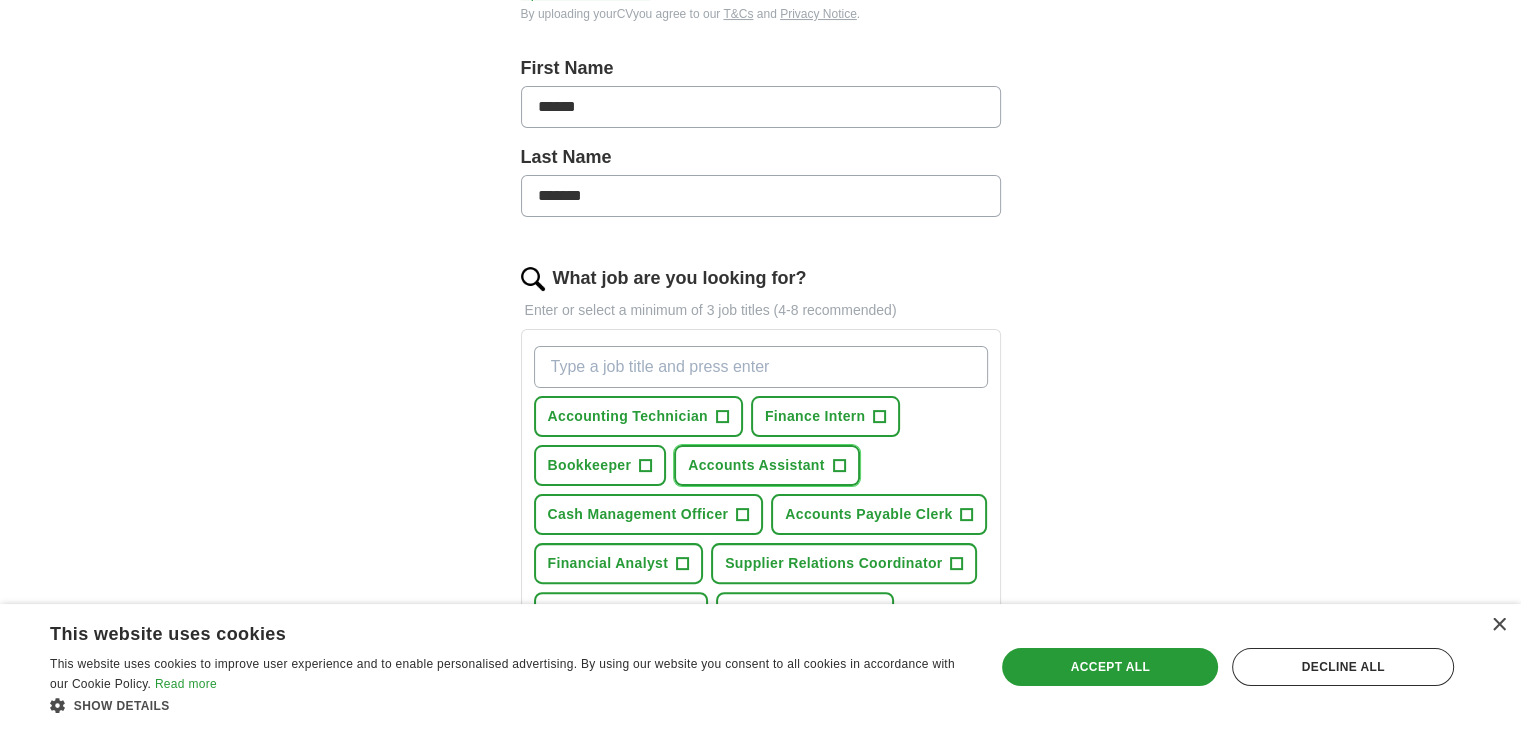 click on "Accounts Assistant" at bounding box center [756, 465] 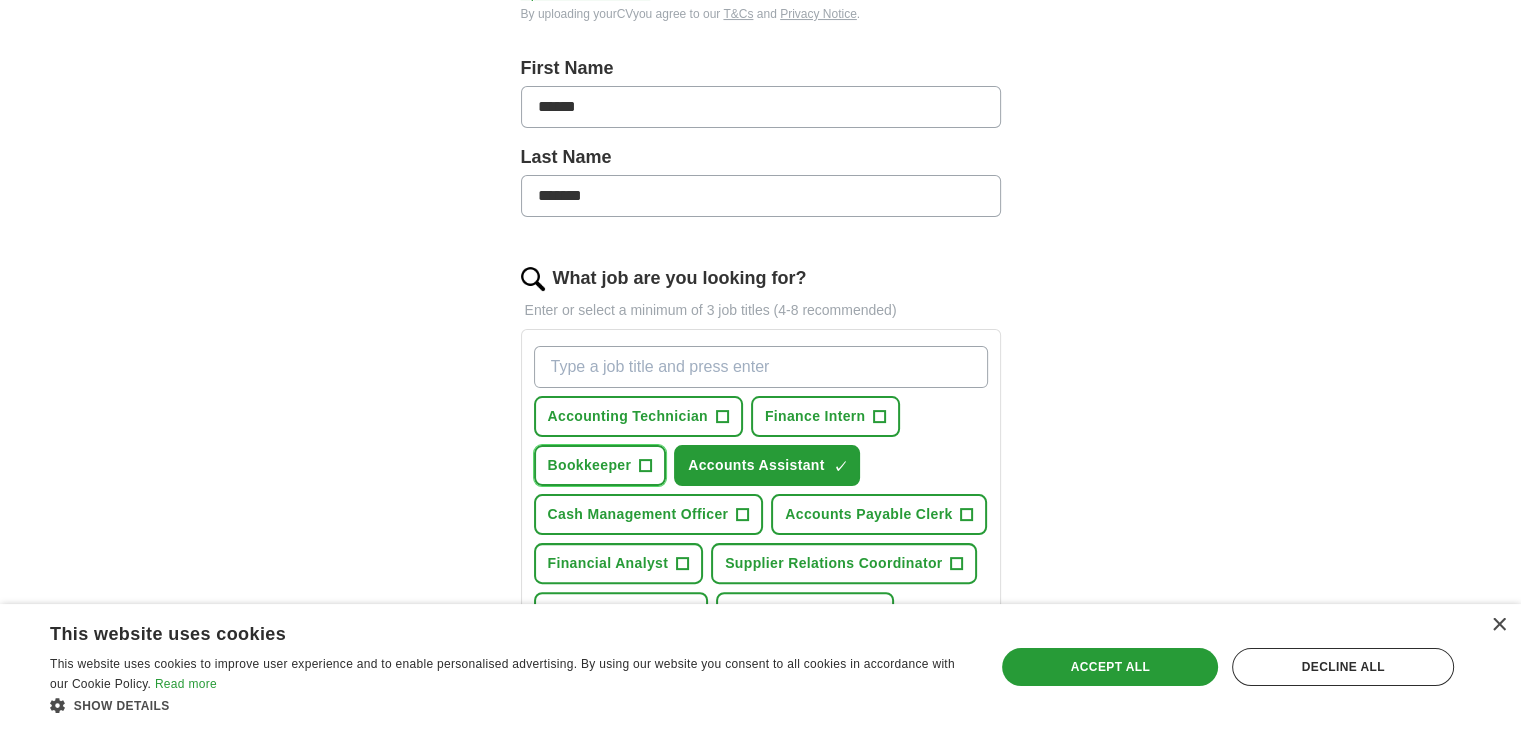 click on "Bookkeeper" at bounding box center [590, 465] 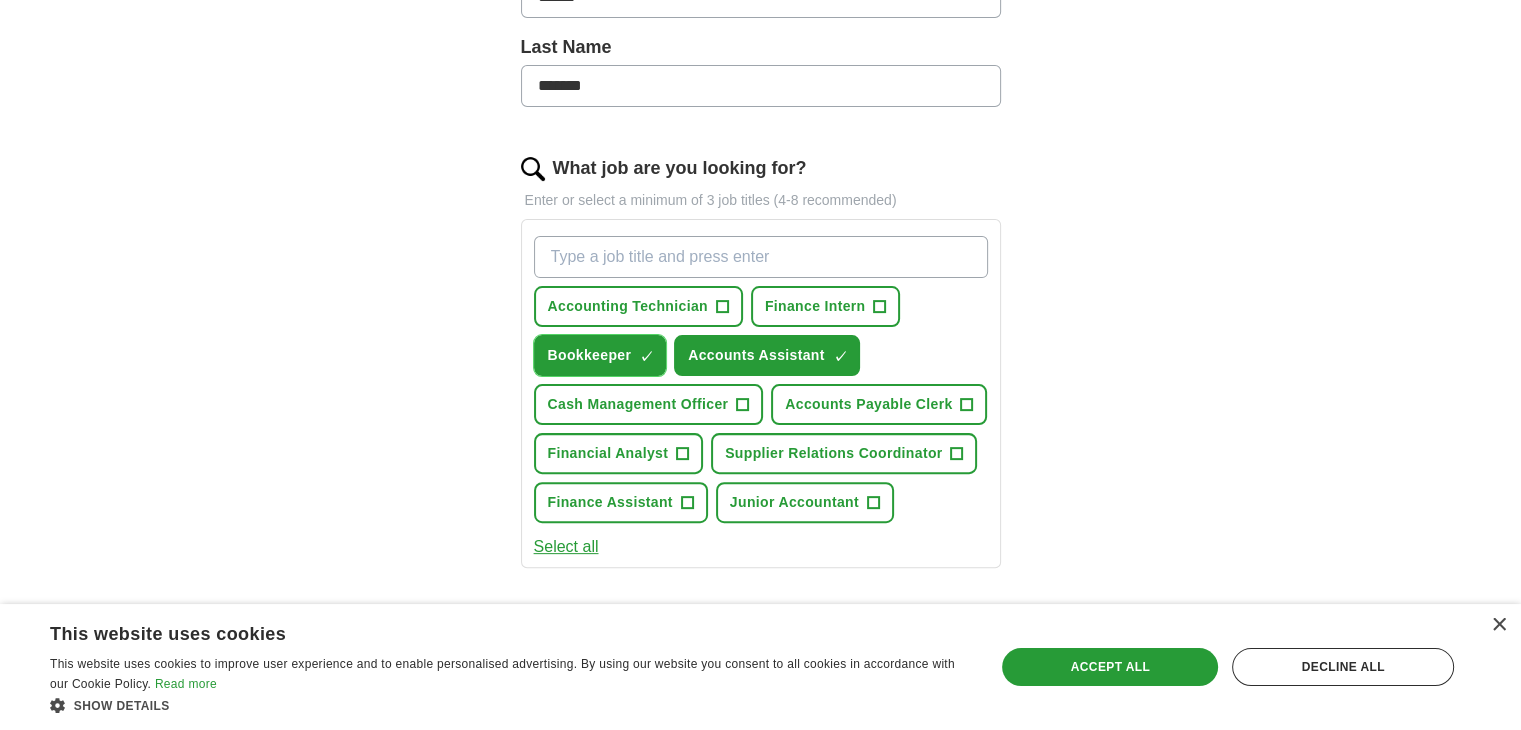 scroll, scrollTop: 519, scrollLeft: 0, axis: vertical 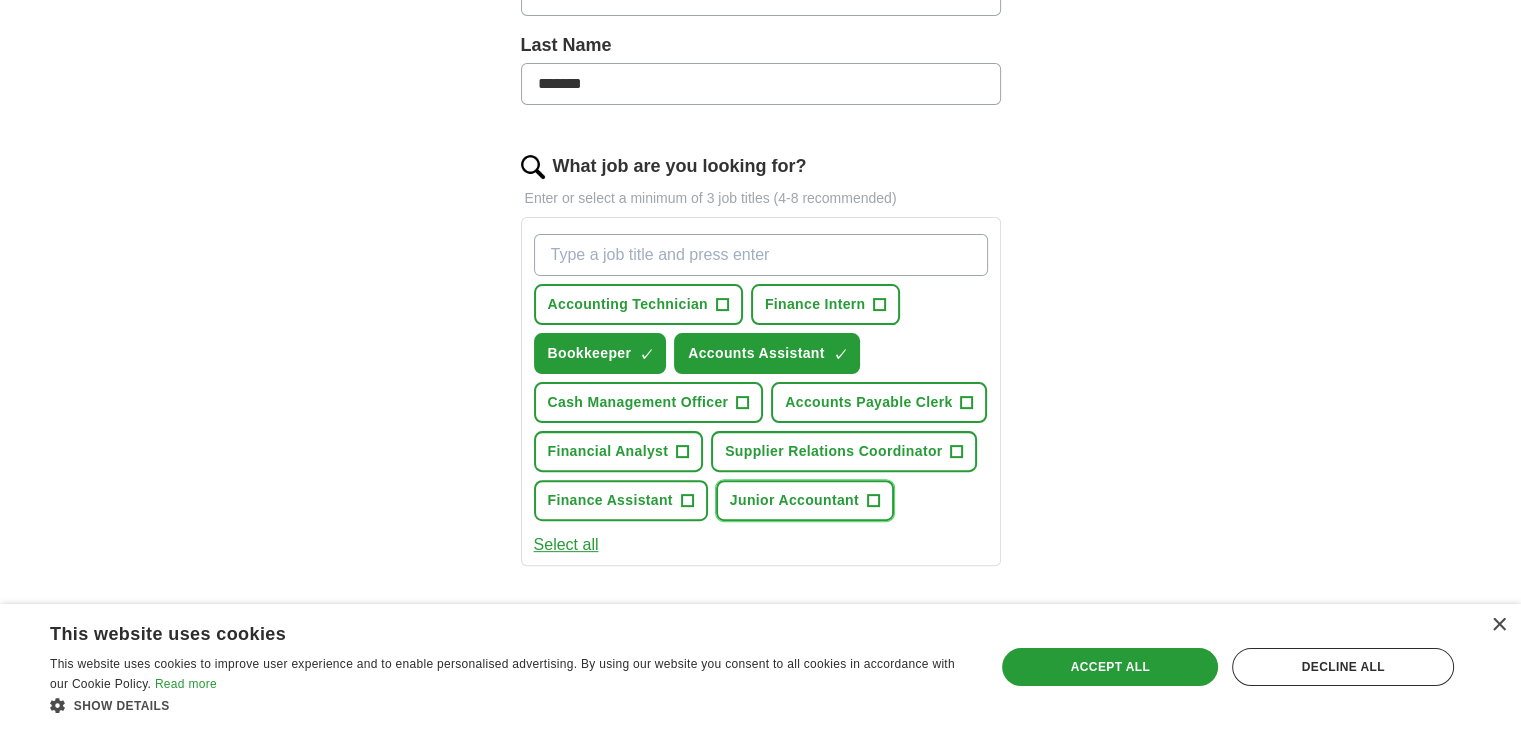 click on "Junior Accountant" at bounding box center [794, 500] 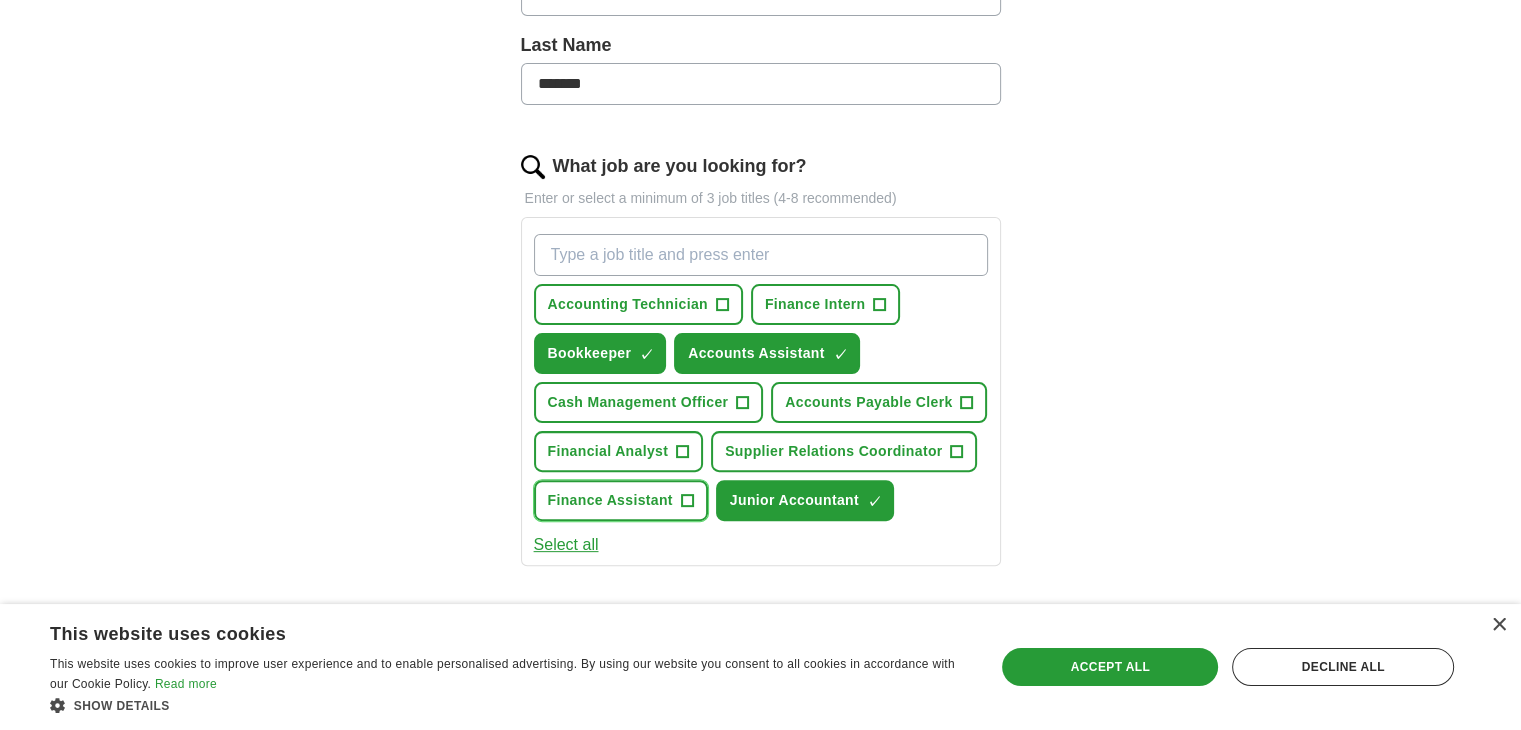 click on "Finance Assistant" at bounding box center [610, 500] 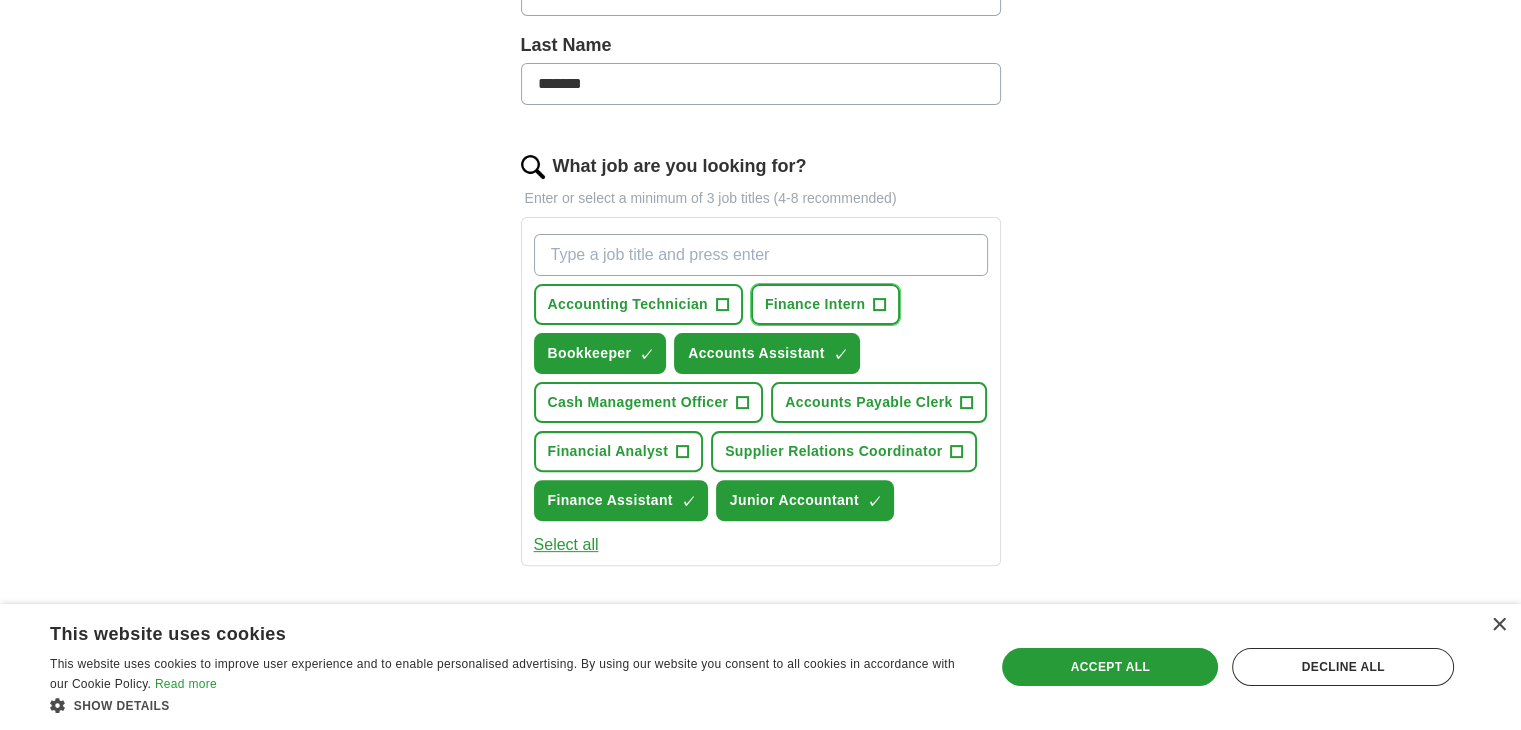 click on "Finance Intern +" at bounding box center [826, 304] 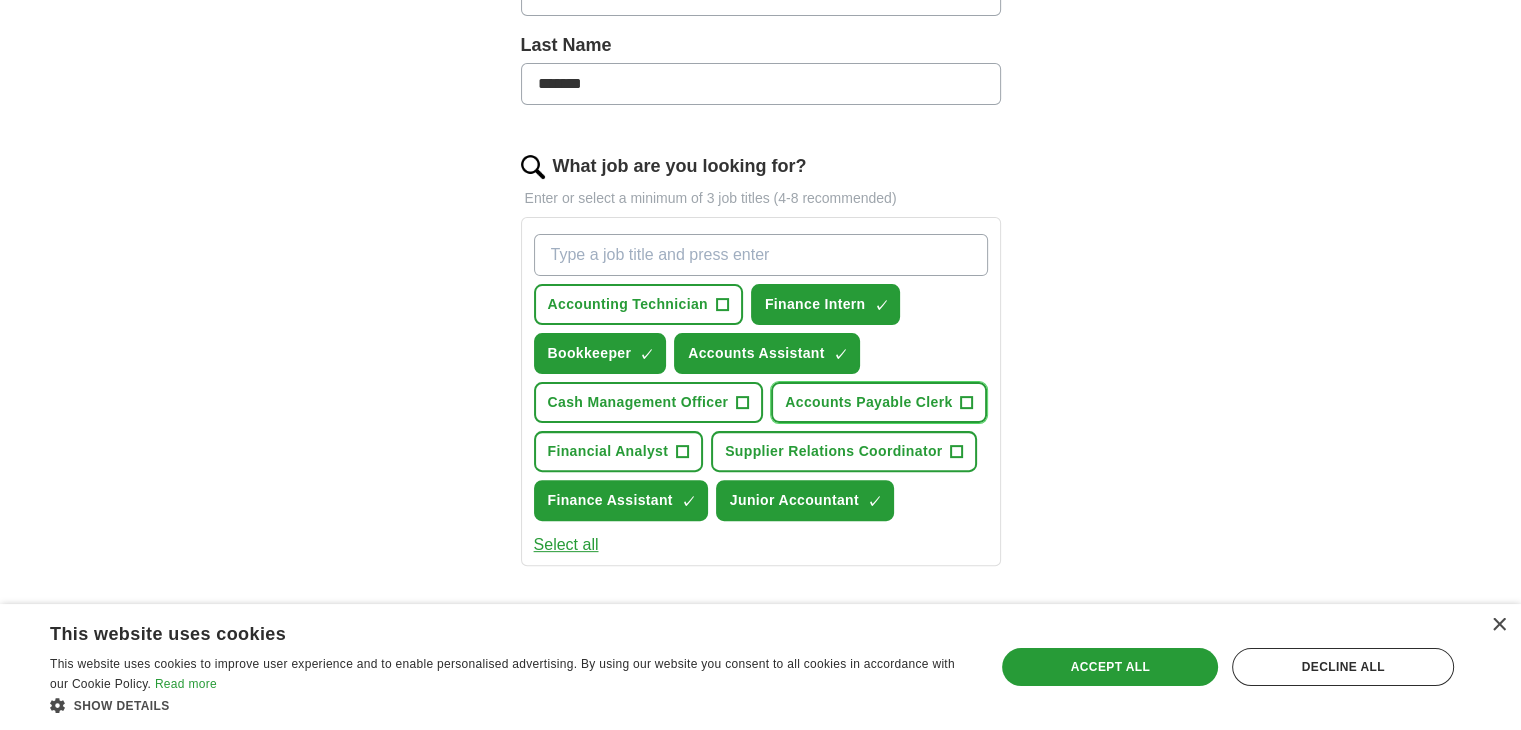 click on "Accounts Payable Clerk" at bounding box center (868, 402) 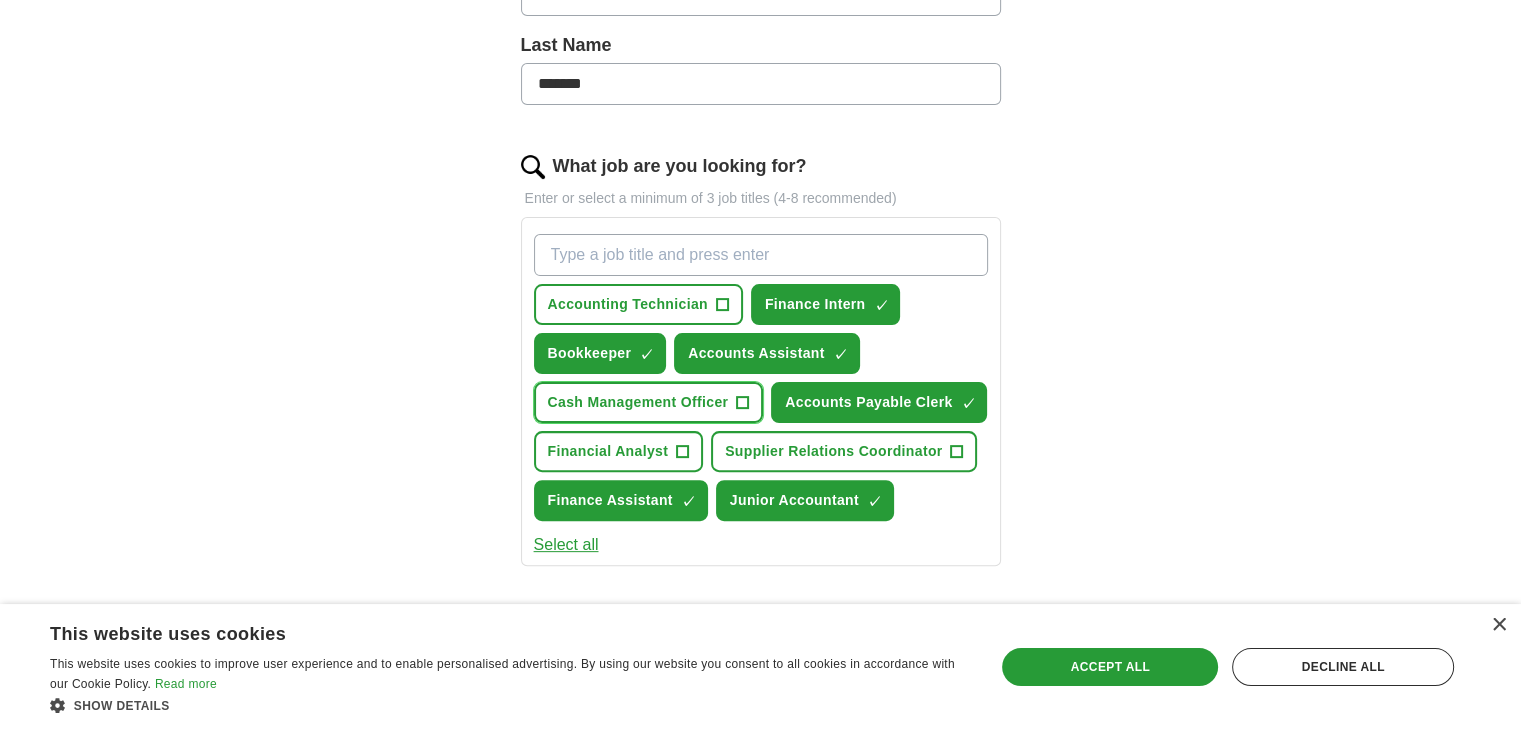 click on "Cash Management Officer" at bounding box center (638, 402) 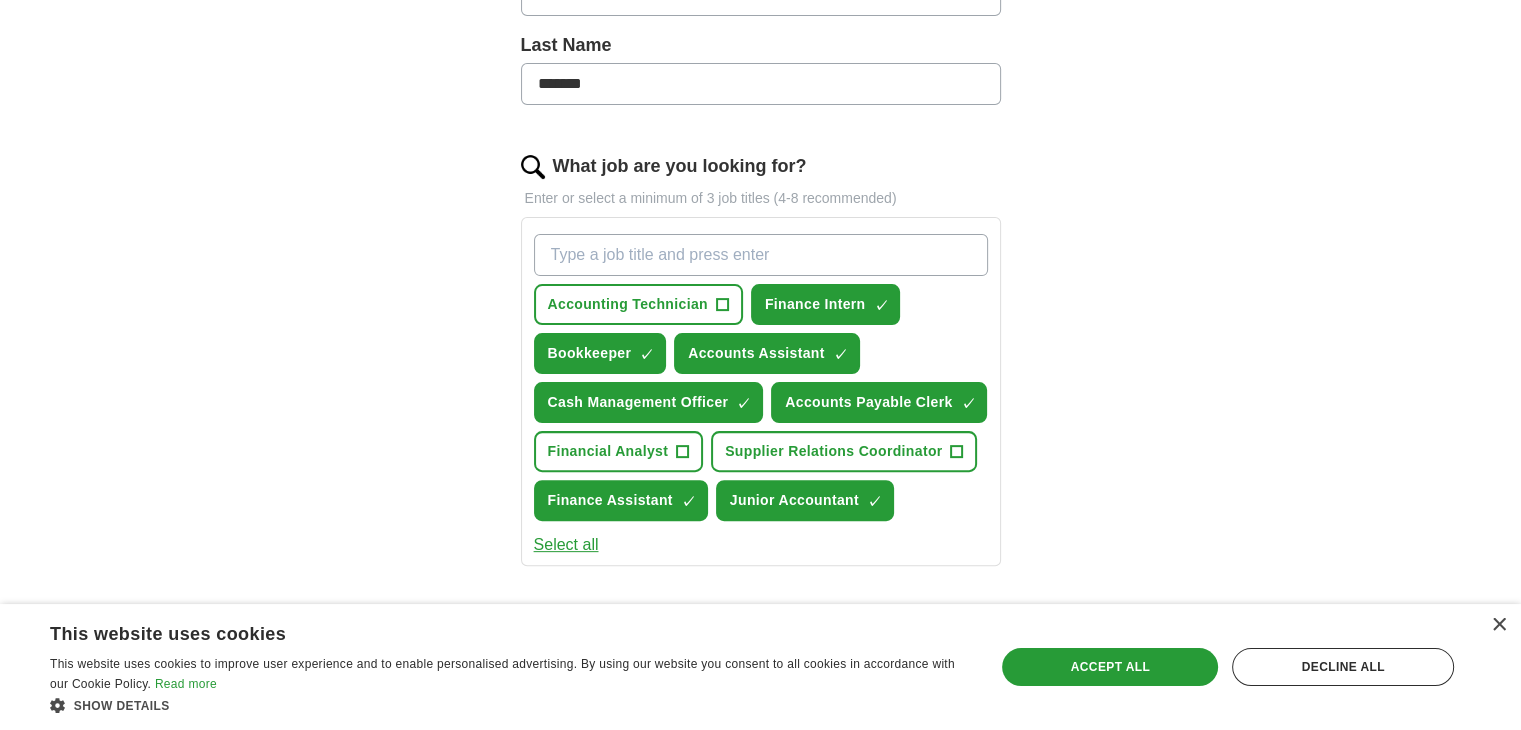 click on "Accounting Technician + Finance Intern ✓ × Bookkeeper ✓ × Accounts Assistant ✓ × Cash Management Officer ✓ × Accounts Payable Clerk ✓ × Financial Analyst + Supplier Relations Coordinator + Finance Assistant ✓ × Junior Accountant ✓ ×" at bounding box center [761, 377] 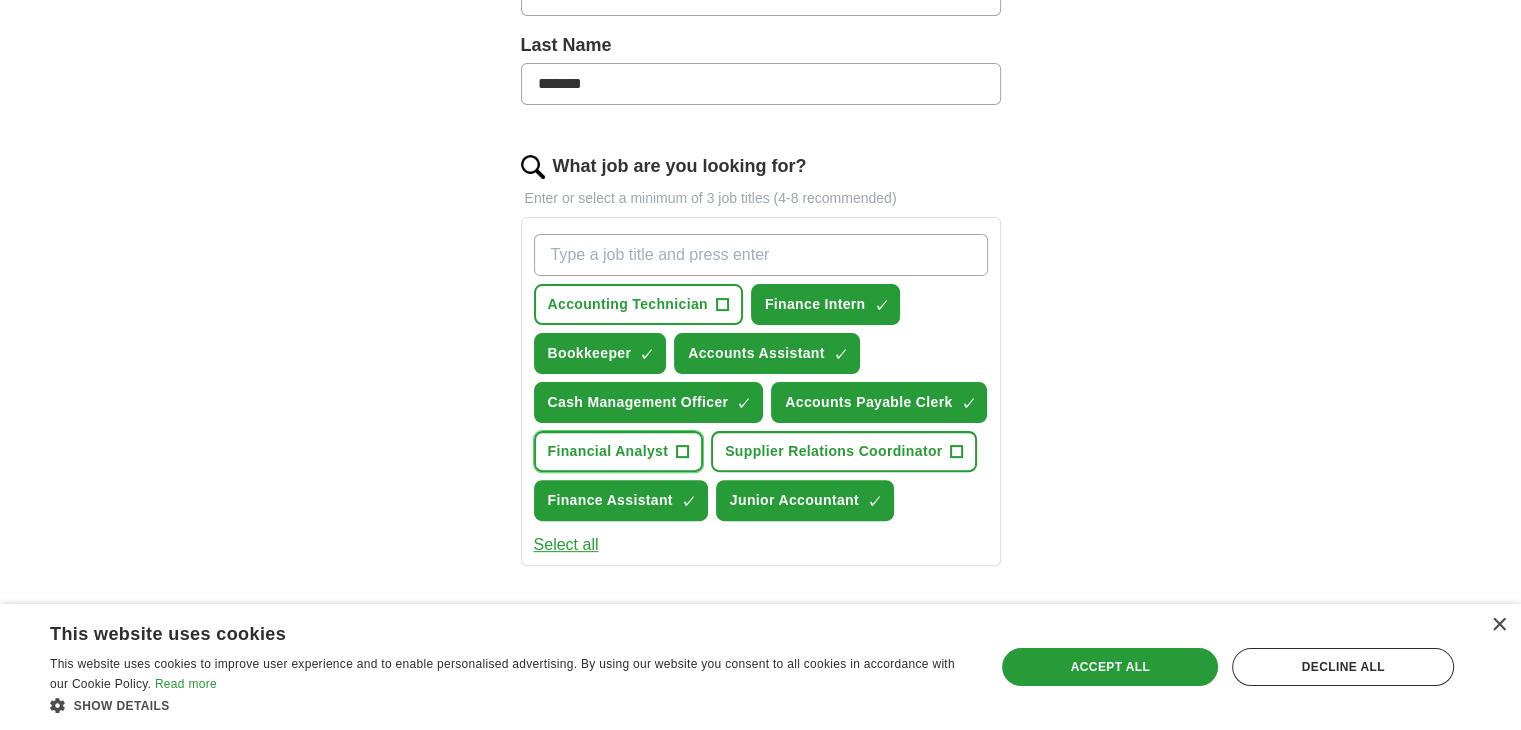 click on "Financial Analyst +" at bounding box center [619, 451] 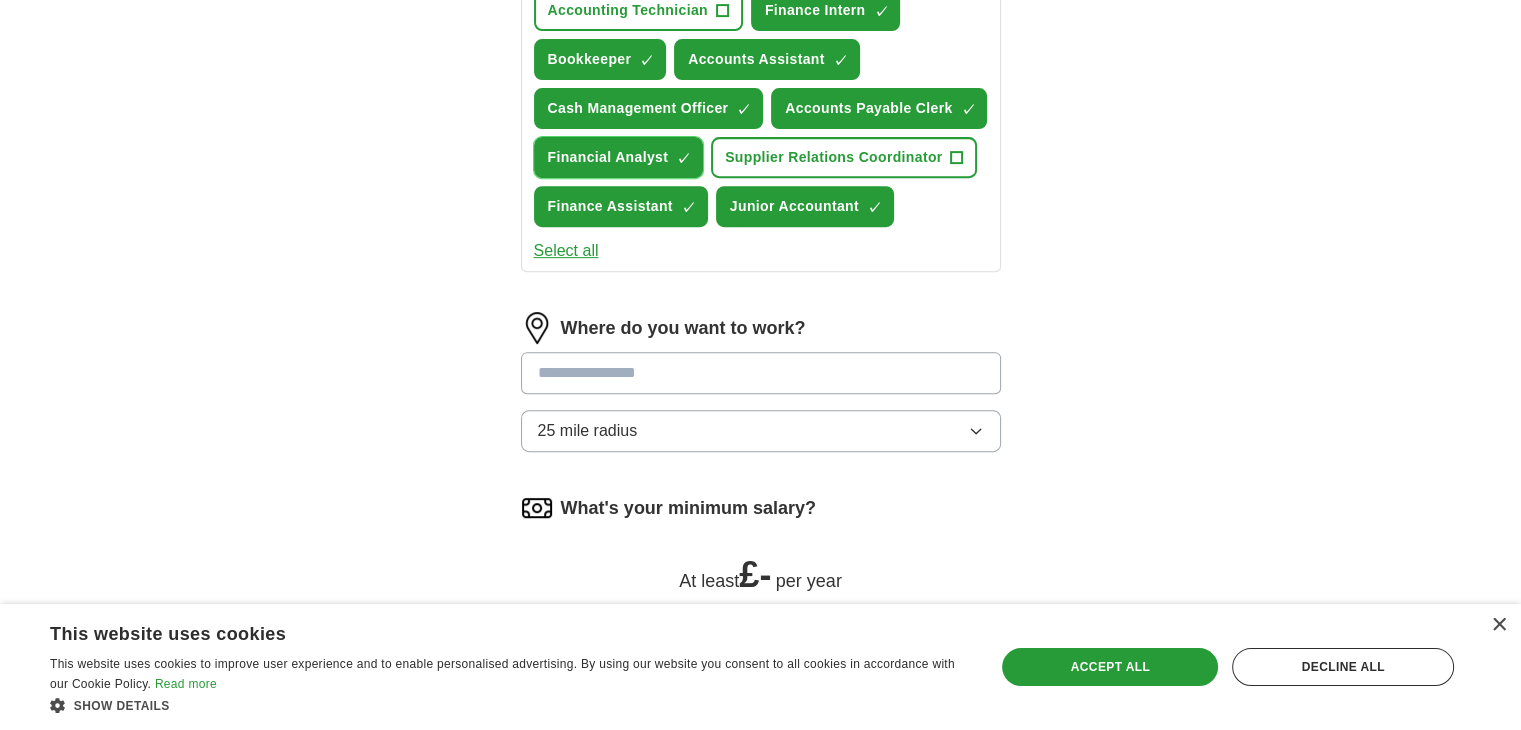 scroll, scrollTop: 820, scrollLeft: 0, axis: vertical 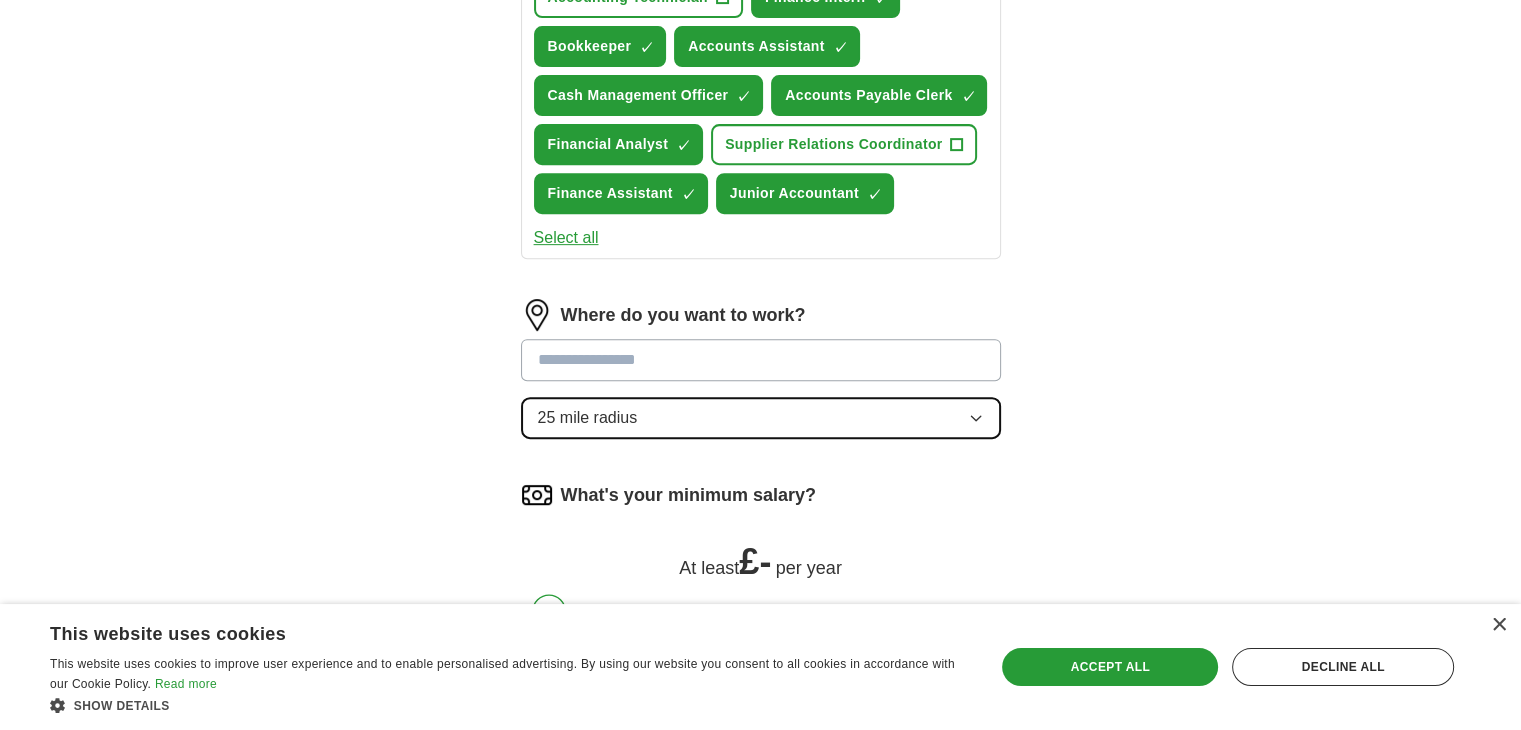 click 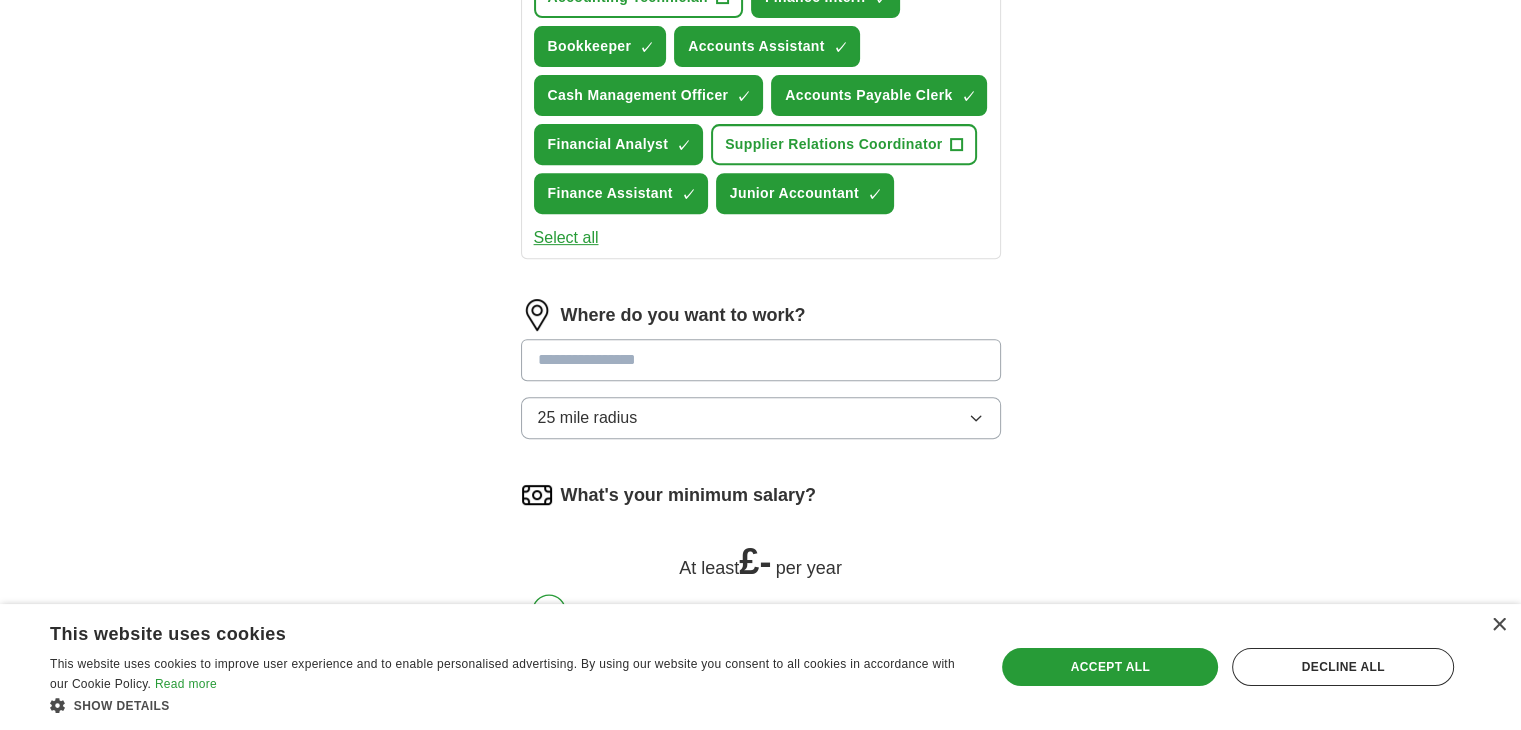 click on "Let  ApplyIQ  do the hard work of searching and applying for jobs. Just tell us what you're looking for, and we'll do the rest. Select a CV Judy-s Resume .pdf 16/07/2025, 15:32 Upload a different  CV By uploading your  CV  you agree to our   T&Cs   and   Privacy Notice . First Name ****** Last Name ******* What job are you looking for? Enter or select a minimum of 3 job titles (4-8 recommended) Accounting Technician + Finance Intern ✓ × Bookkeeper ✓ × Accounts Assistant ✓ × Cash Management Officer ✓ × Accounts Payable Clerk ✓ × Financial Analyst ✓ × Supplier Relations Coordinator + Finance Assistant ✓ × Junior Accountant ✓ × Select all Where do you want to work? 25 mile radius What's your minimum salary? At least  £ -   per year £ 20 k £ 100 k+ Start applying for jobs By registering, you consent to us applying to suitable jobs for you" at bounding box center [761, 68] 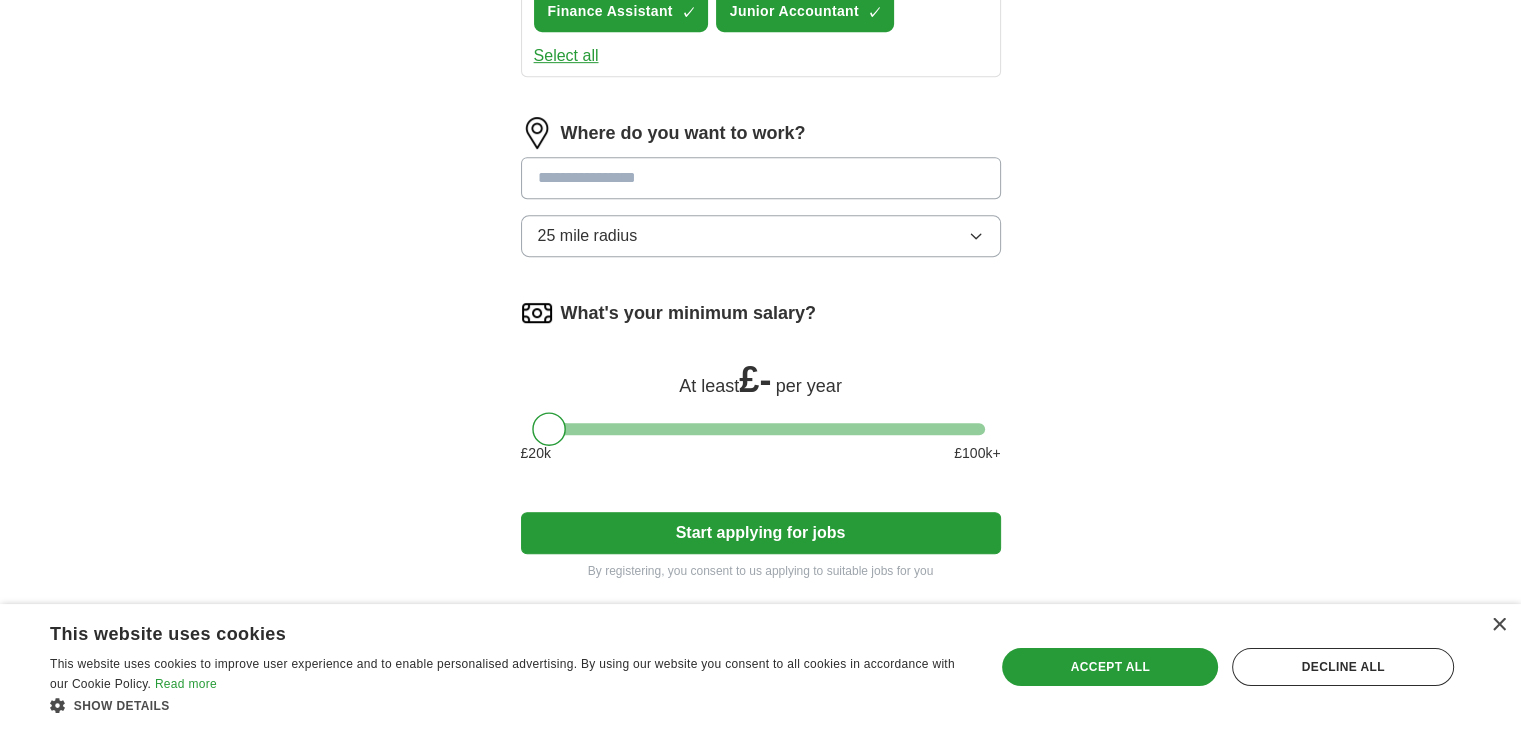 scroll, scrollTop: 1009, scrollLeft: 0, axis: vertical 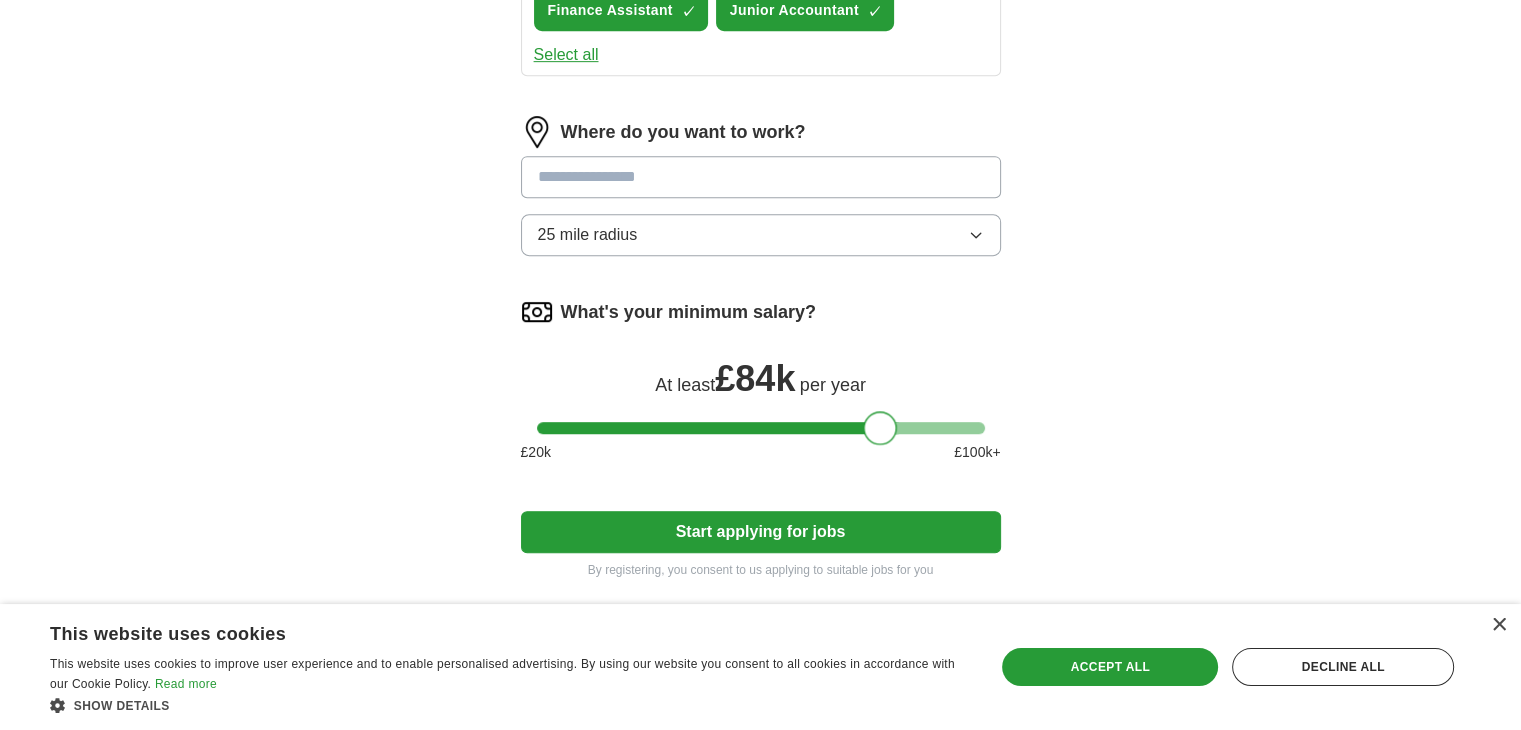 click at bounding box center [761, 428] 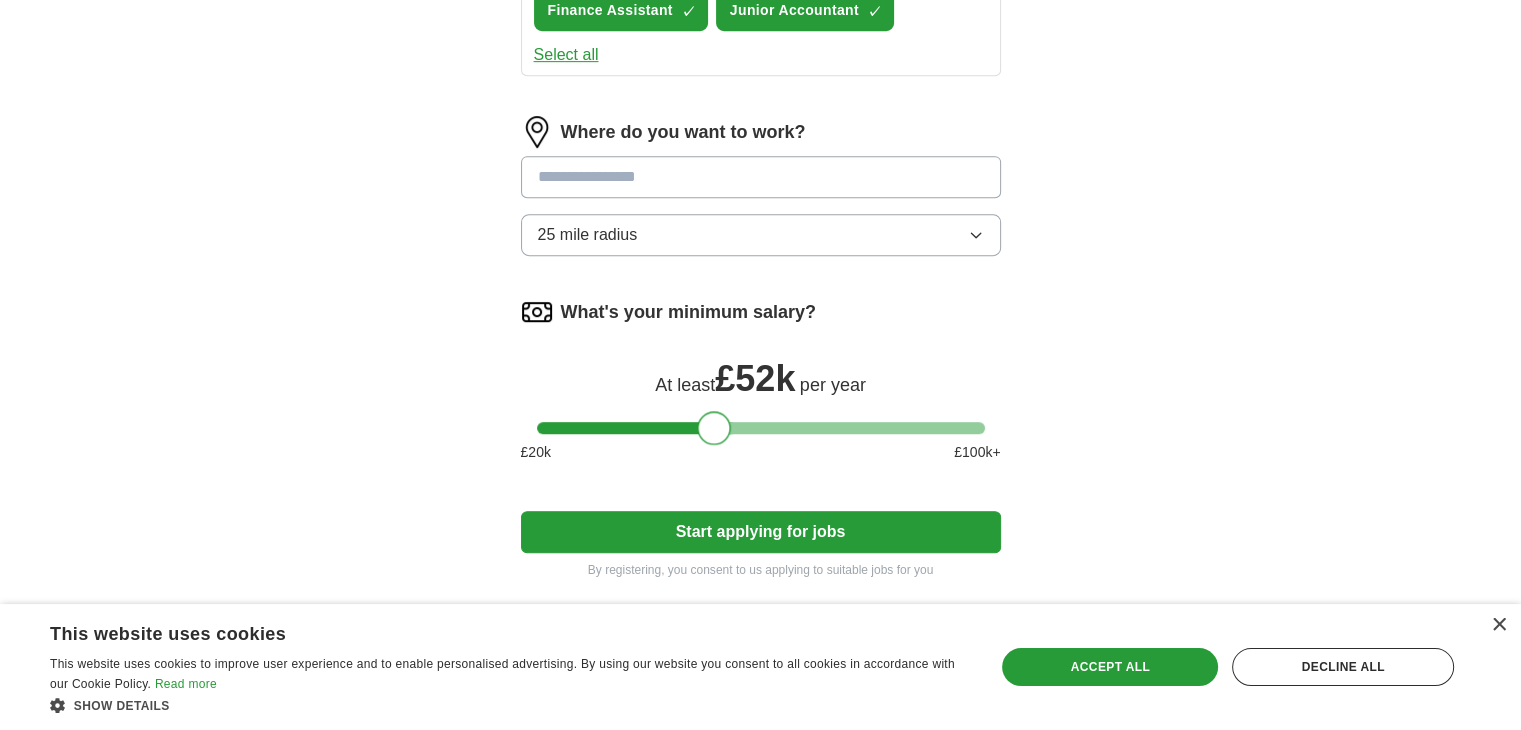 click at bounding box center (761, 428) 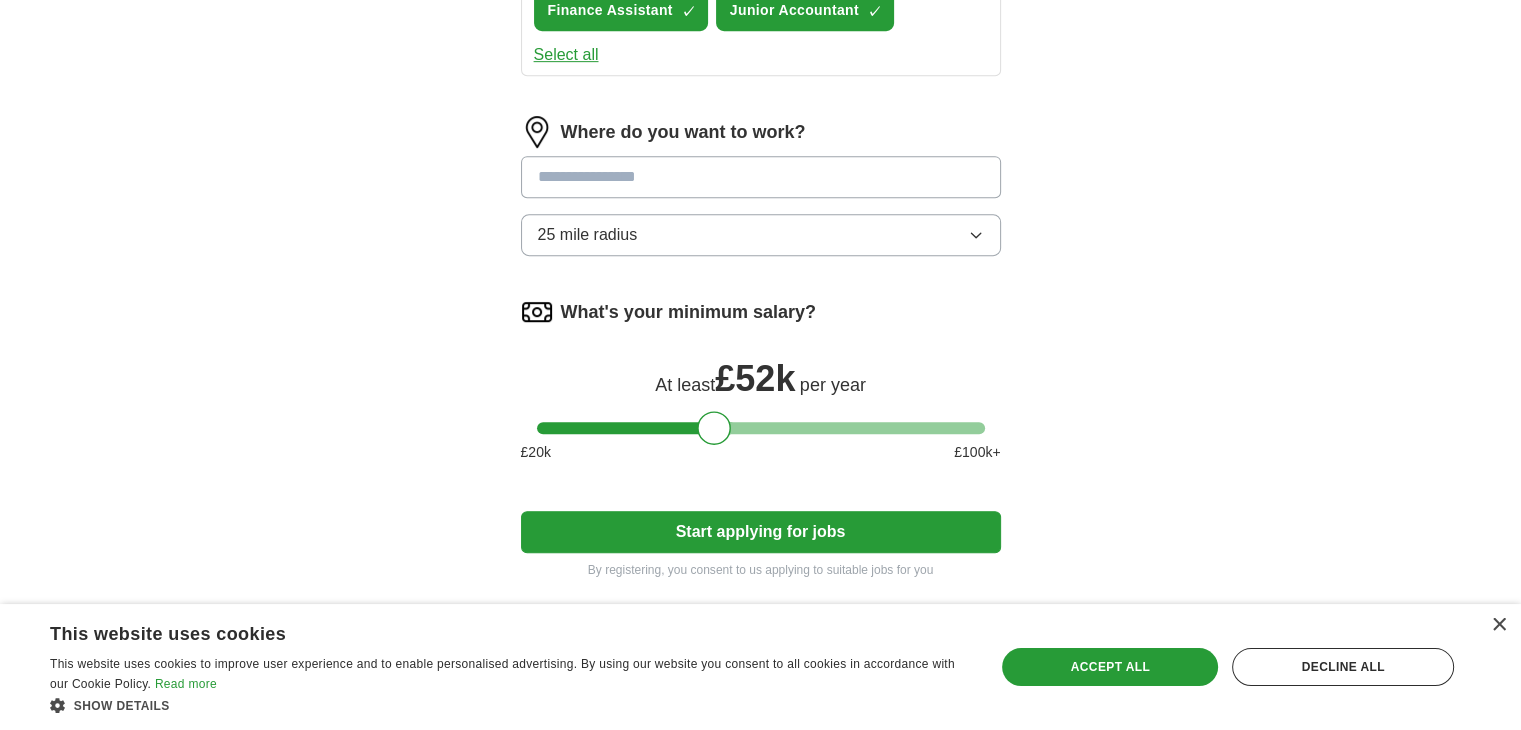 click on "What's your minimum salary? At least  £ 52k   per year £ 20 k £ 100 k+" at bounding box center (761, 387) 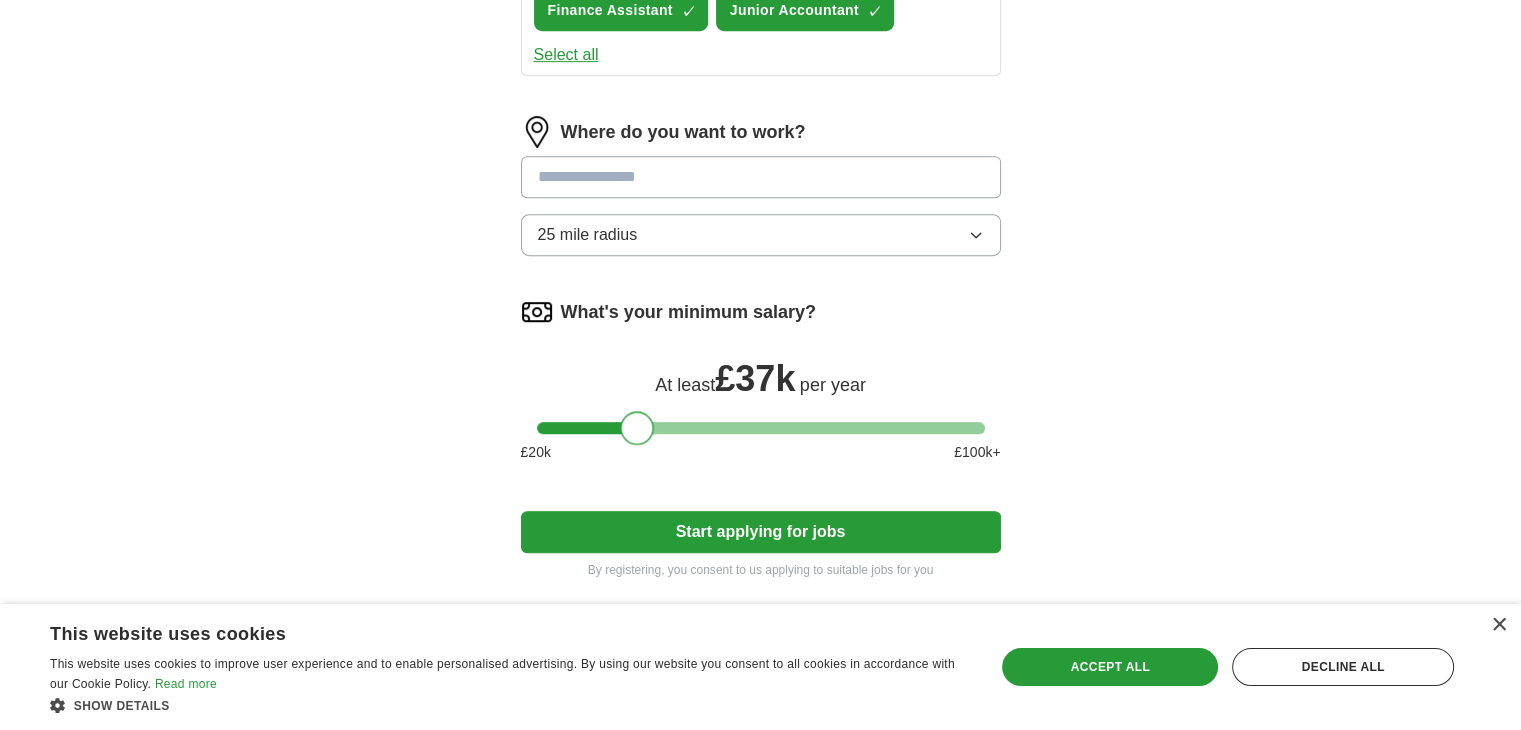 click at bounding box center (761, 428) 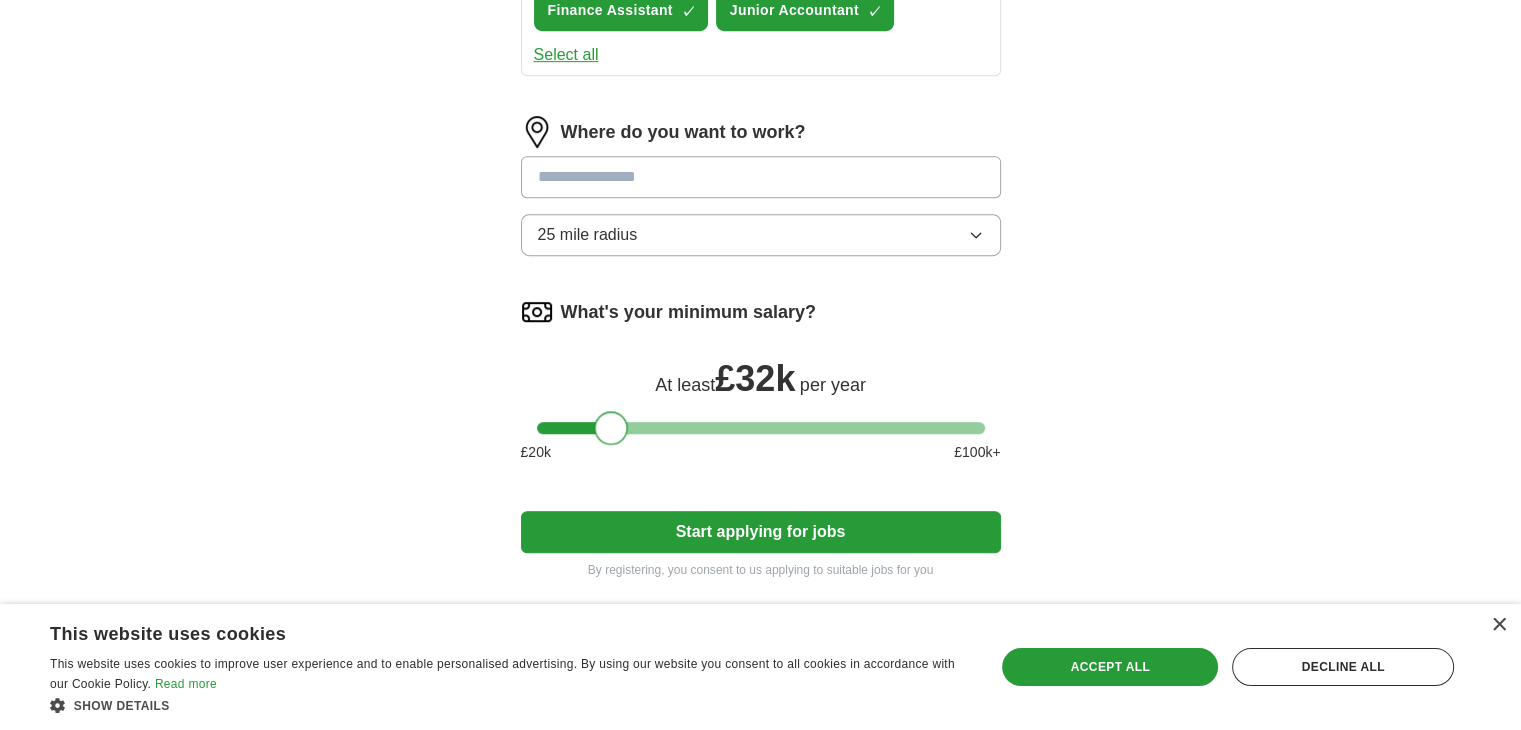 click at bounding box center [761, 428] 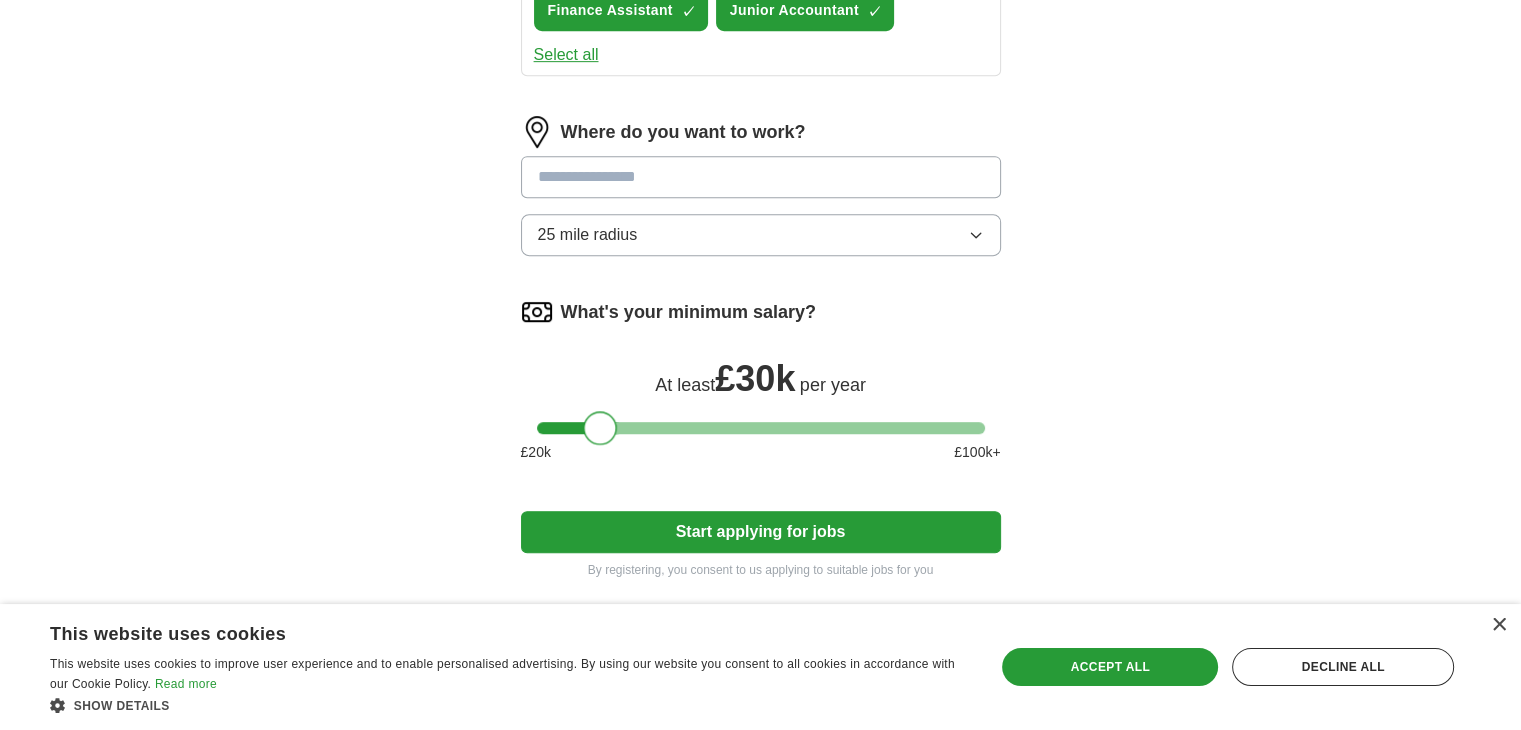 click at bounding box center (600, 428) 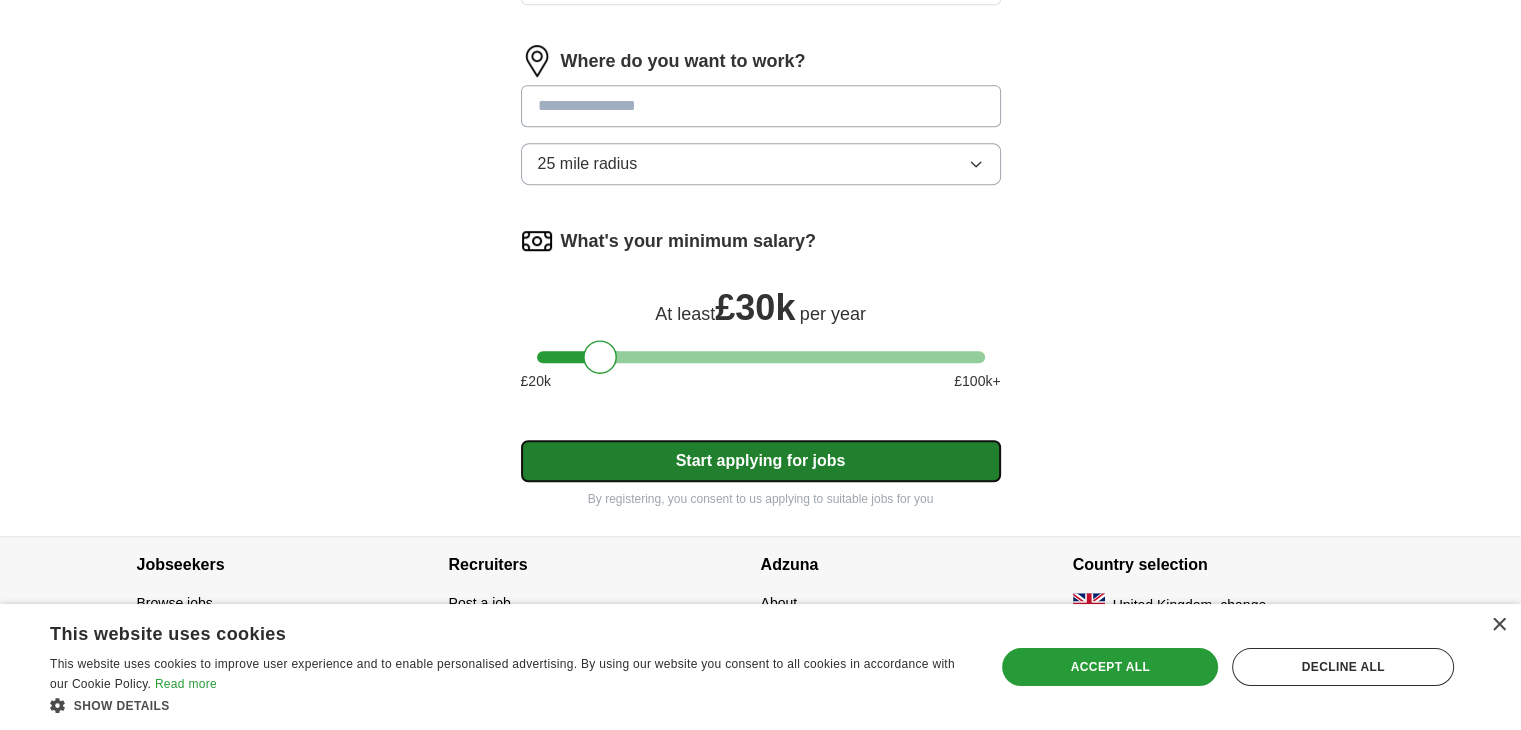click on "Start applying for jobs" at bounding box center (761, 461) 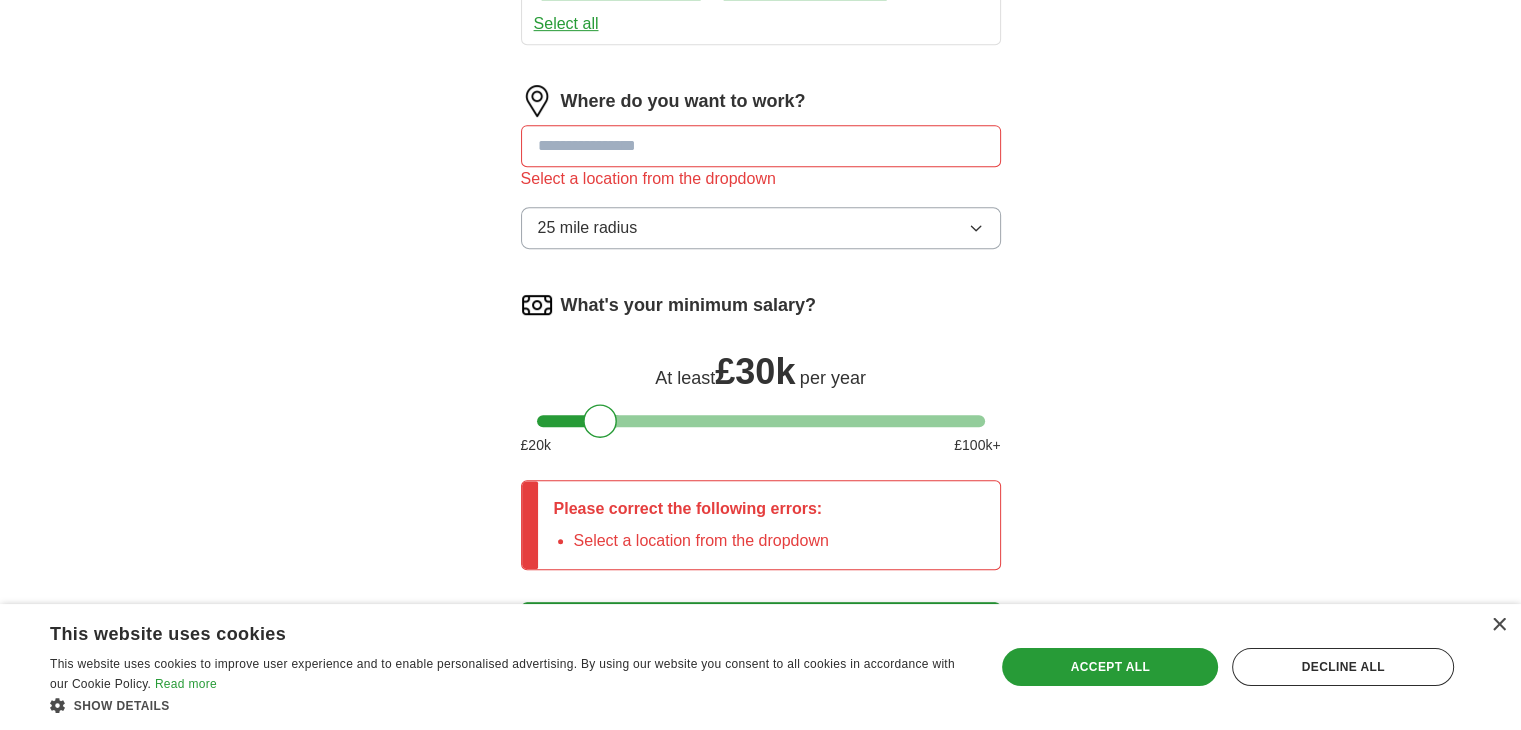scroll, scrollTop: 1036, scrollLeft: 0, axis: vertical 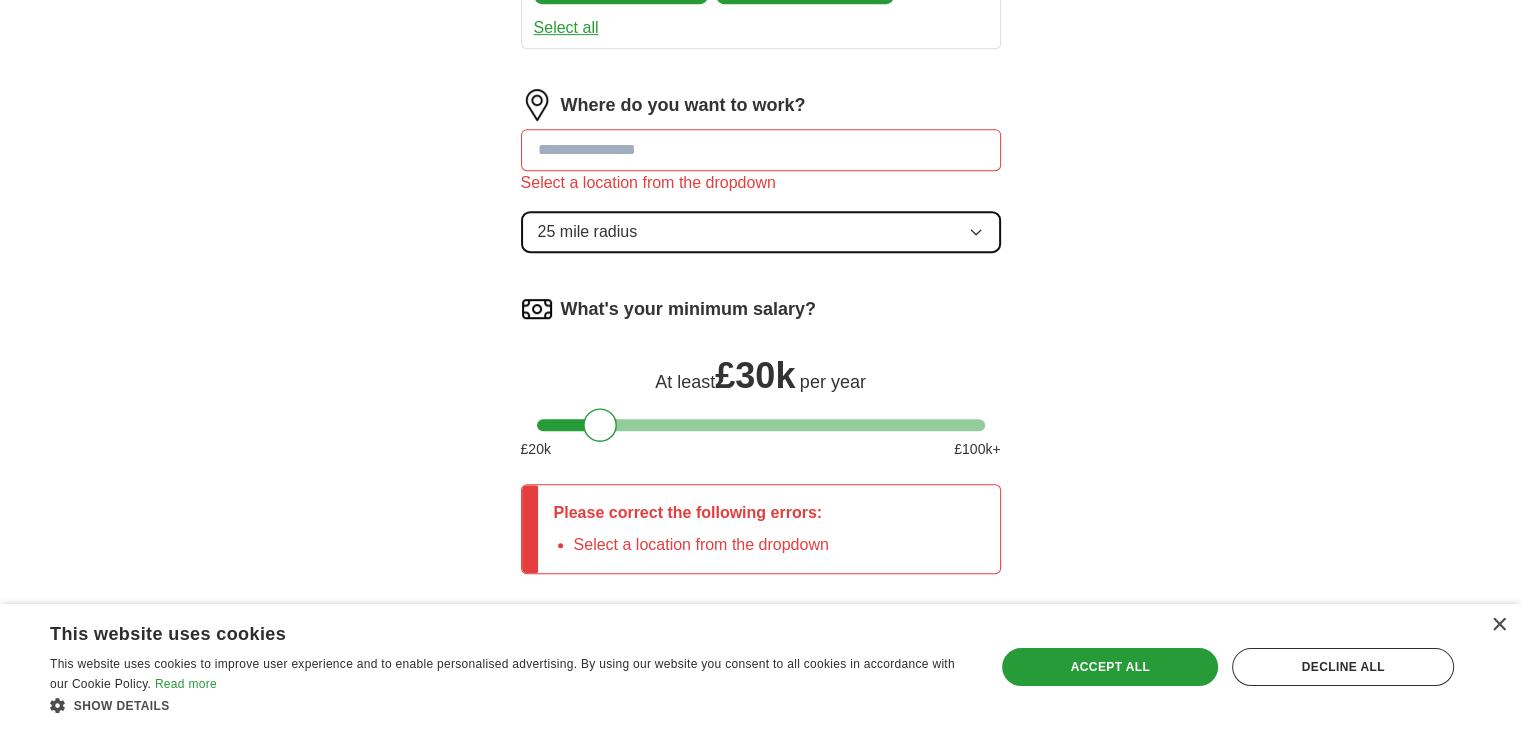 click 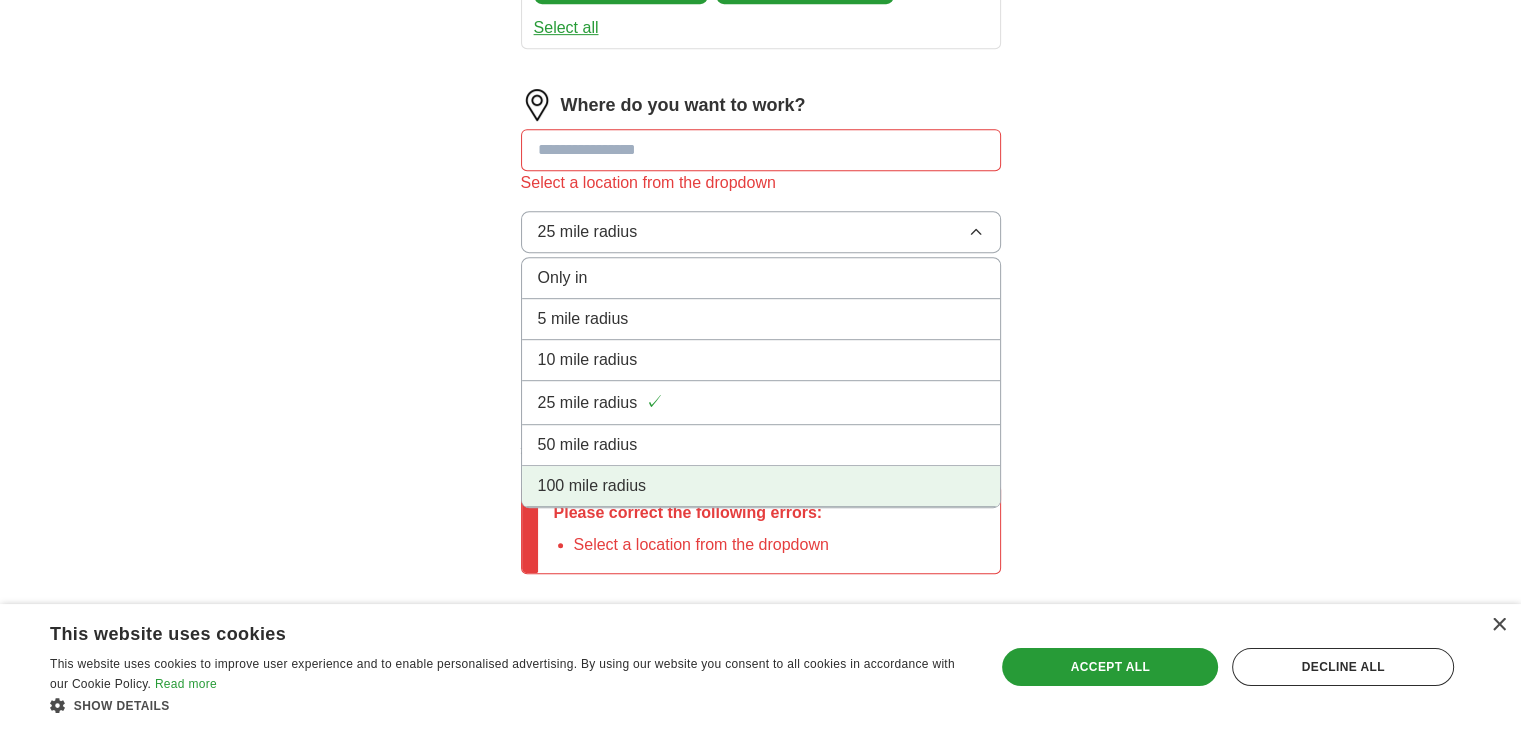 click on "100 mile radius" at bounding box center (761, 486) 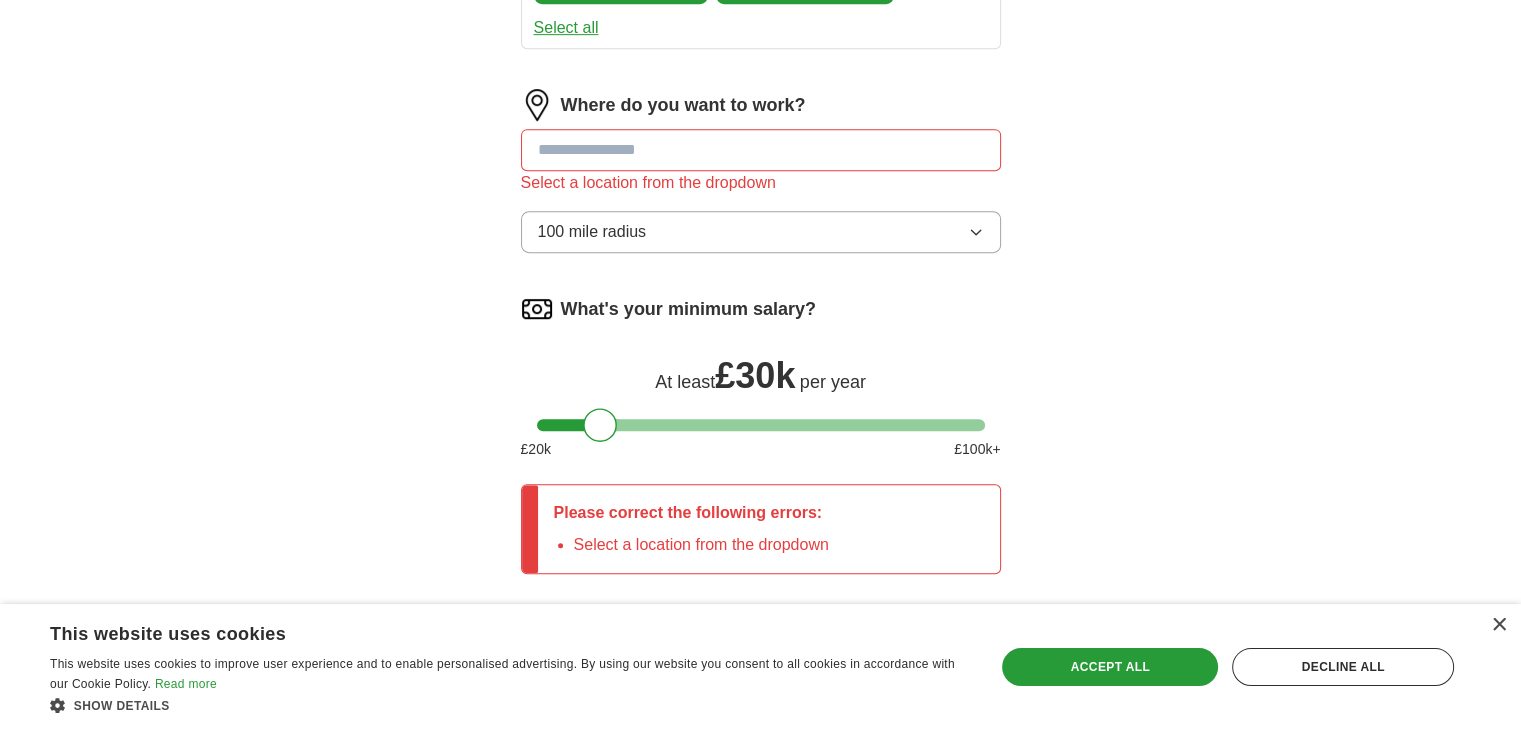 click at bounding box center (761, 150) 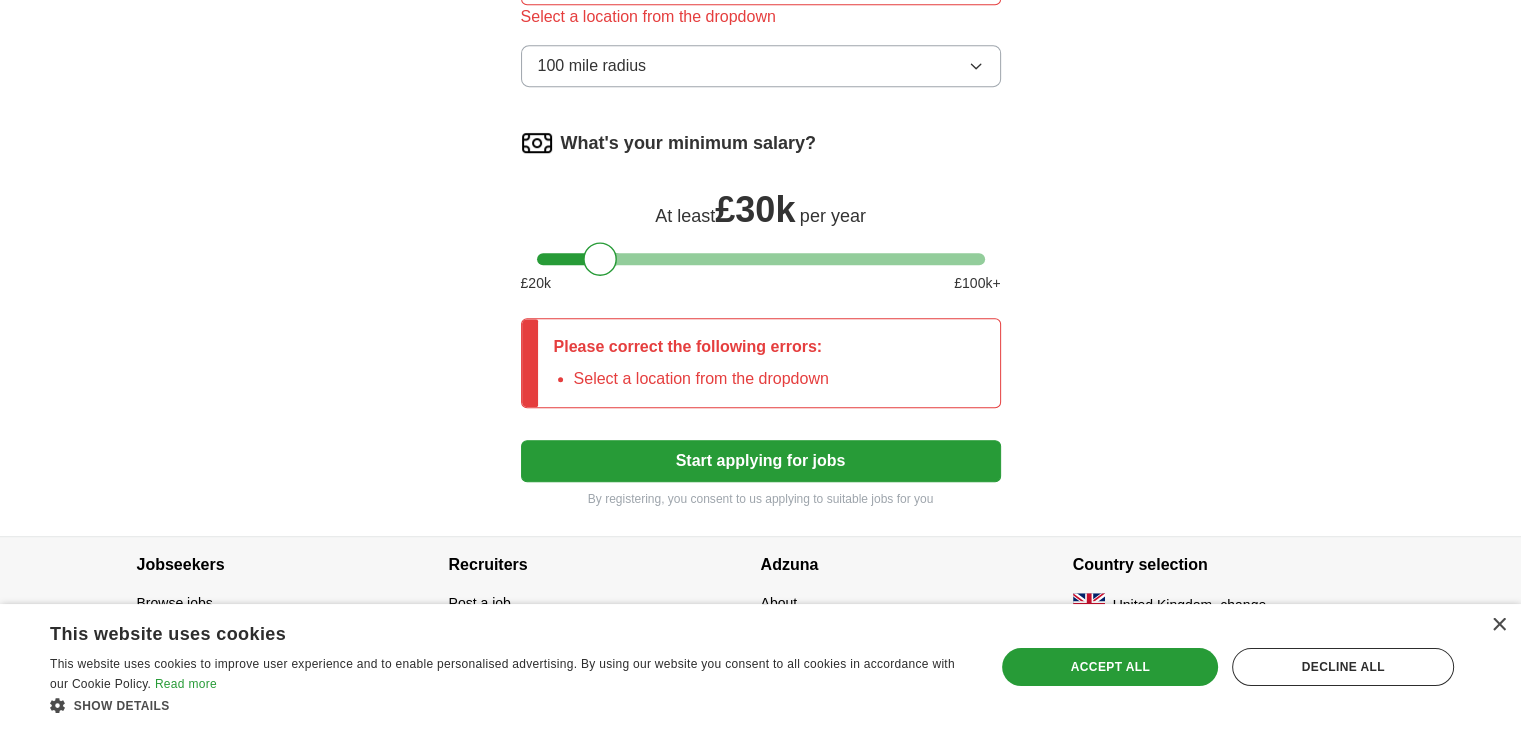click on "Please correct the following errors: Select a location from the dropdown" at bounding box center [761, 363] 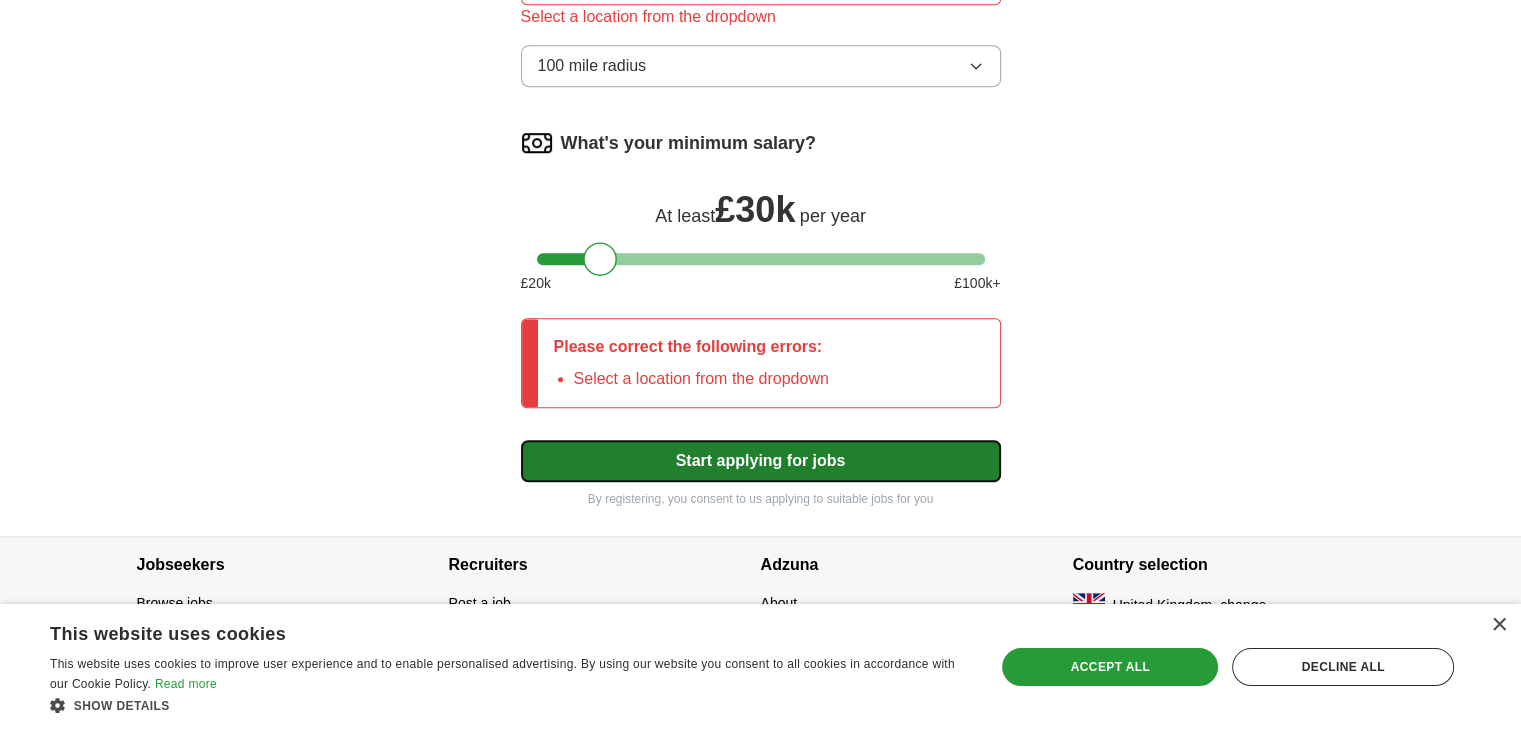 click on "Start applying for jobs" at bounding box center [761, 461] 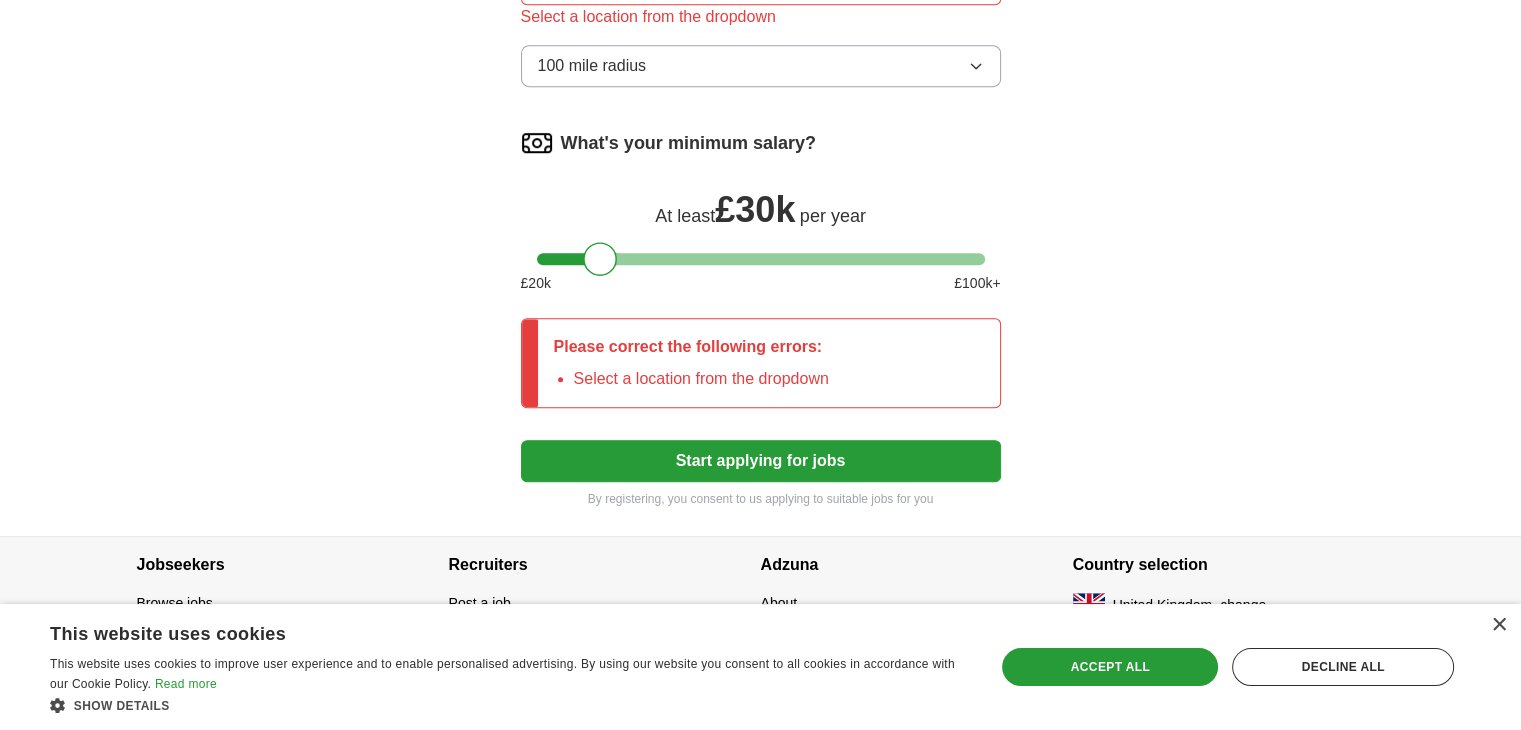 click on "ApplyIQ Let  ApplyIQ  do the hard work of searching and applying for jobs. Just tell us what you're looking for, and we'll do the rest. Select a CV Judy-s Resume .pdf 16/07/2025, 15:32 Upload a different  CV By uploading your  CV  you agree to our   T&Cs   and   Privacy Notice . First Name ****** Last Name ******* What job are you looking for? Enter or select a minimum of 3 job titles (4-8 recommended) Accounting Technician + Finance Intern ✓ × Bookkeeper ✓ × Accounts Assistant ✓ × Cash Management Officer ✓ × Accounts Payable Clerk ✓ × Financial Analyst ✓ × Supplier Relations Coordinator + Finance Assistant ✓ × Junior Accountant ✓ × Select all Where do you want to work? Select a location from the dropdown 100 mile radius What's your minimum salary? At least  £ 30k   per year £ 20 k £ 100 k+ Please correct the following errors: Select a location from the dropdown Start applying for jobs By registering, you consent to us applying to suitable jobs for you" at bounding box center [761, -303] 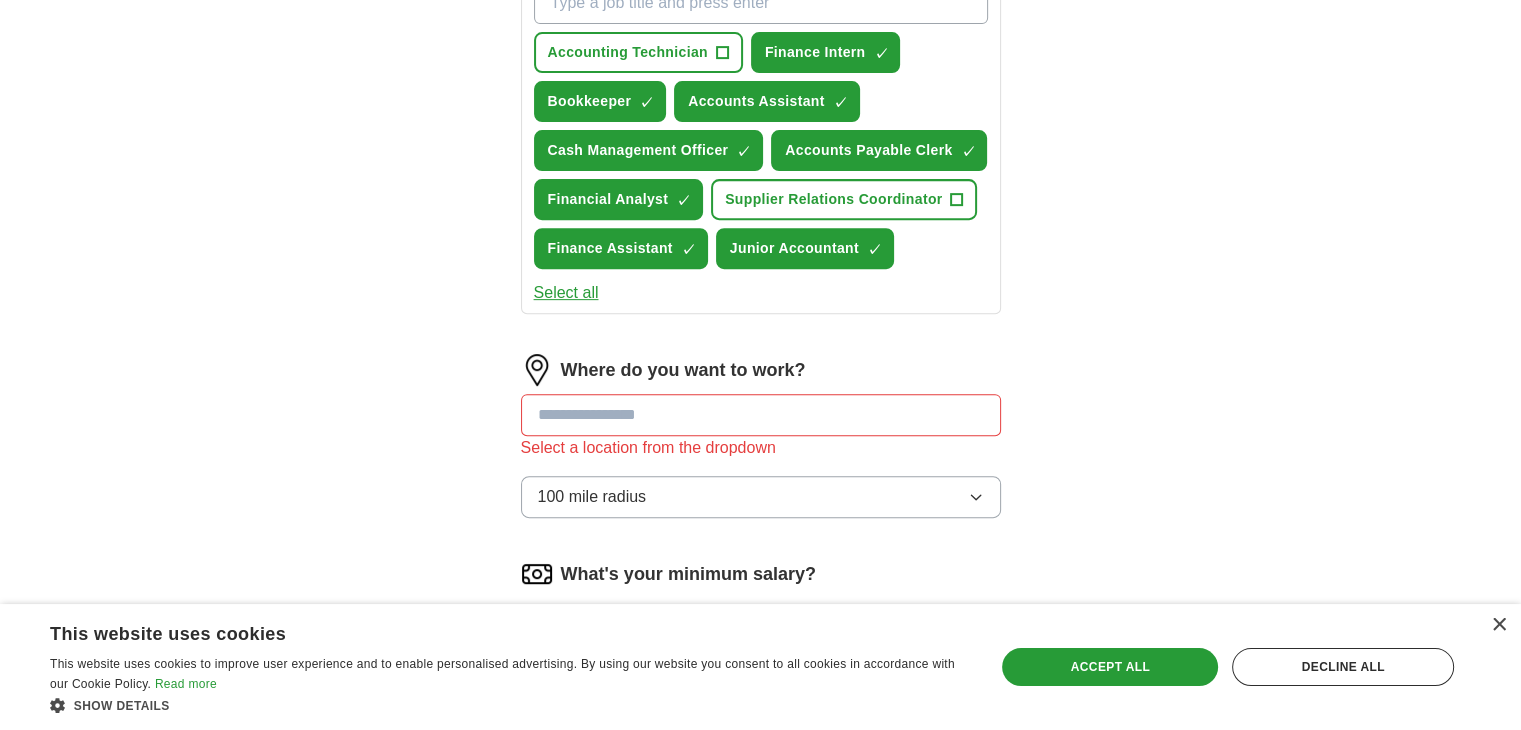 scroll, scrollTop: 776, scrollLeft: 0, axis: vertical 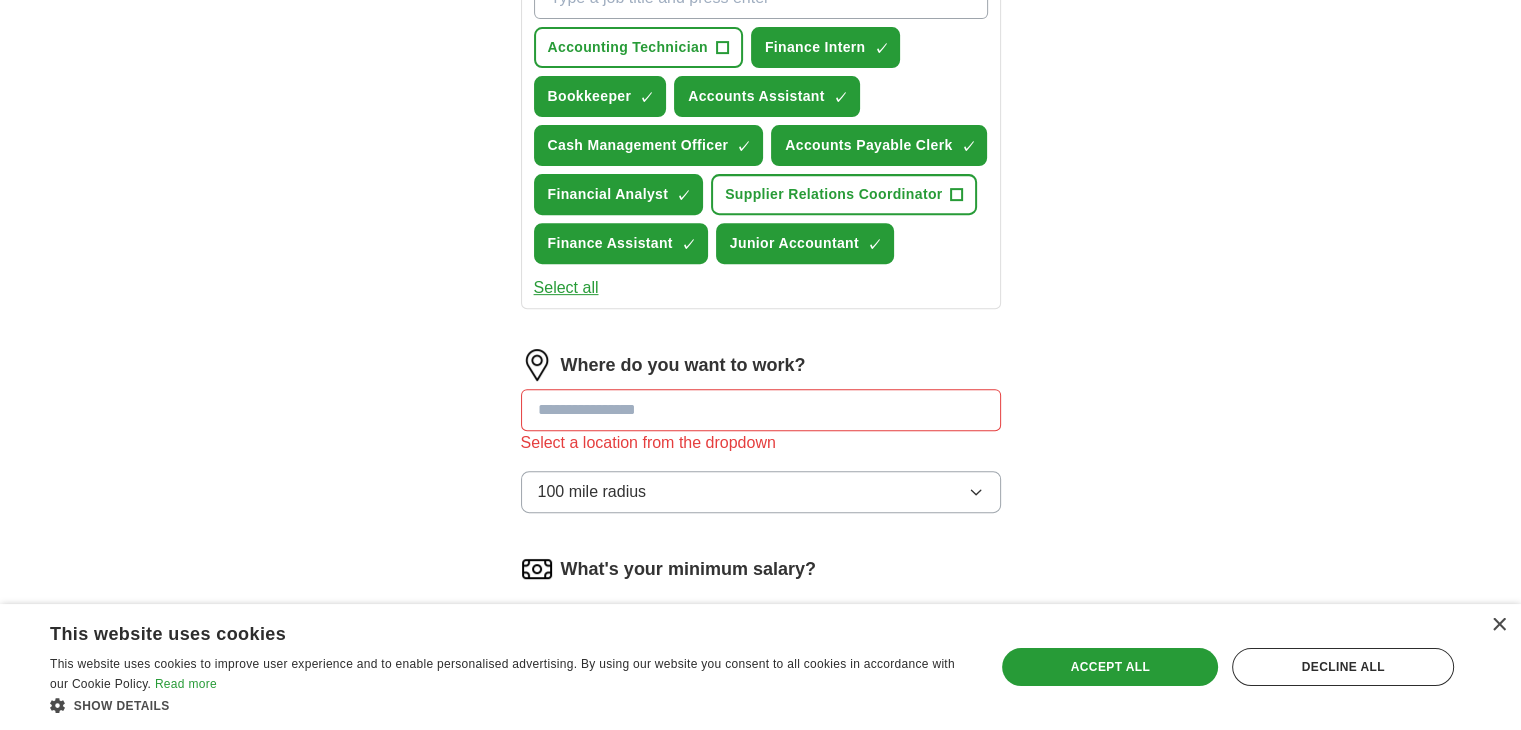 click at bounding box center (761, 410) 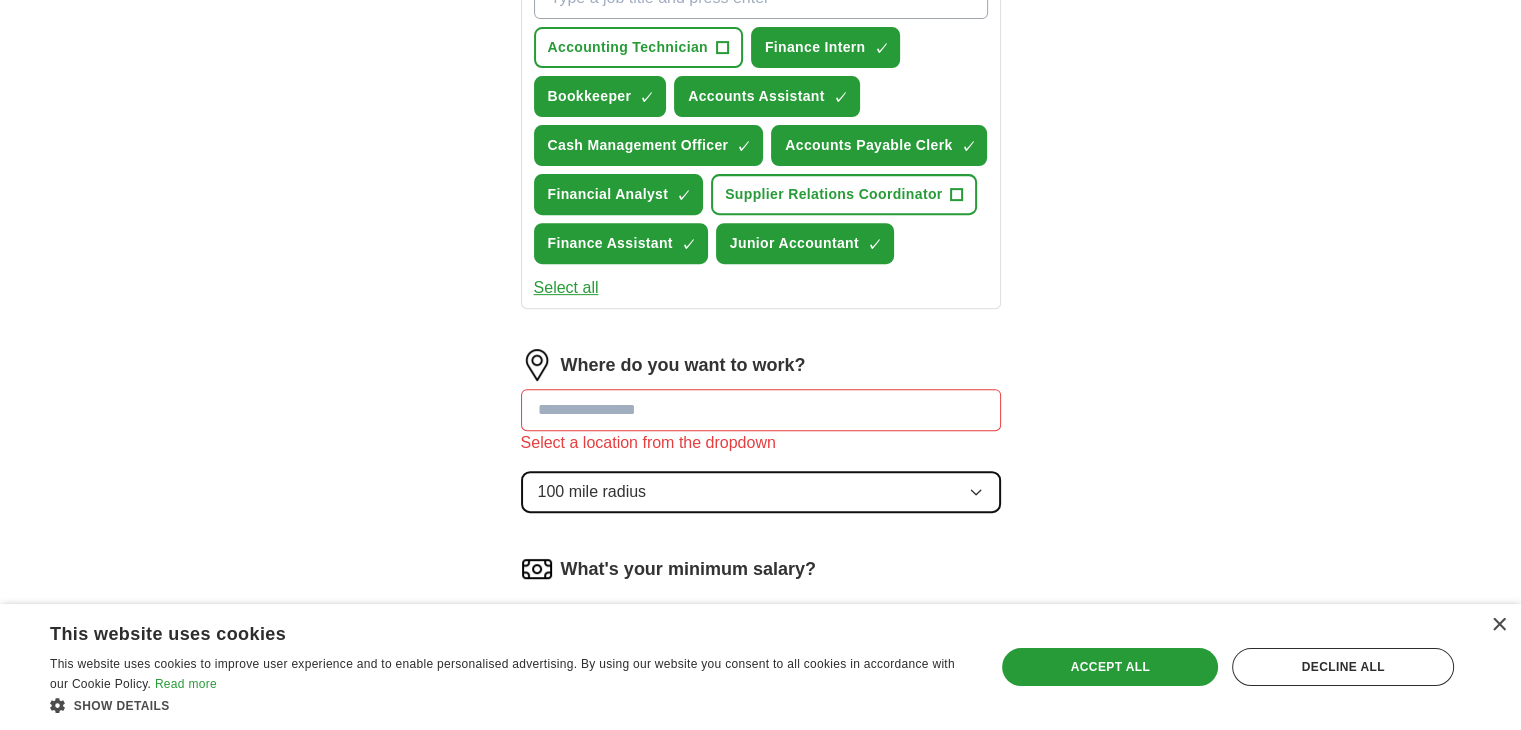 click 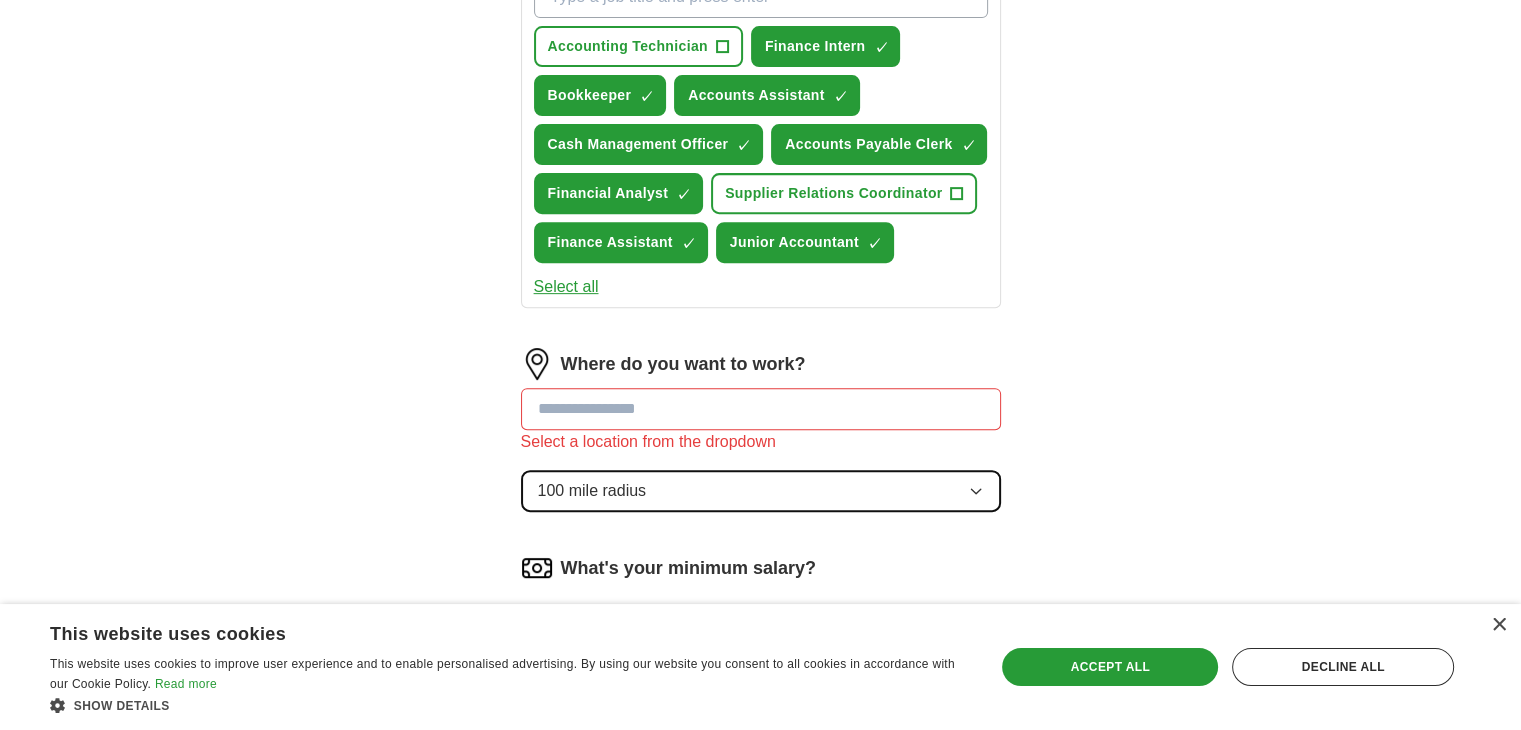 scroll, scrollTop: 775, scrollLeft: 0, axis: vertical 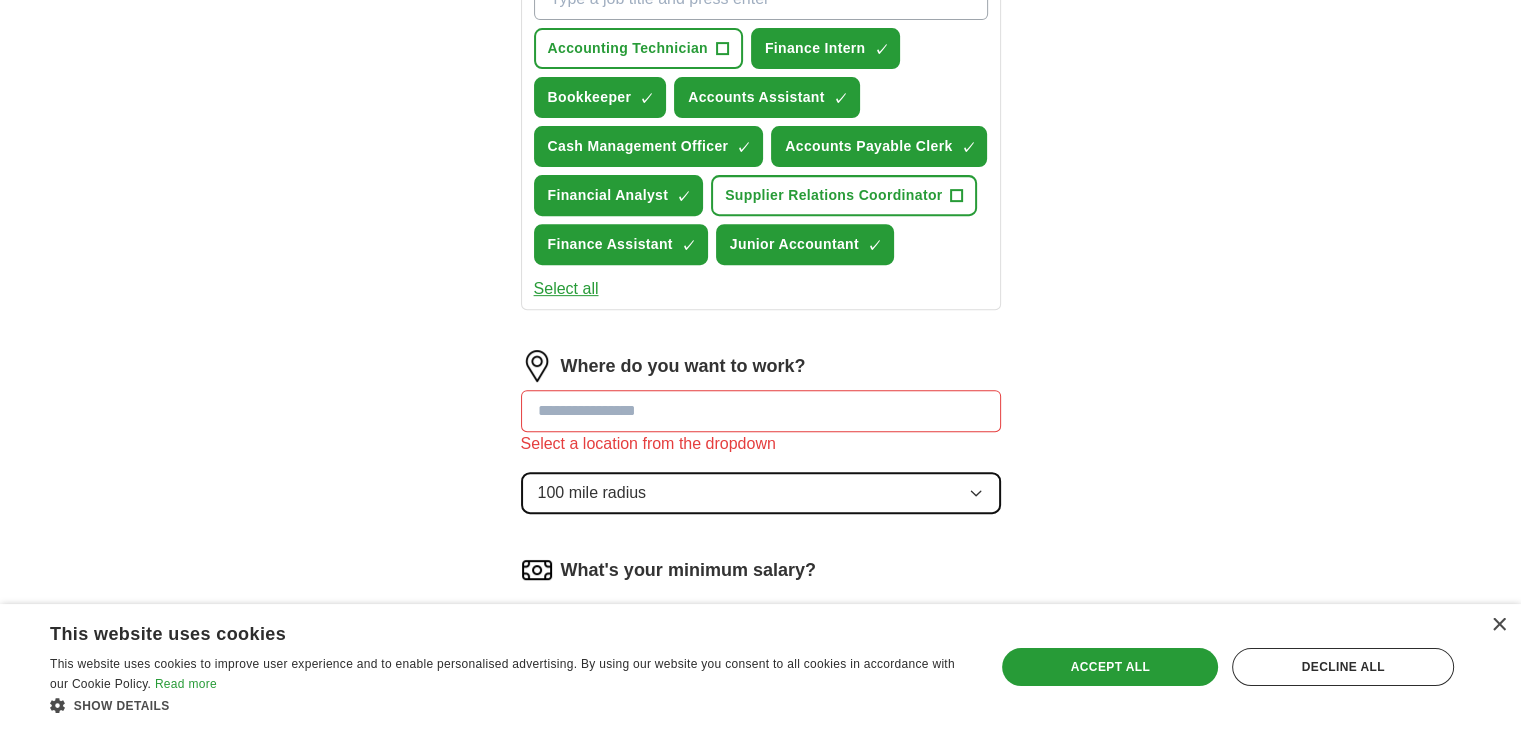 click on "100 mile radius" at bounding box center [761, 493] 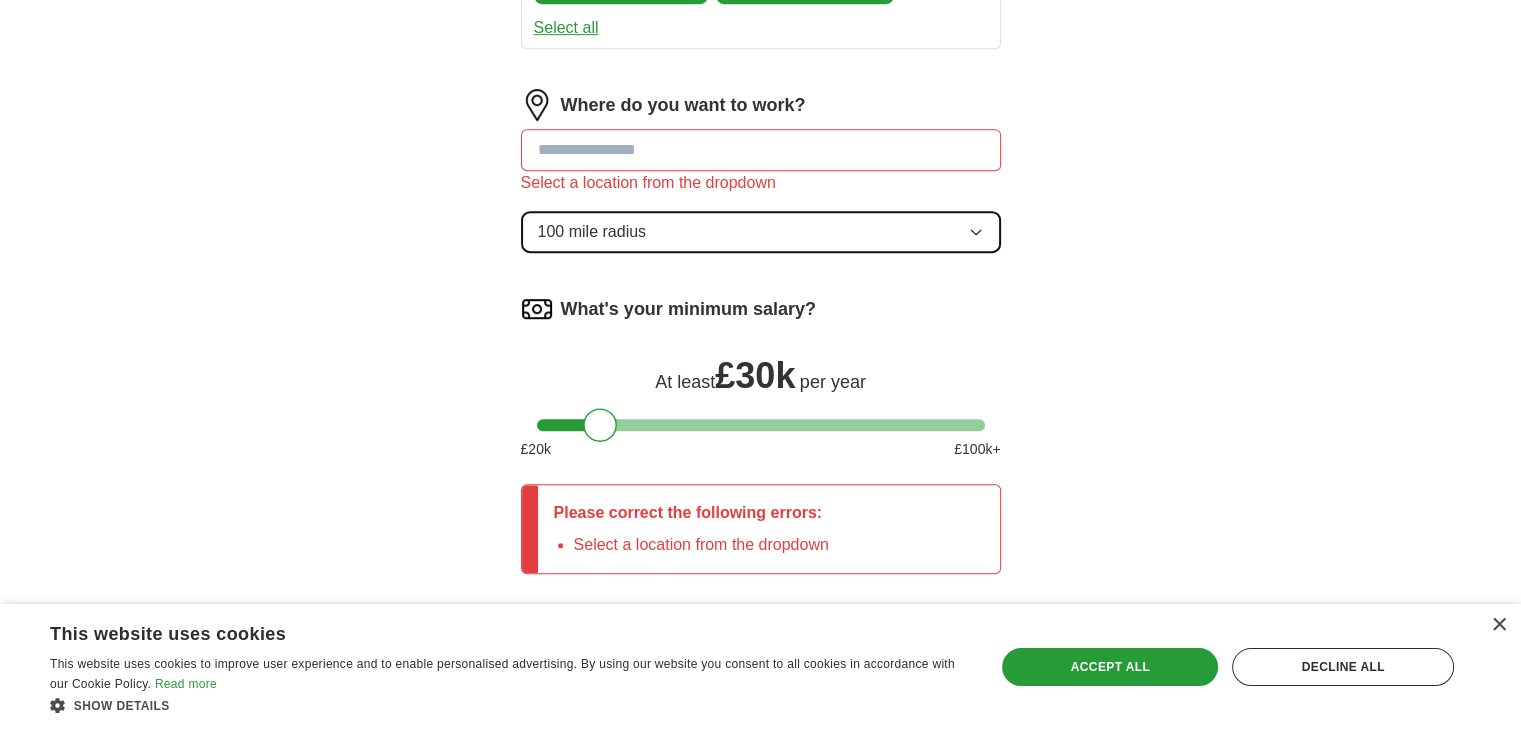 scroll, scrollTop: 1037, scrollLeft: 0, axis: vertical 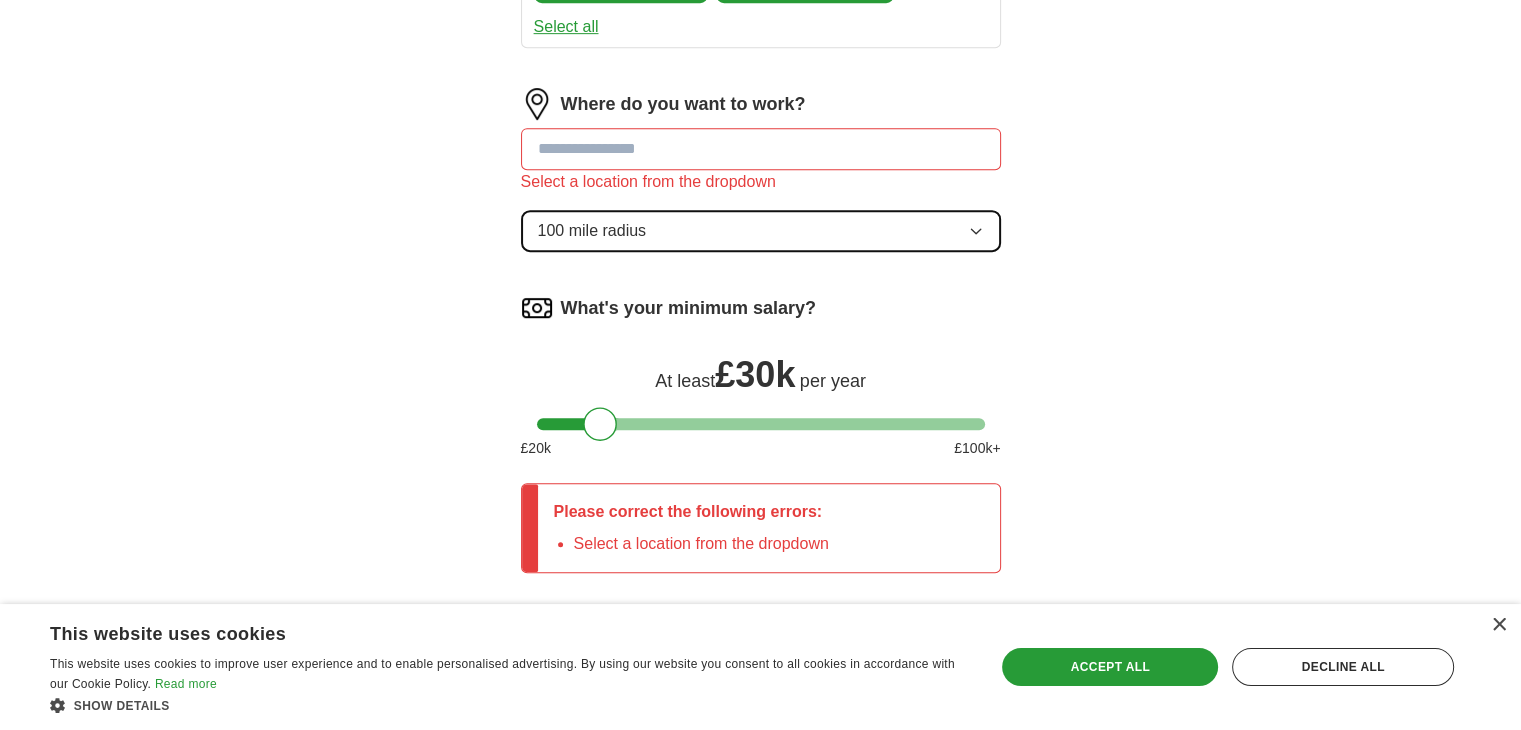 click on "100 mile radius" at bounding box center (761, 231) 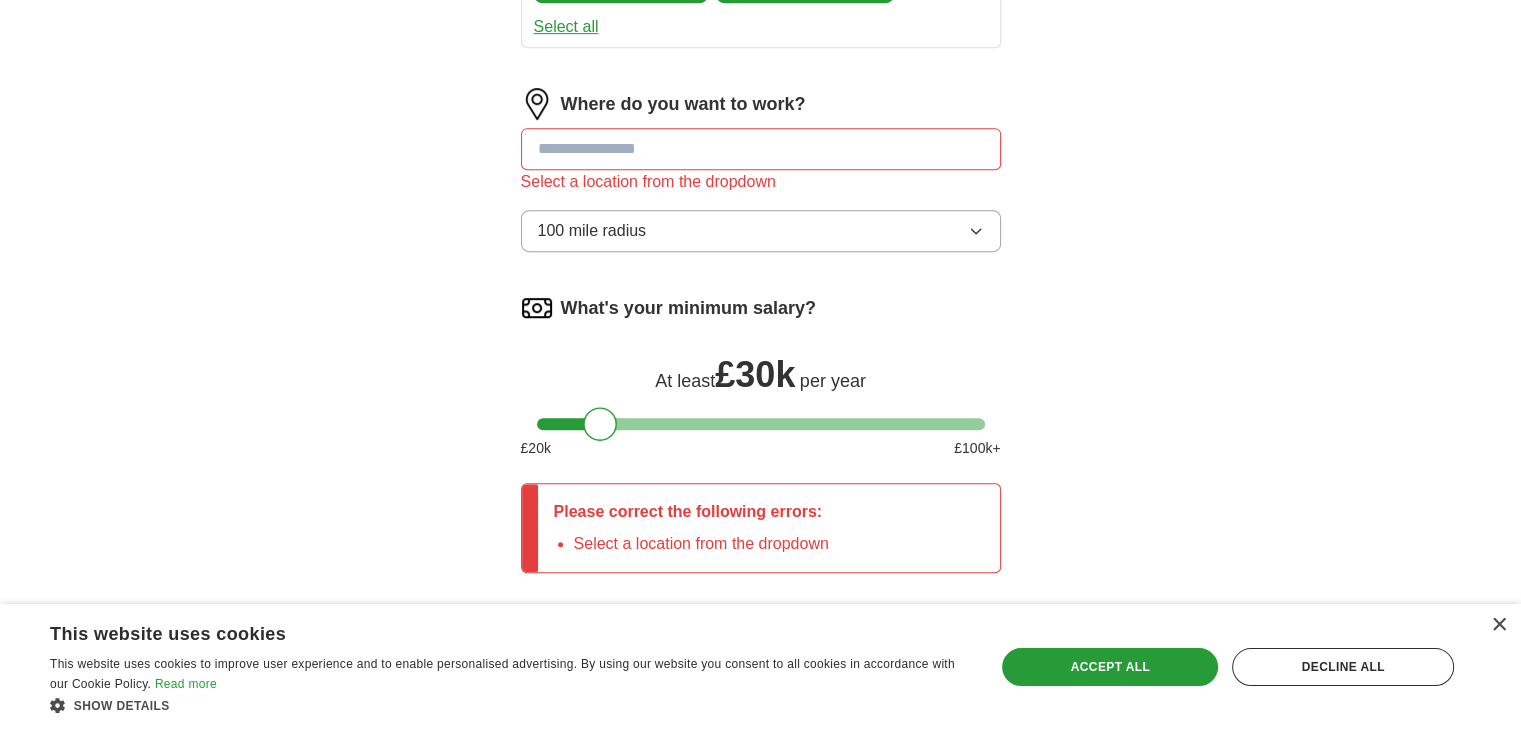 click on "ApplyIQ Let  ApplyIQ  do the hard work of searching and applying for jobs. Just tell us what you're looking for, and we'll do the rest. Select a CV Judy-s Resume .pdf 16/07/2025, 15:32 Upload a different  CV By uploading your  CV  you agree to our   T&Cs   and   Privacy Notice . First Name ****** Last Name ******* What job are you looking for? Enter or select a minimum of 3 job titles (4-8 recommended) Accounting Technician + Finance Intern ✓ × Bookkeeper ✓ × Accounts Assistant ✓ × Cash Management Officer ✓ × Accounts Payable Clerk ✓ × Financial Analyst ✓ × Supplier Relations Coordinator + Finance Assistant ✓ × Junior Accountant ✓ × Select all Where do you want to work? Select a location from the dropdown 100 mile radius What's your minimum salary? At least  £ 30k   per year £ 20 k £ 100 k+ Please correct the following errors: Select a location from the dropdown Start applying for jobs By registering, you consent to us applying to suitable jobs for you" at bounding box center (761, -138) 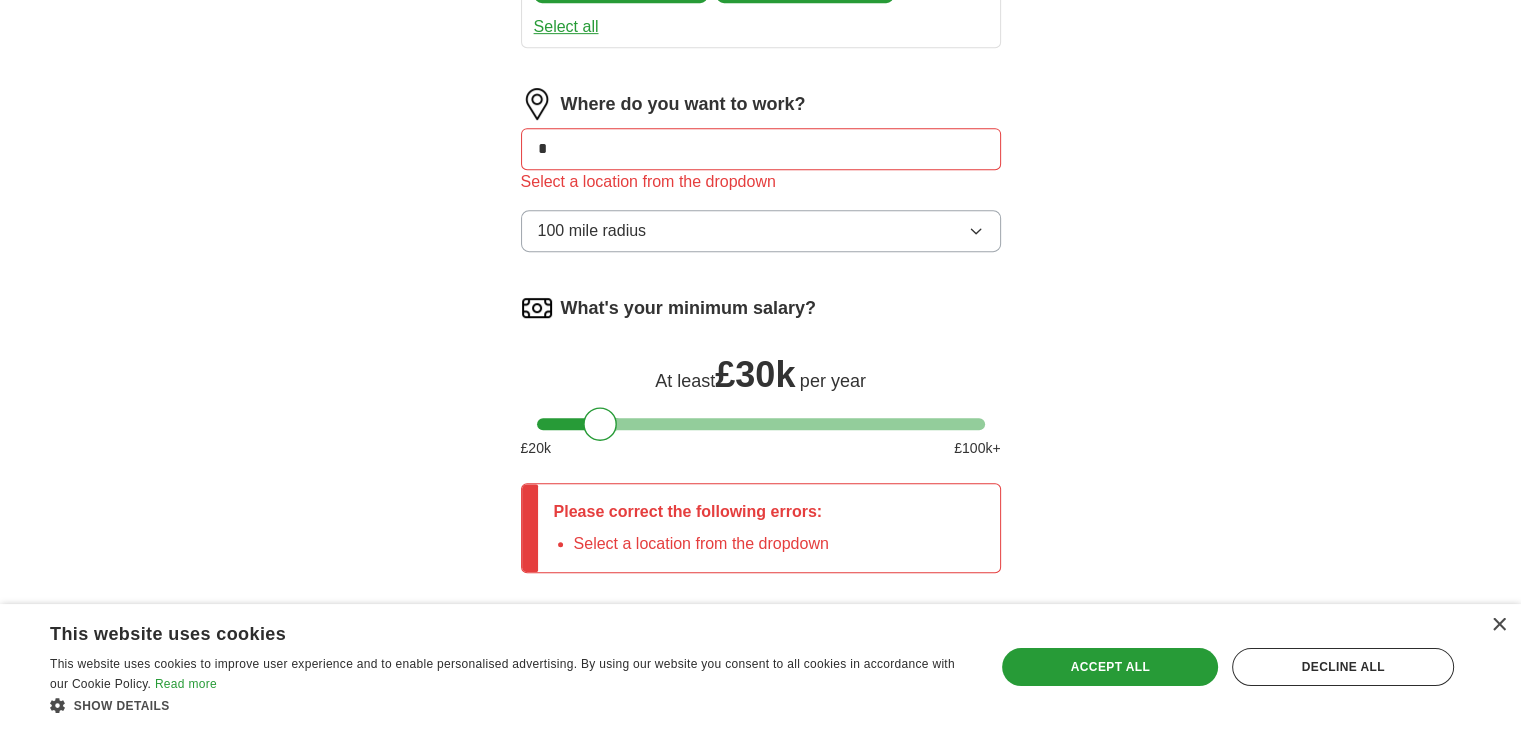 type on "*" 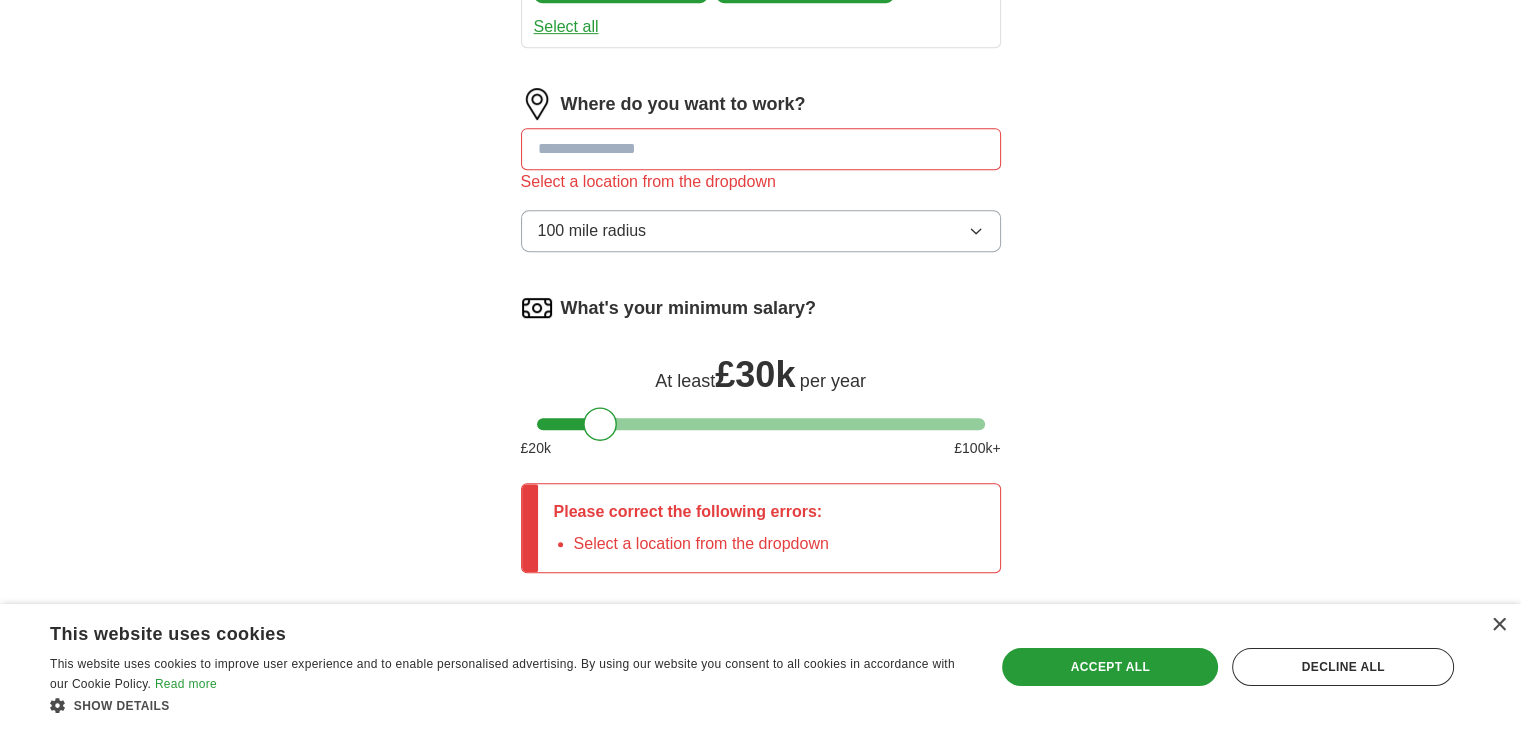 click at bounding box center [761, 149] 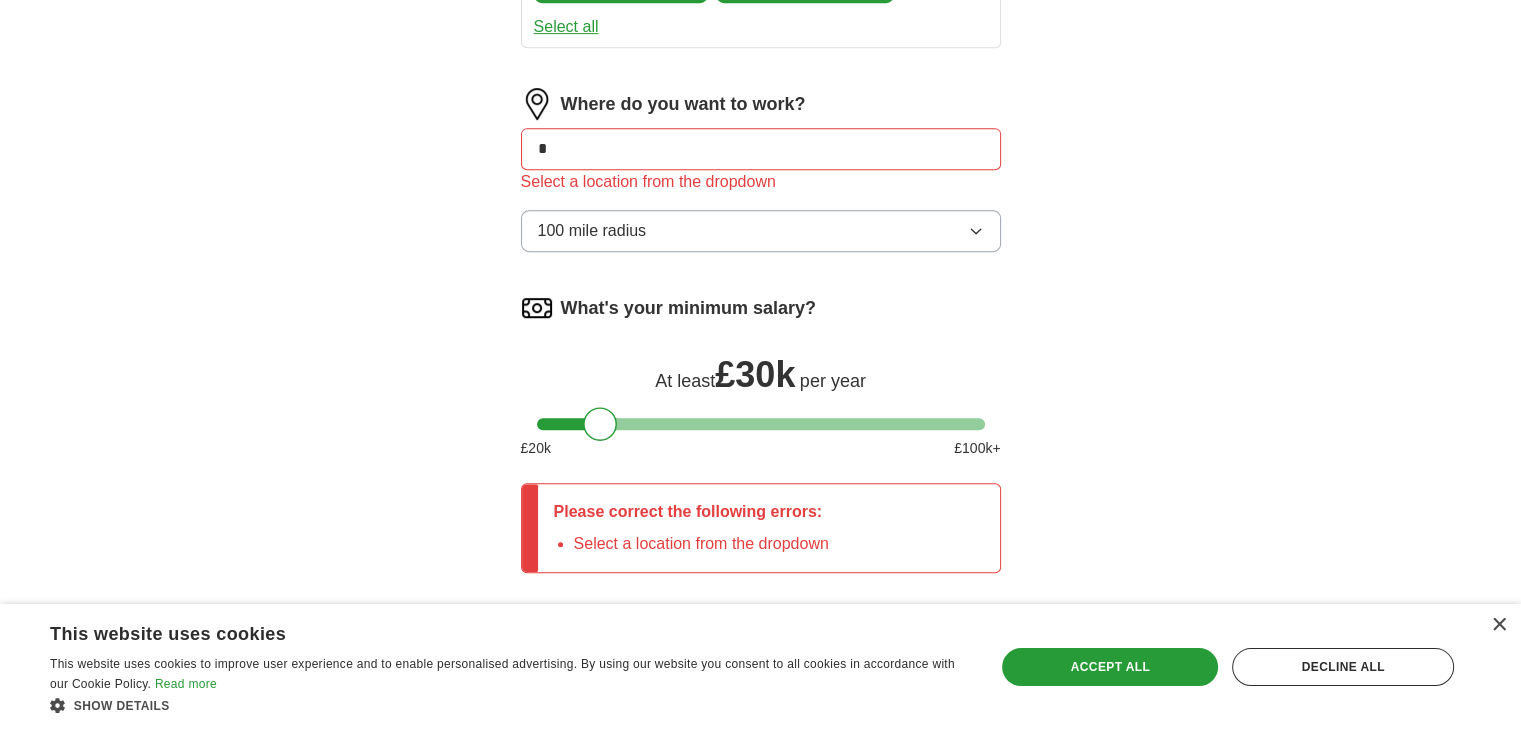 type on "**" 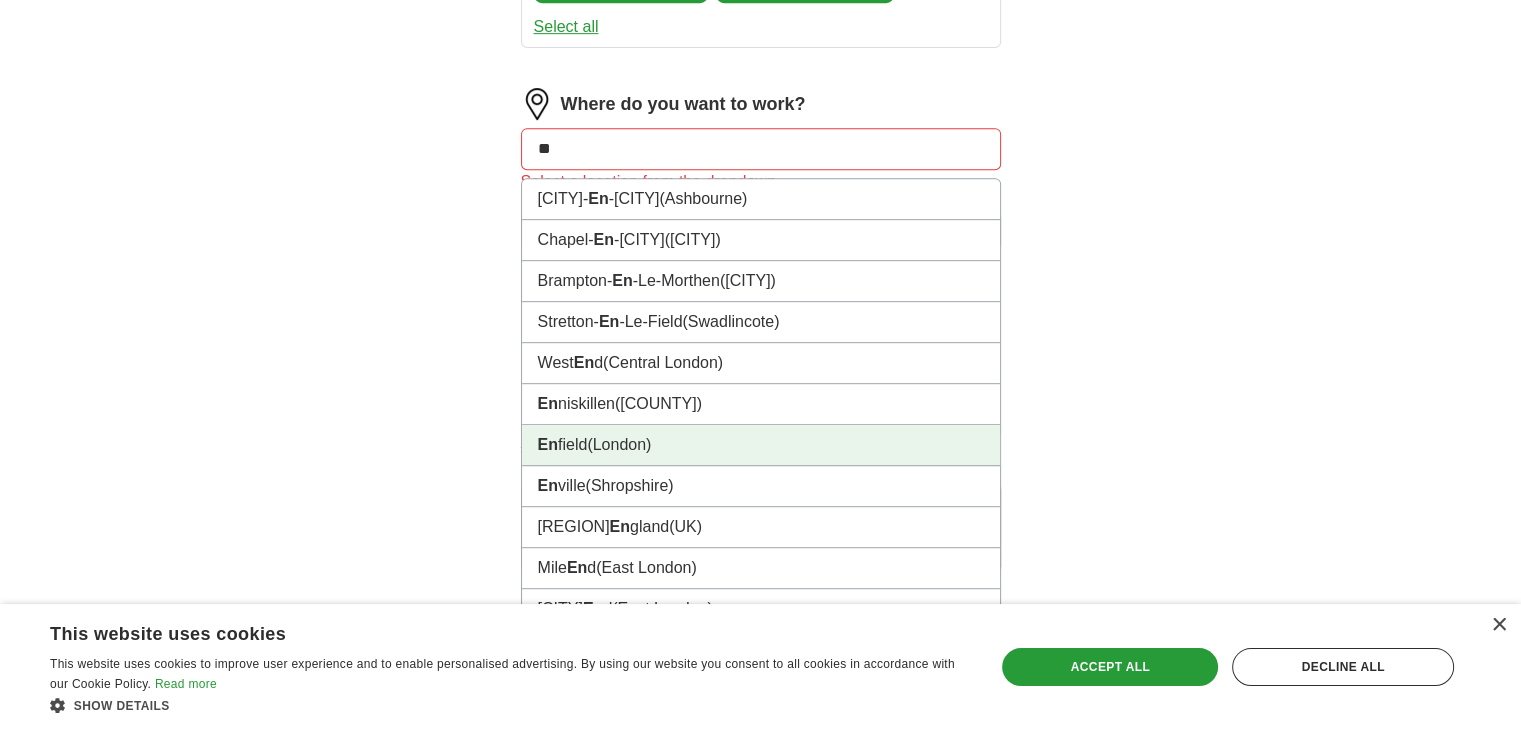 click on "En field  (London)" at bounding box center (761, 445) 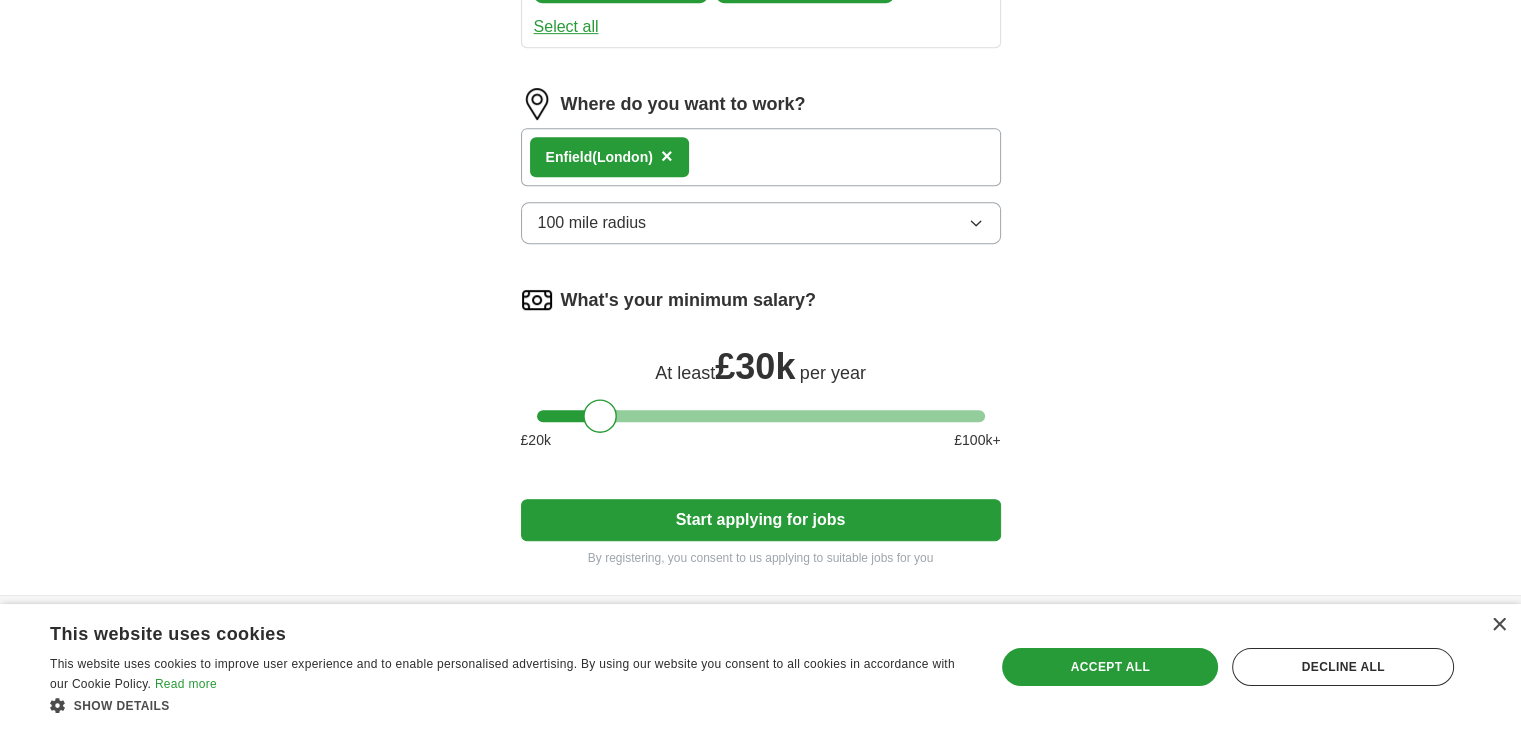 click on "En field  (London) ×" at bounding box center [761, 157] 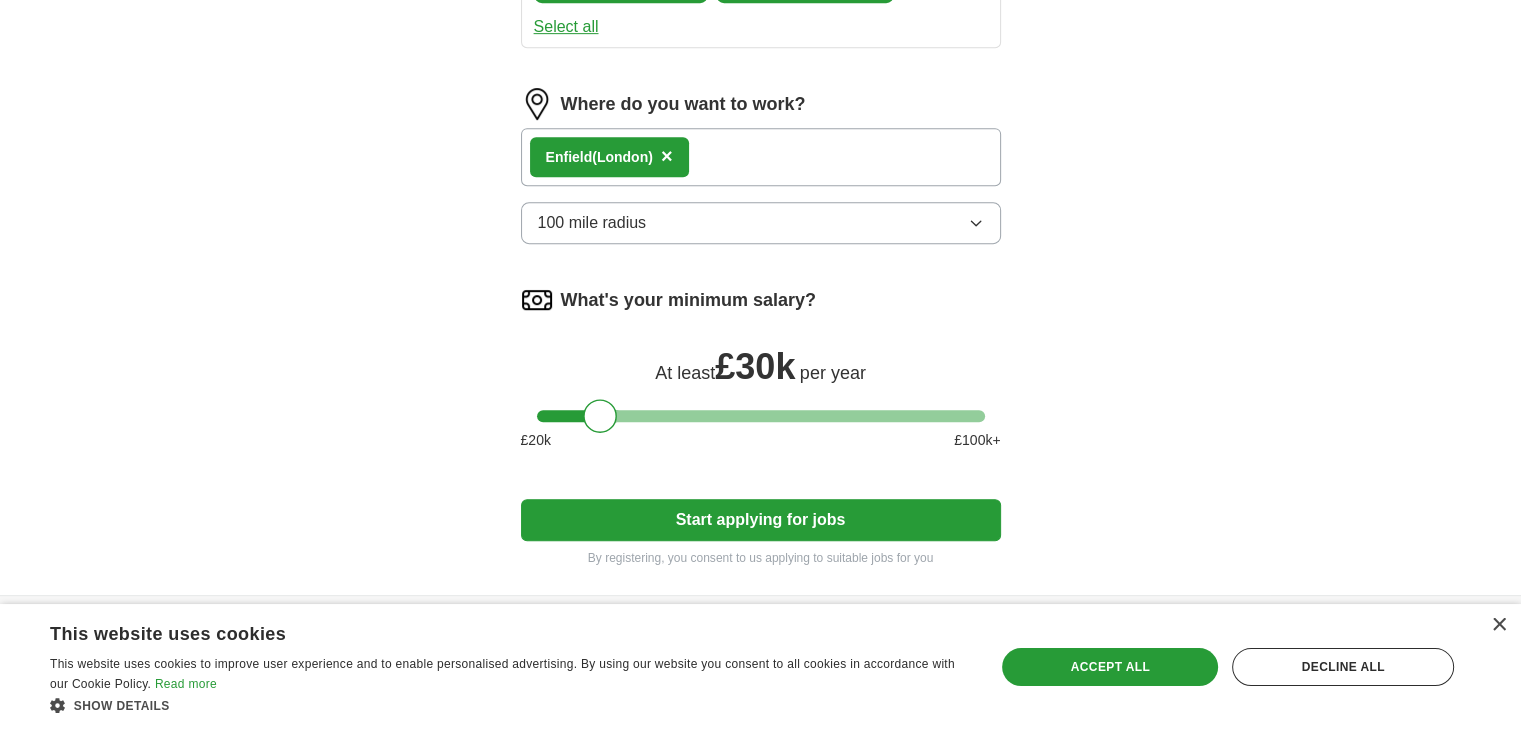 click on "En field  (London) ×" at bounding box center [761, 157] 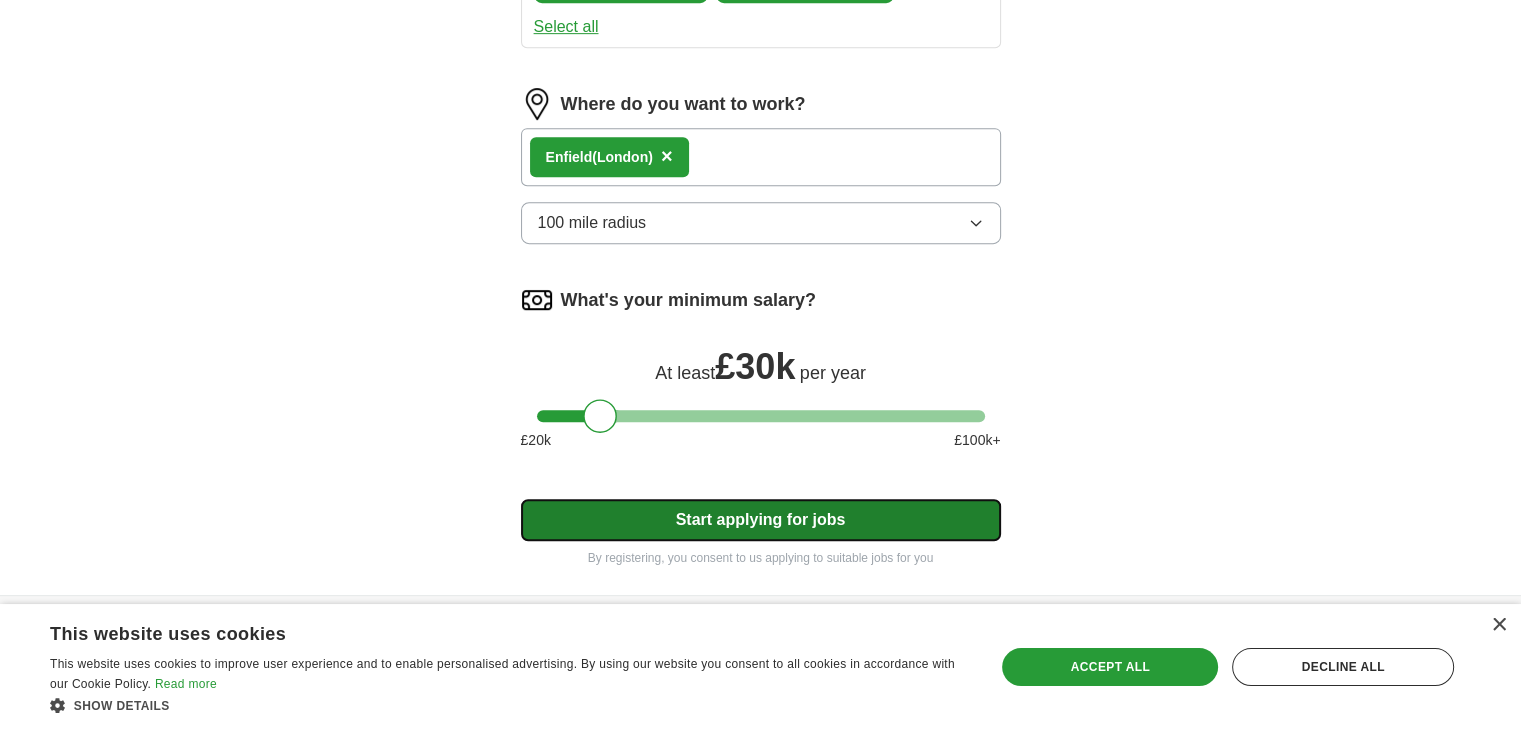 click on "Start applying for jobs" at bounding box center [761, 520] 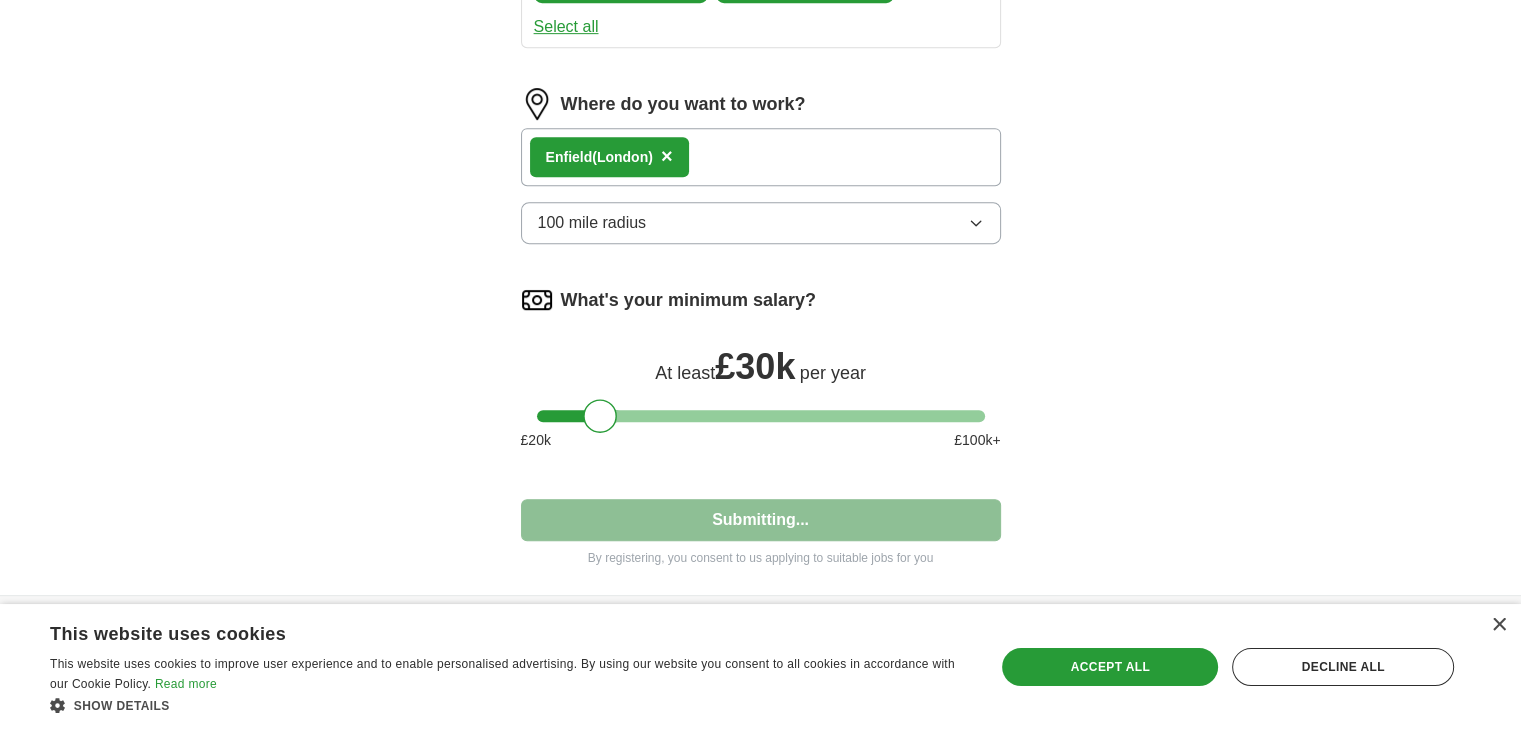 select on "**" 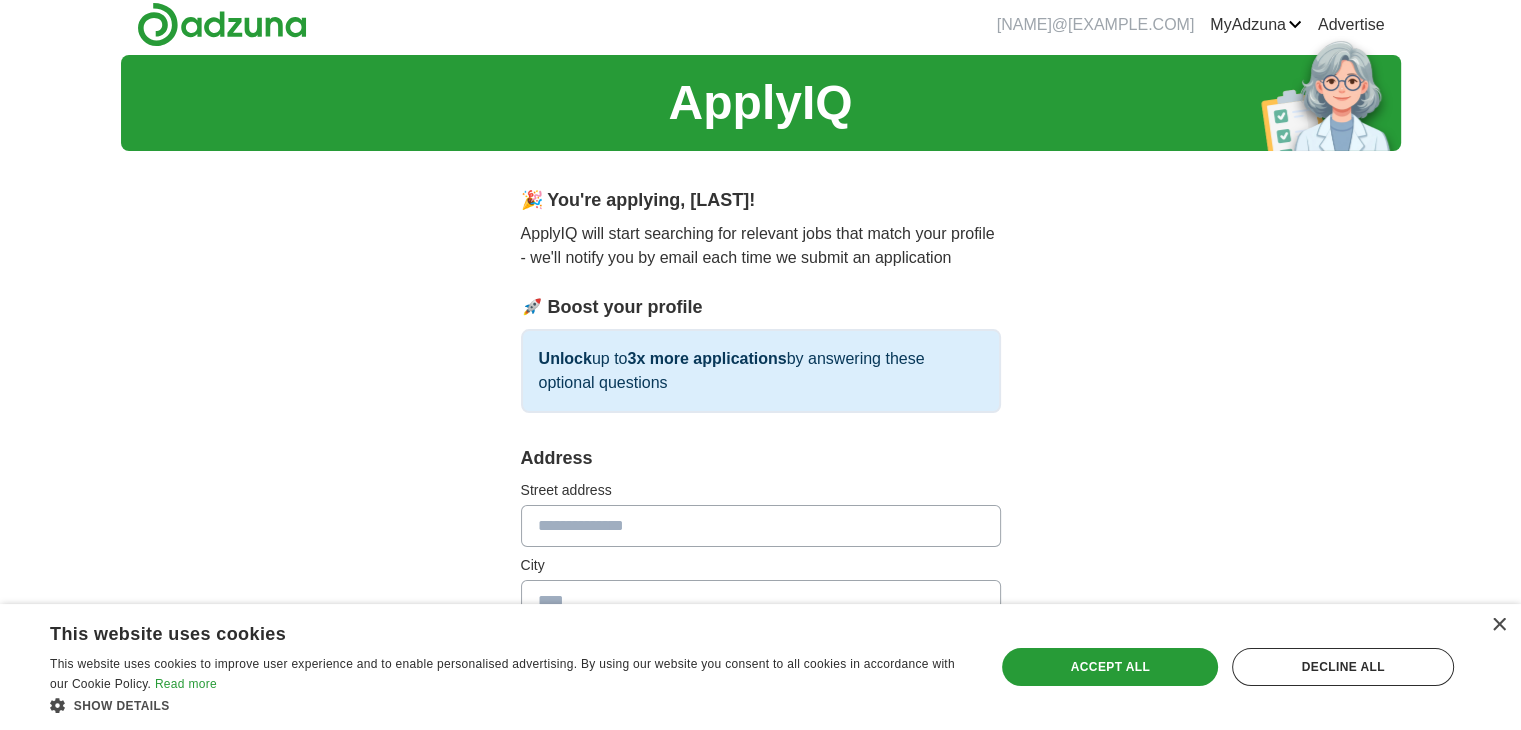 scroll, scrollTop: 0, scrollLeft: 0, axis: both 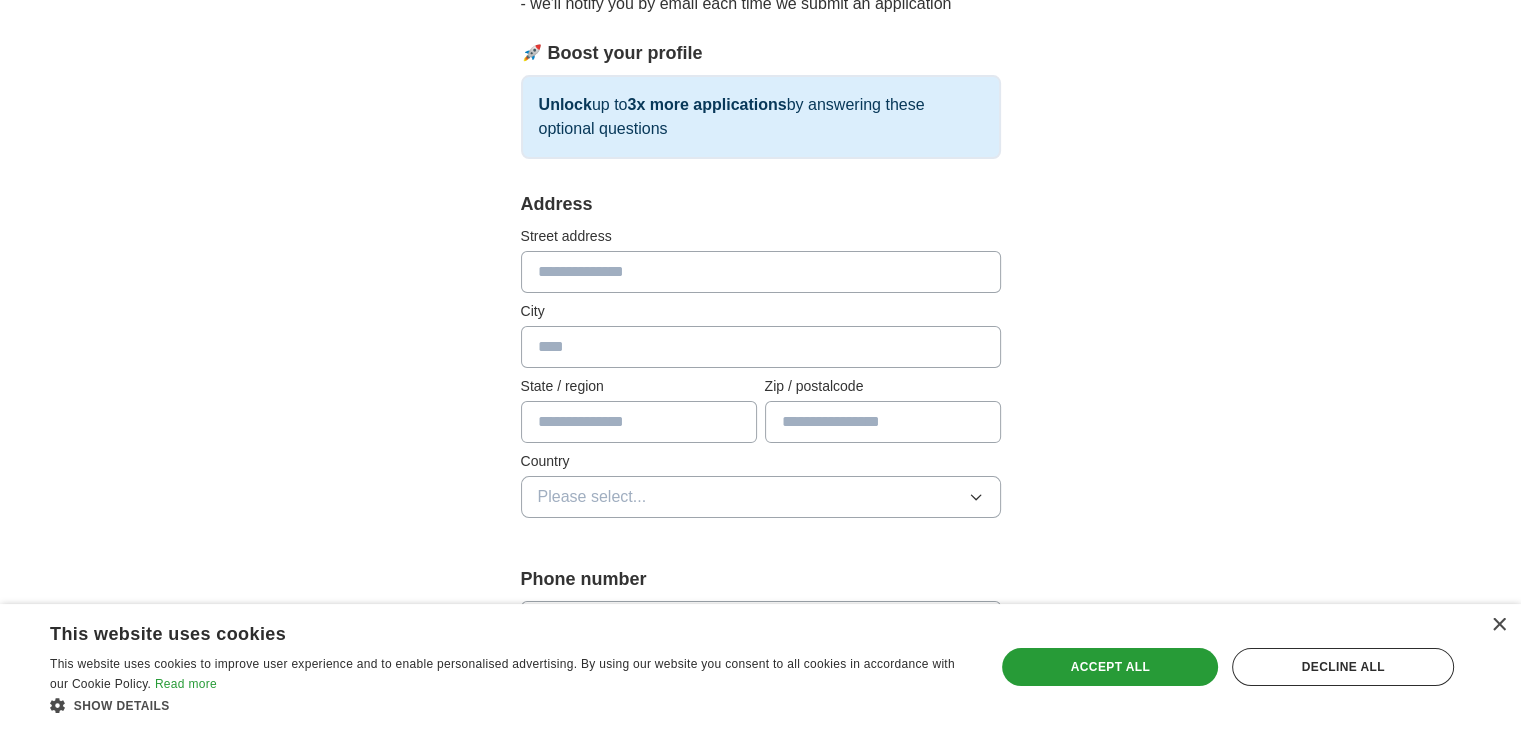 click at bounding box center (761, 272) 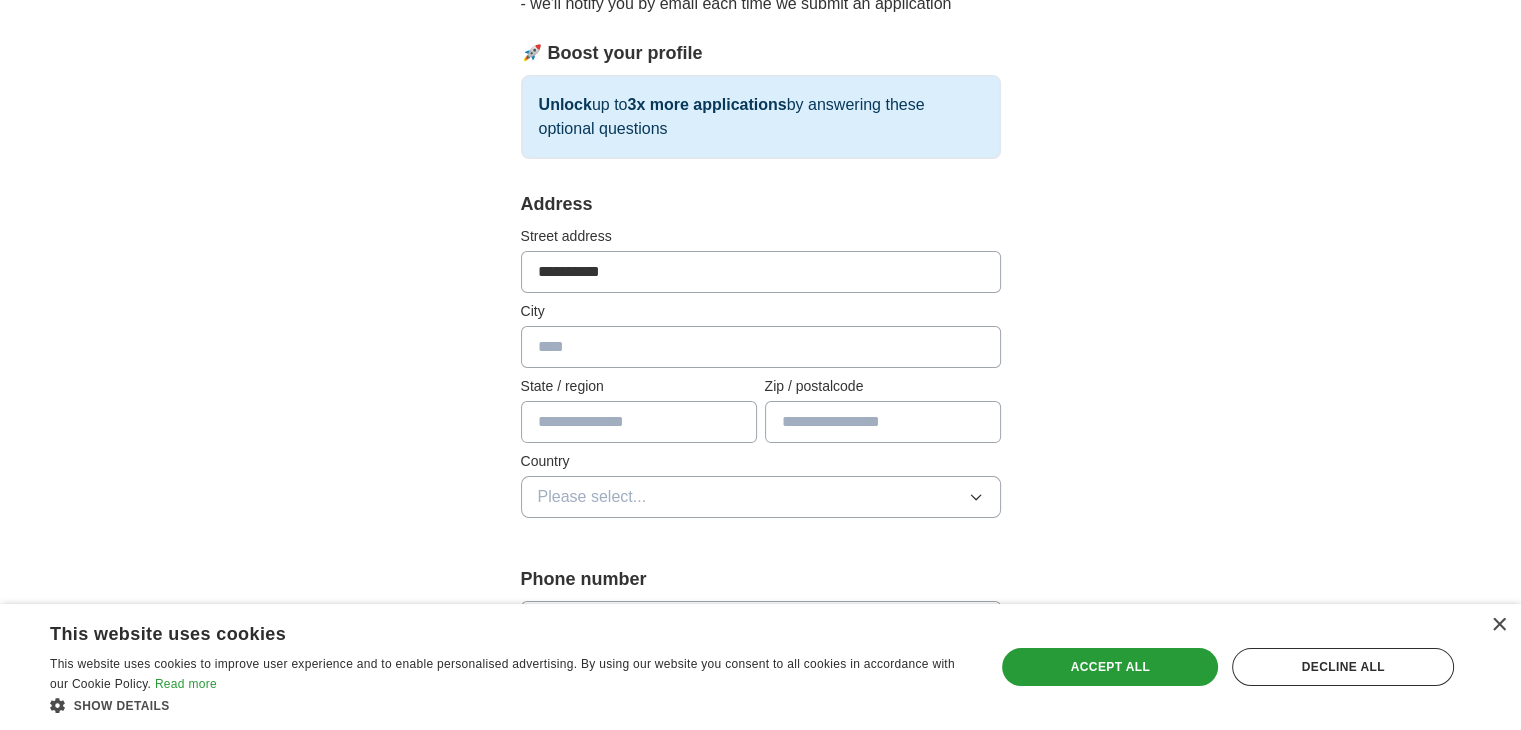 type on "*****" 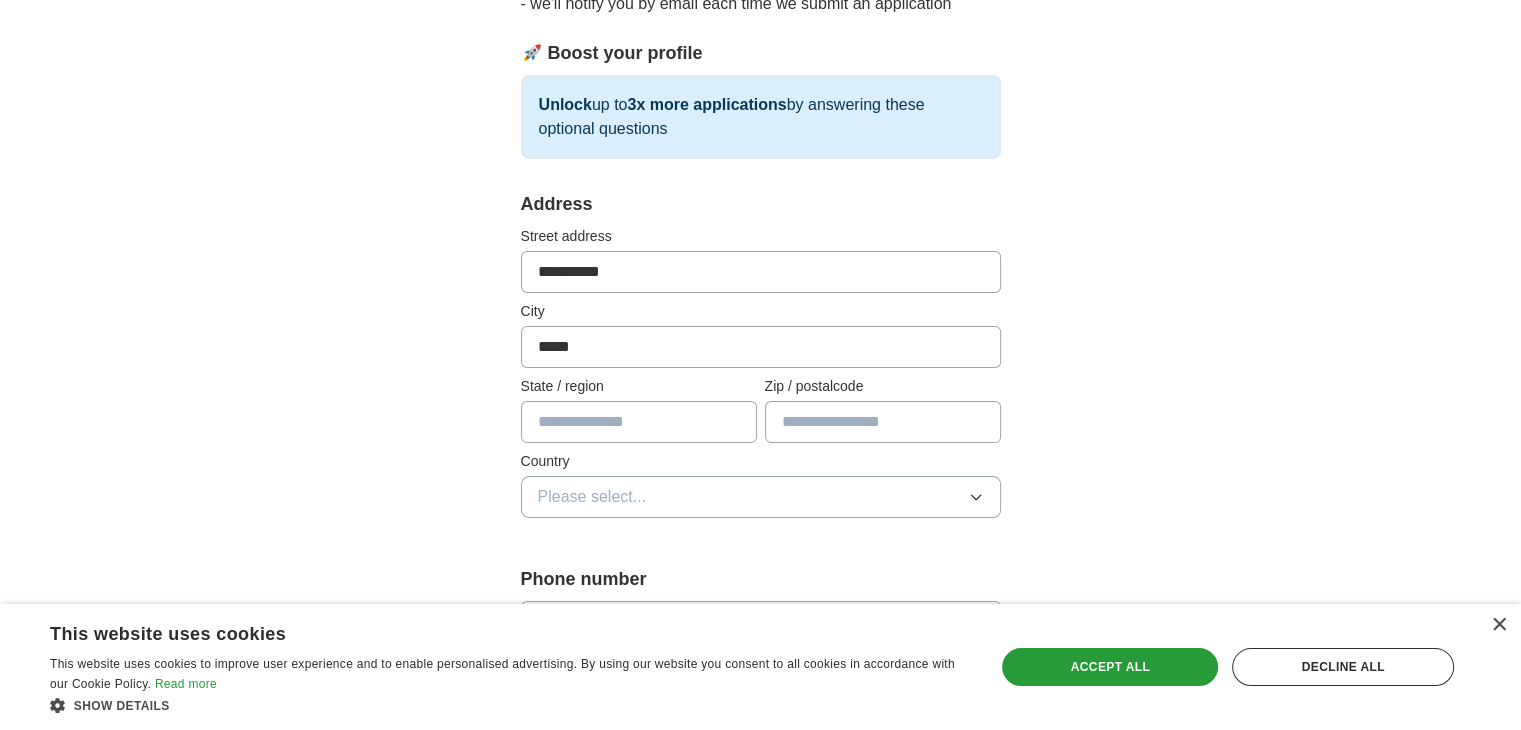 type on "******" 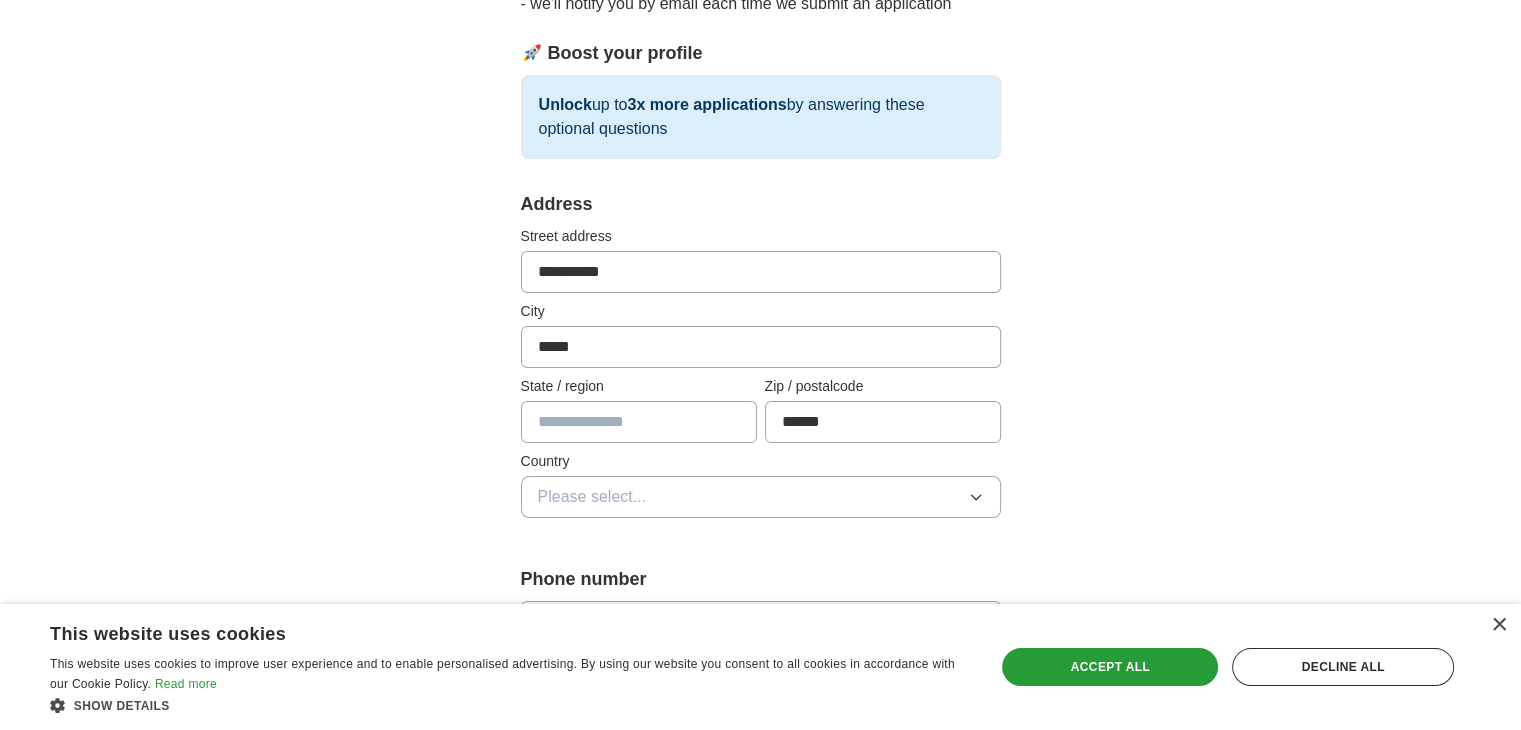 select on "**" 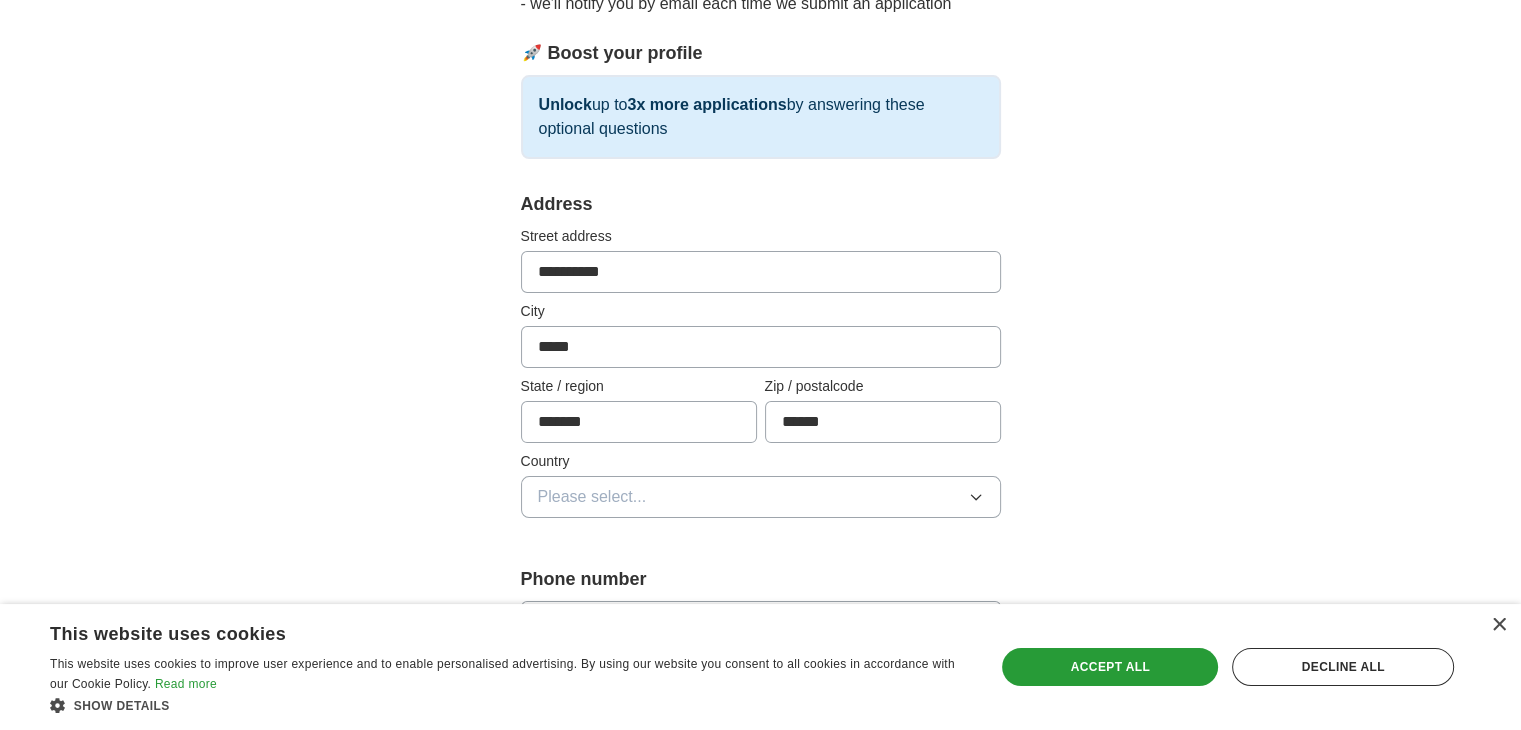 type on "*******" 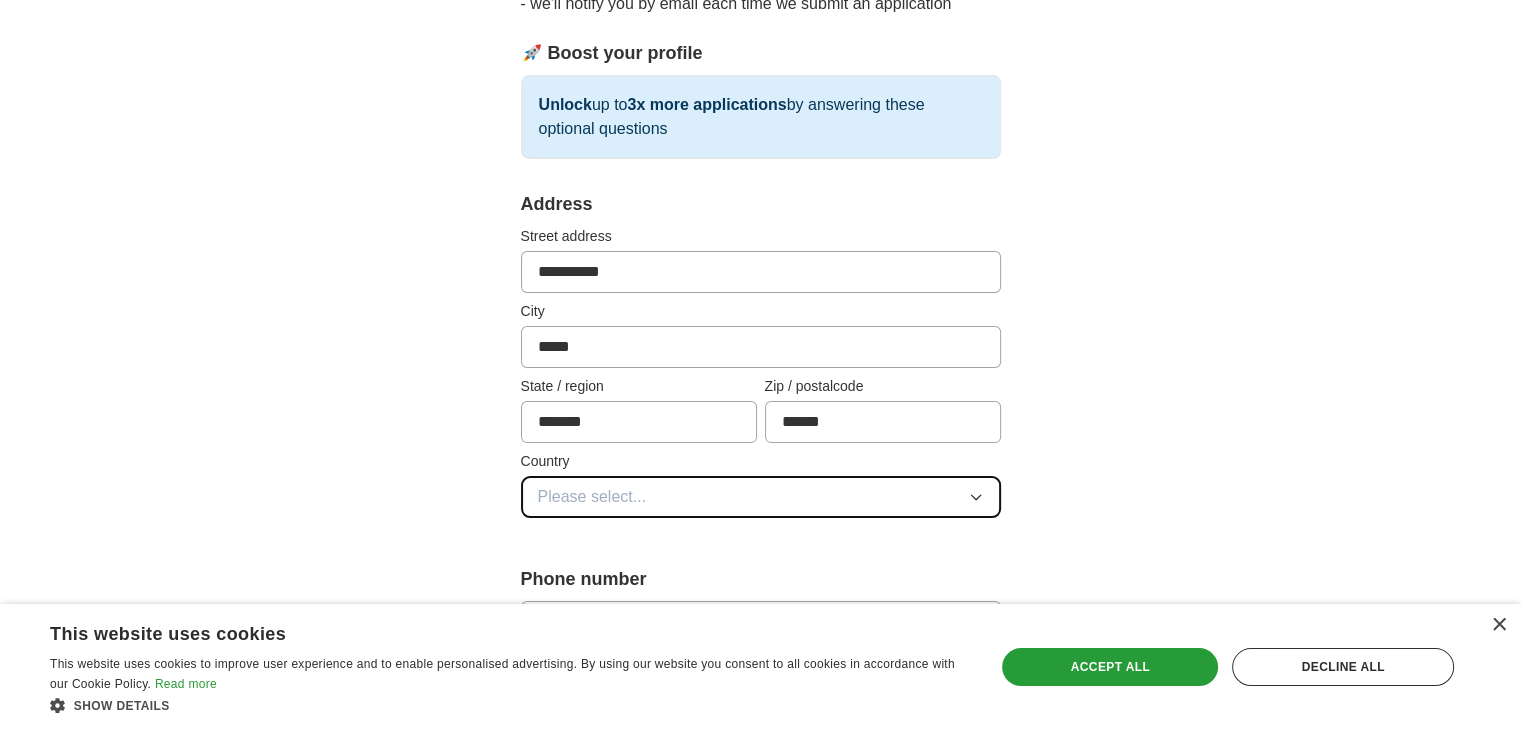 click 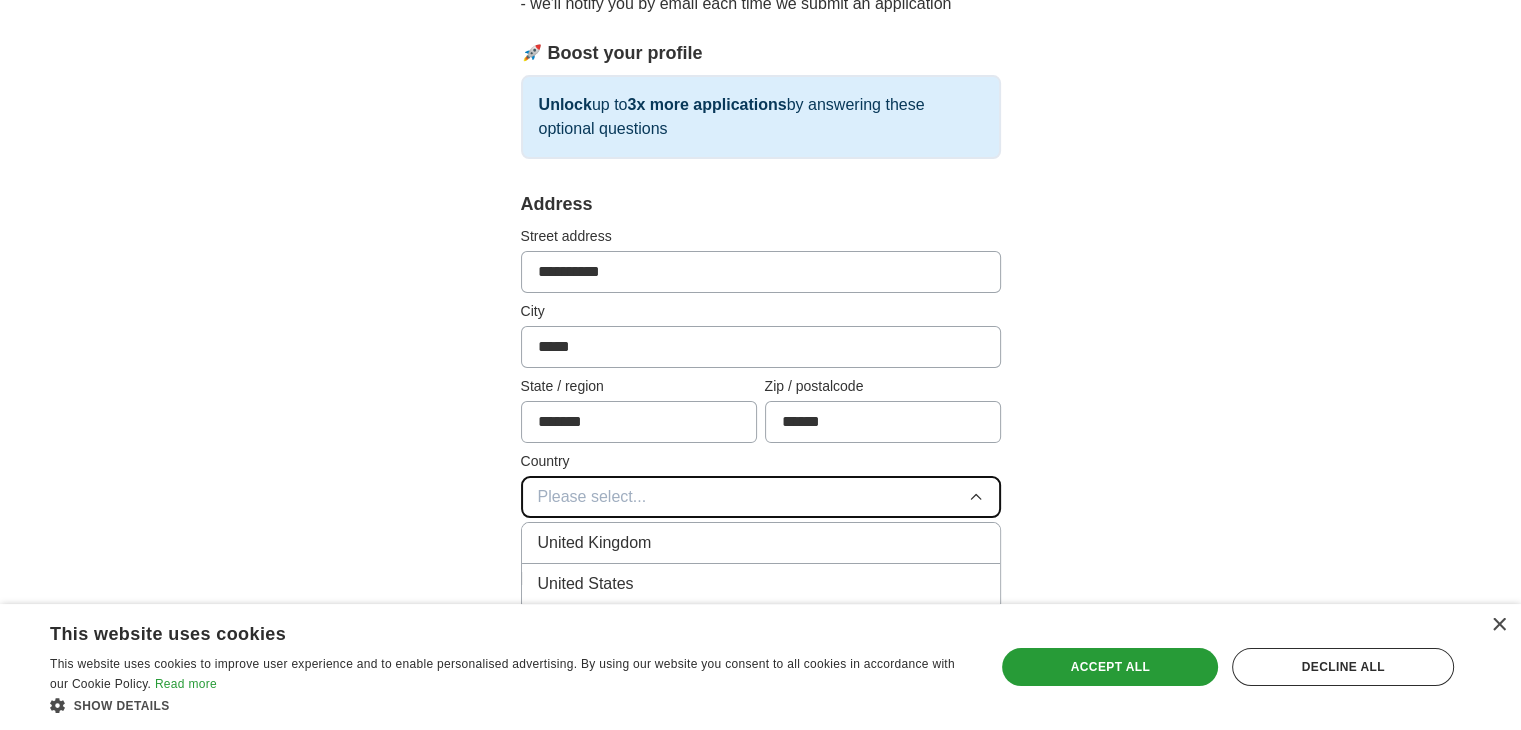 type 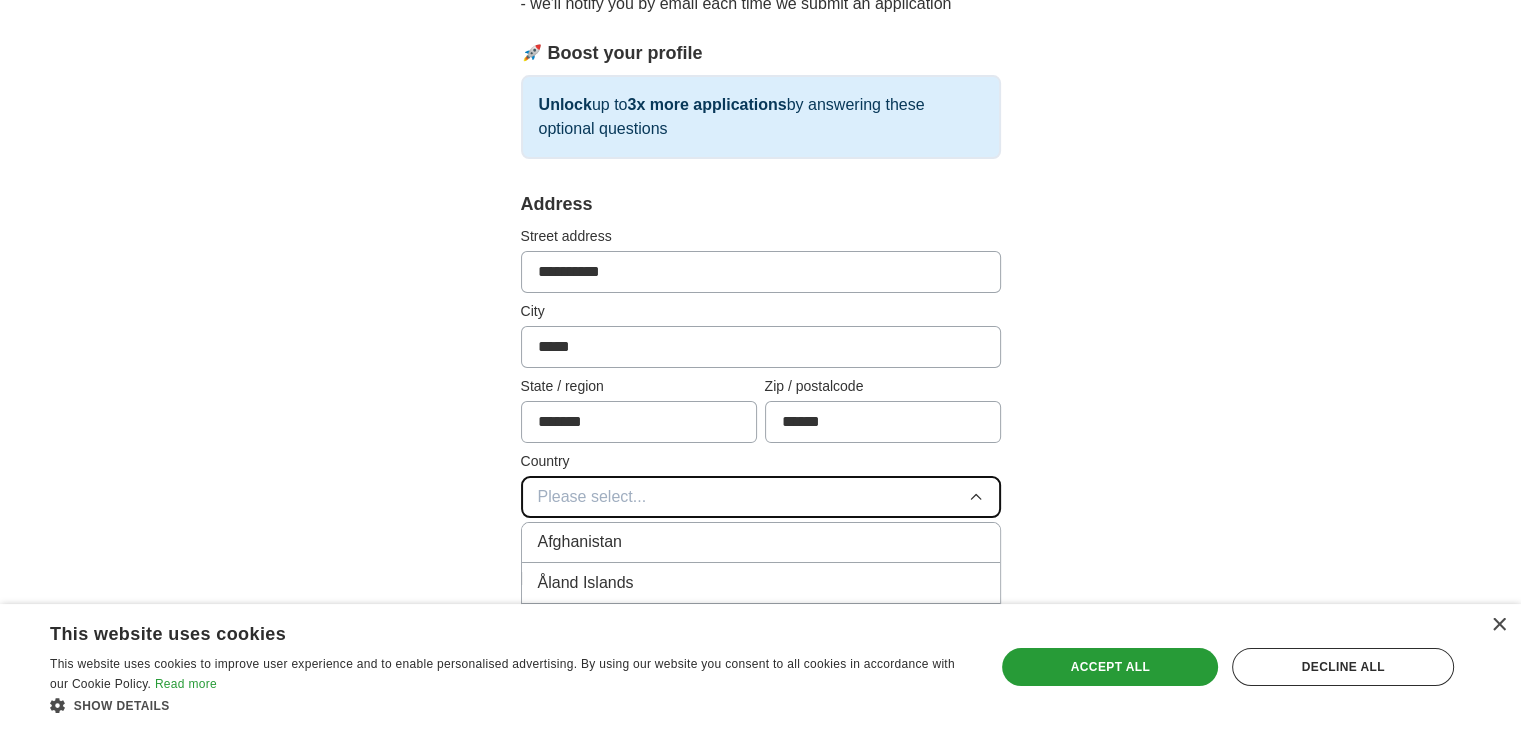 scroll, scrollTop: 60, scrollLeft: 0, axis: vertical 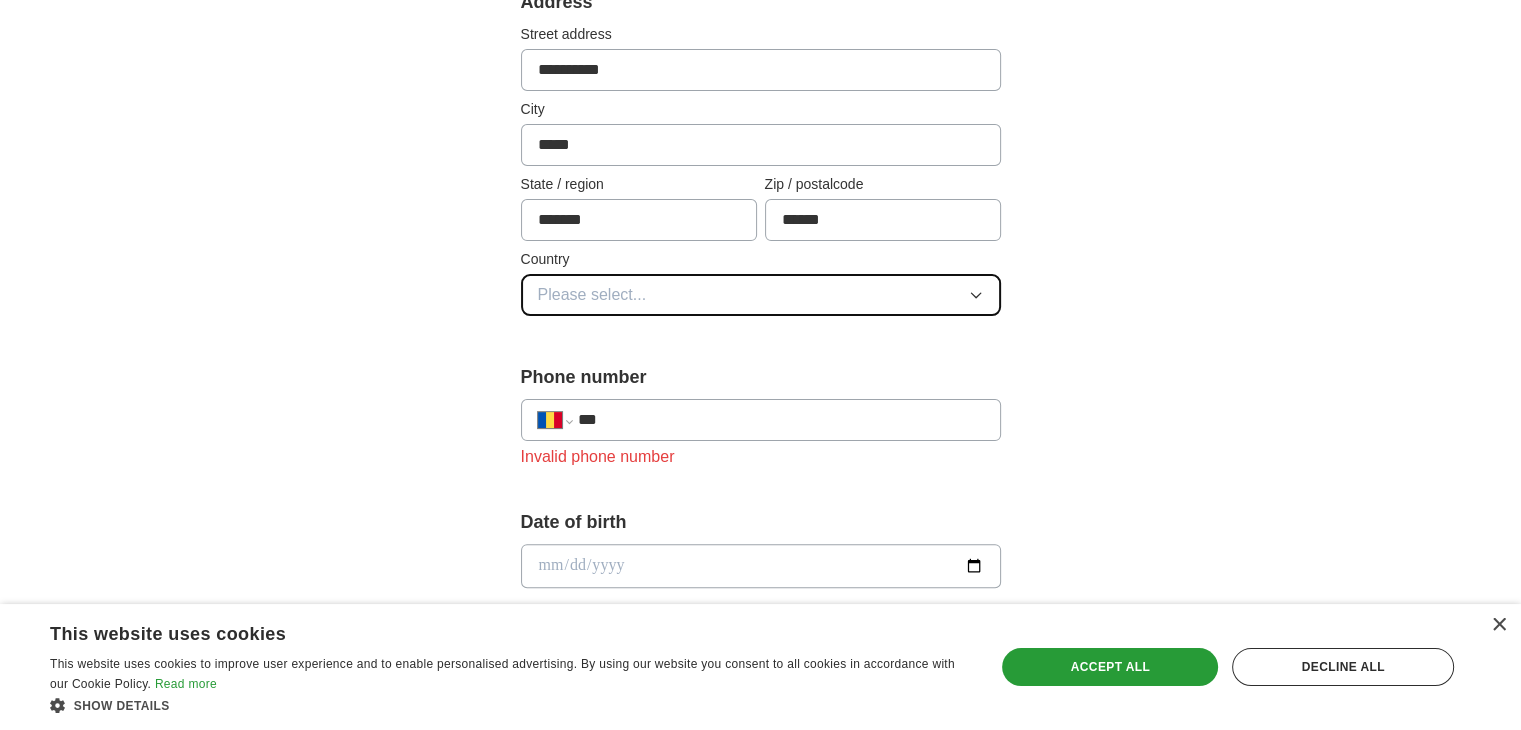 click 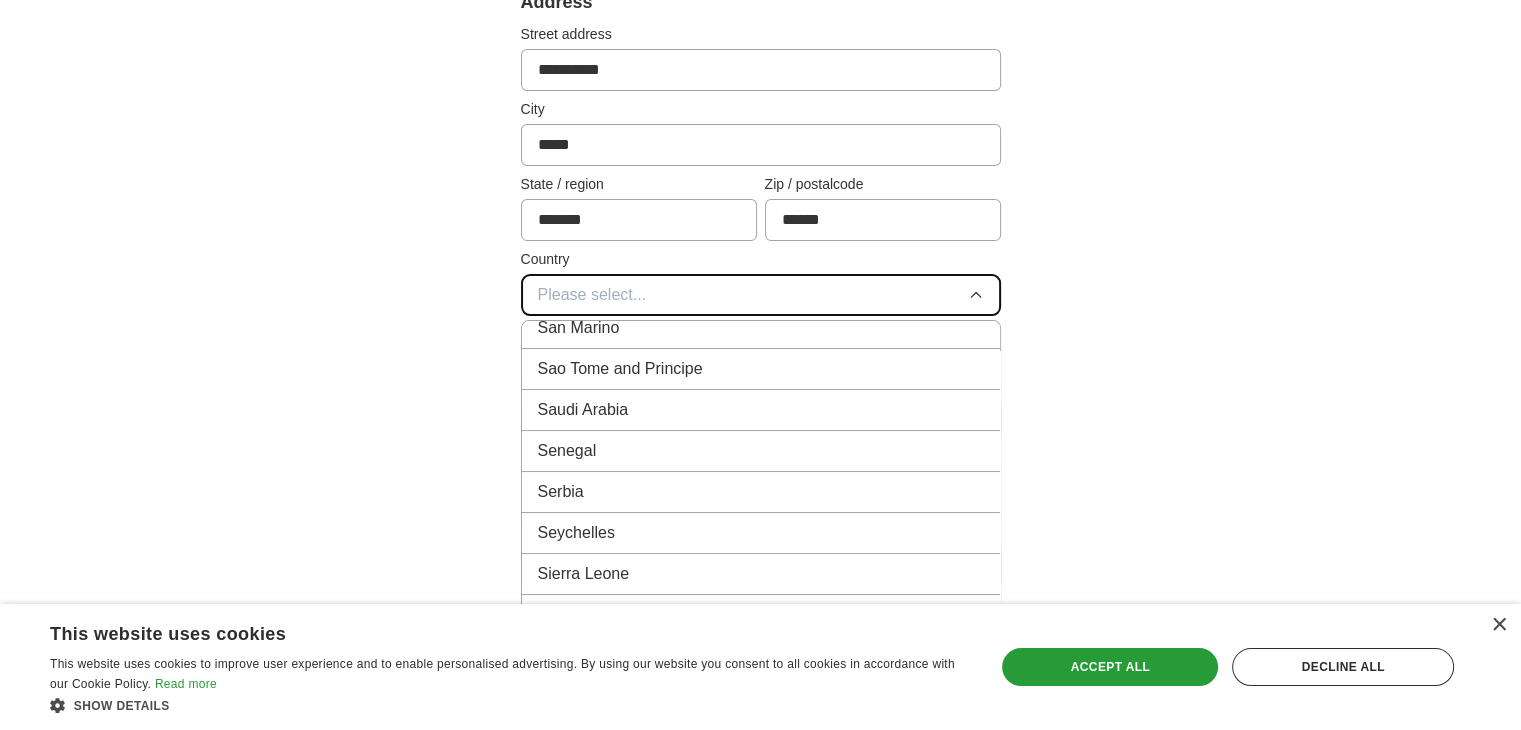 scroll, scrollTop: 7799, scrollLeft: 0, axis: vertical 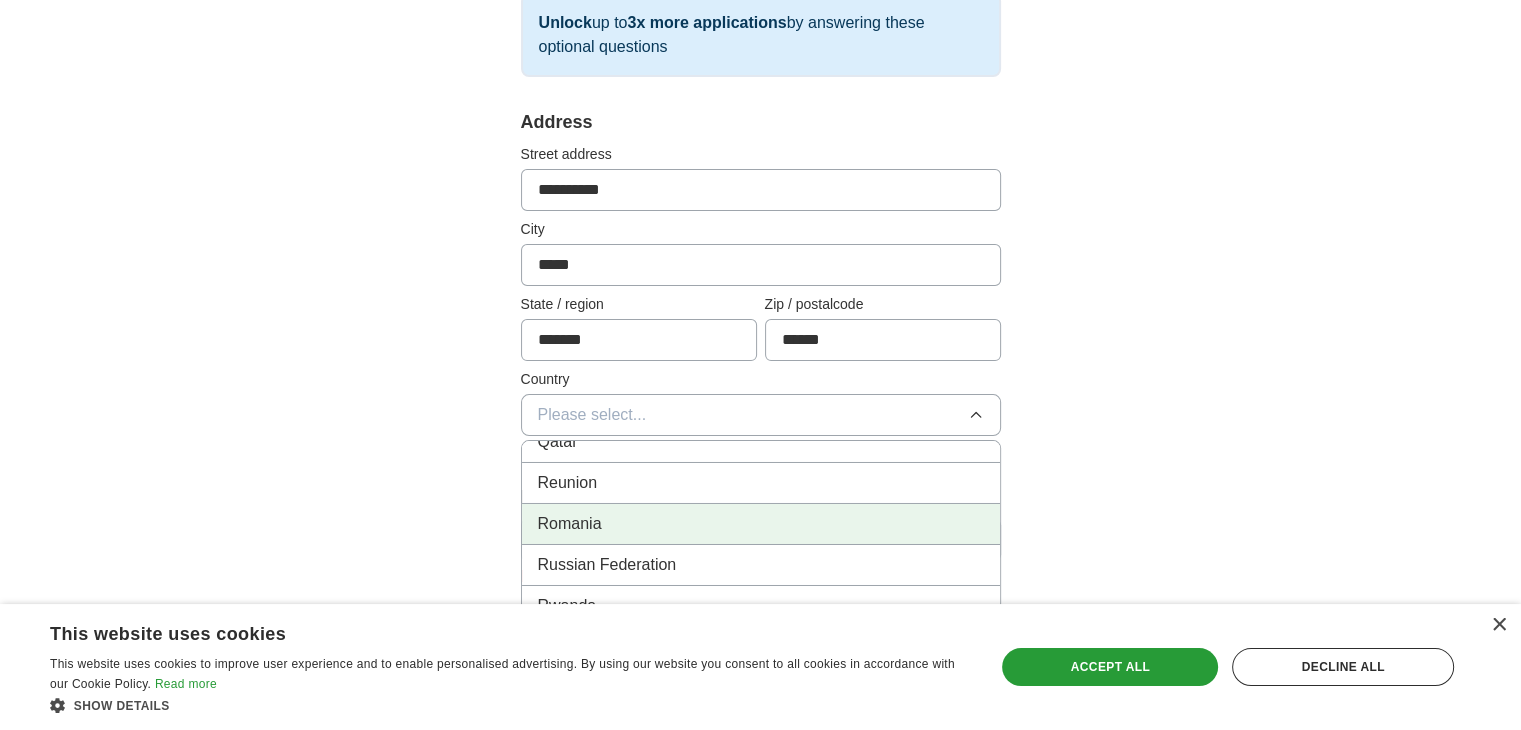 click on "Romania" at bounding box center (761, 524) 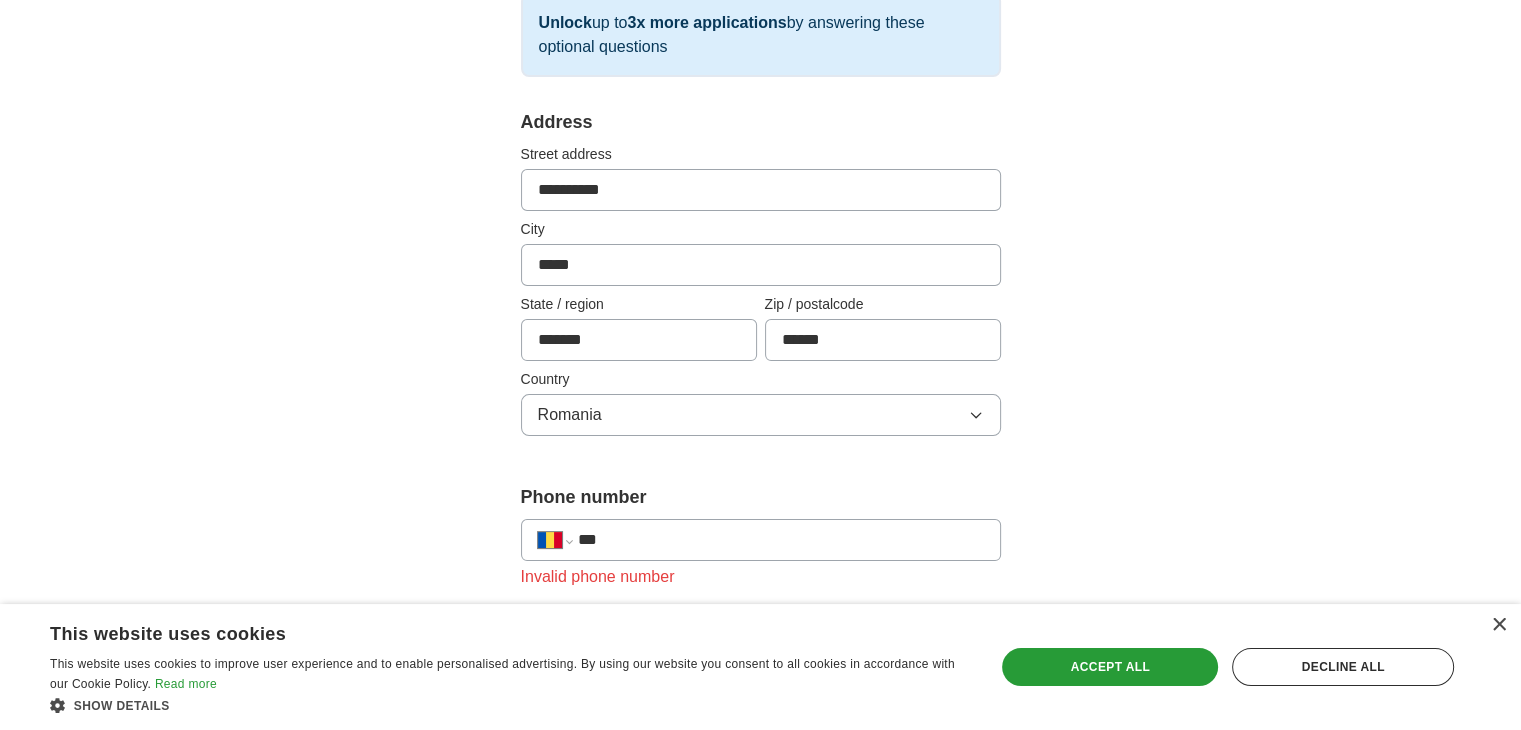 click on "***" at bounding box center (780, 540) 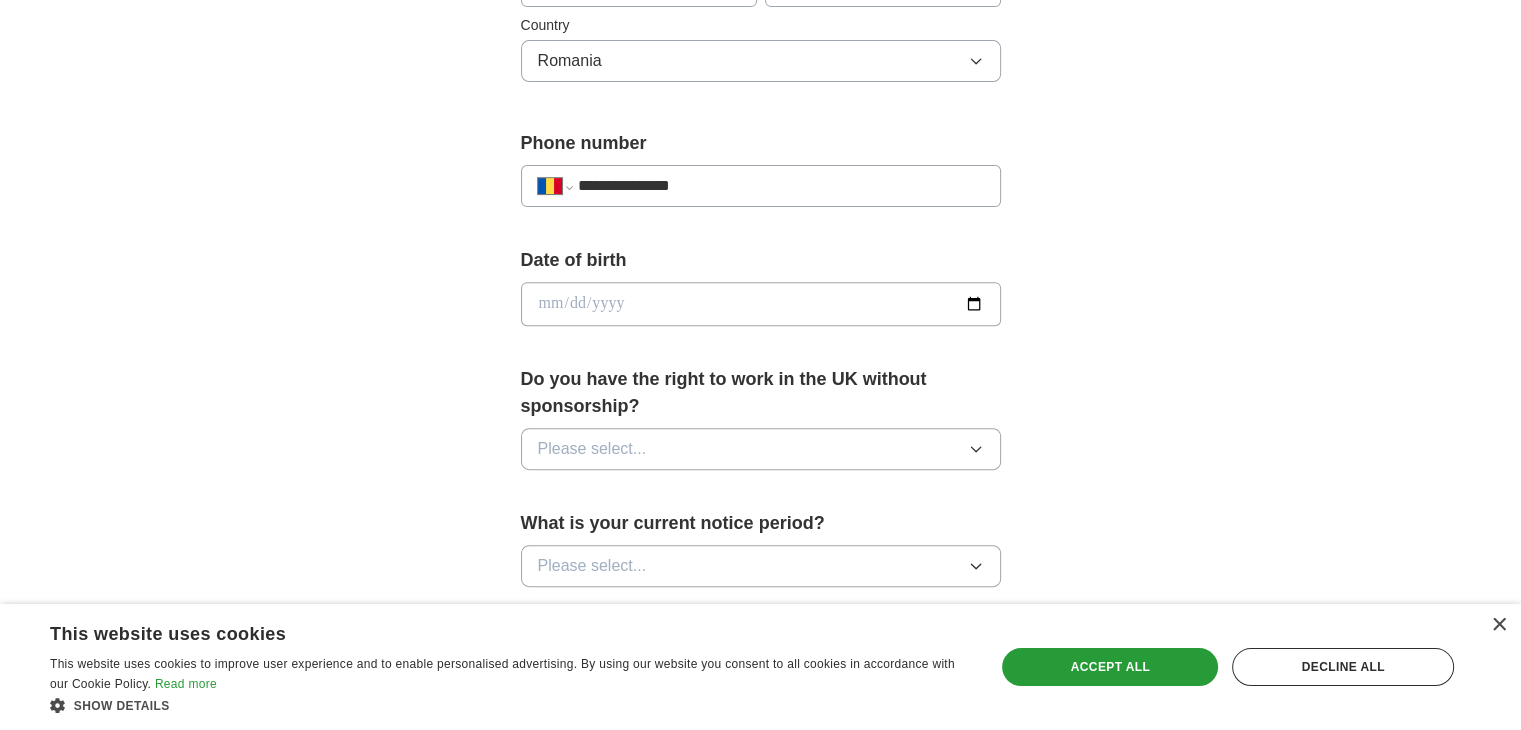 scroll, scrollTop: 701, scrollLeft: 0, axis: vertical 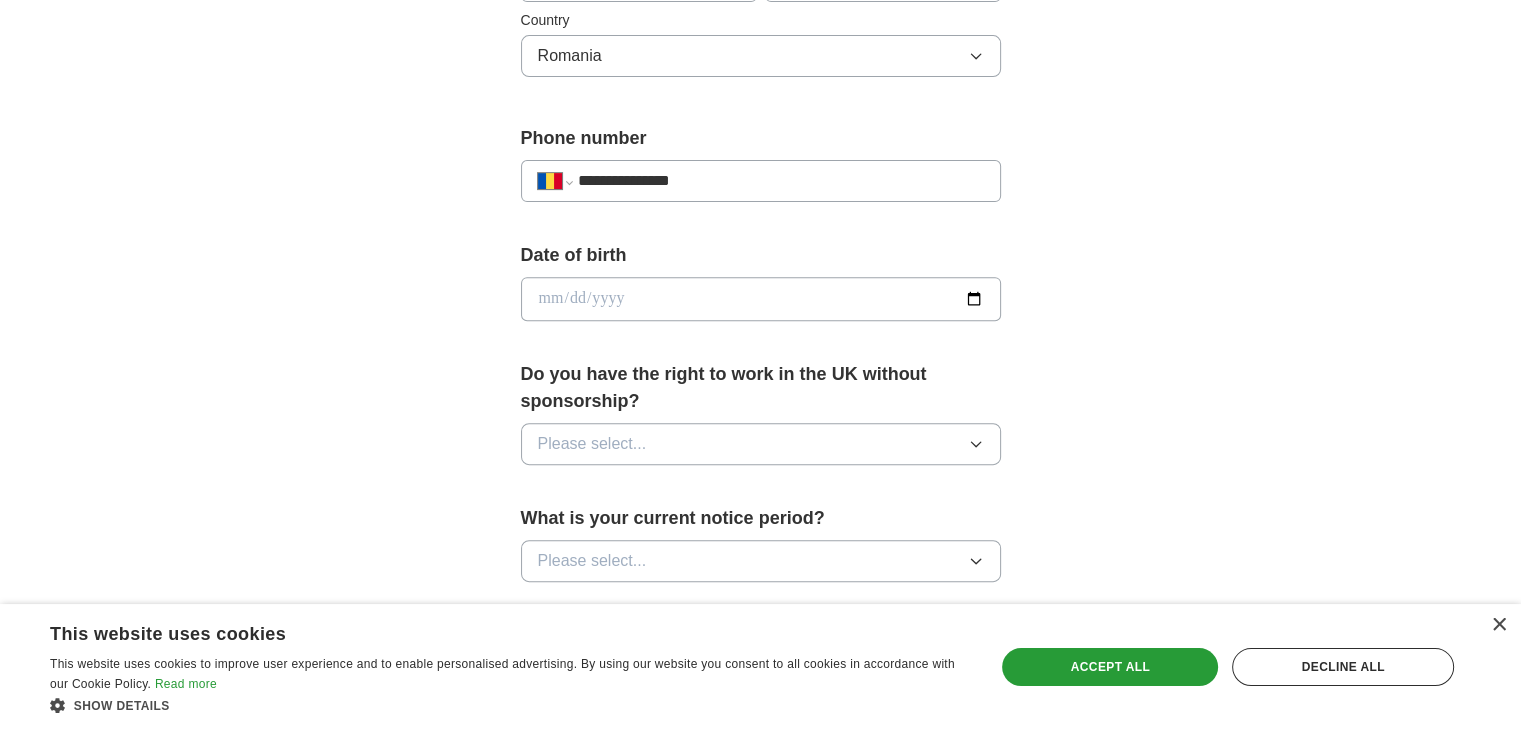click at bounding box center (761, 299) 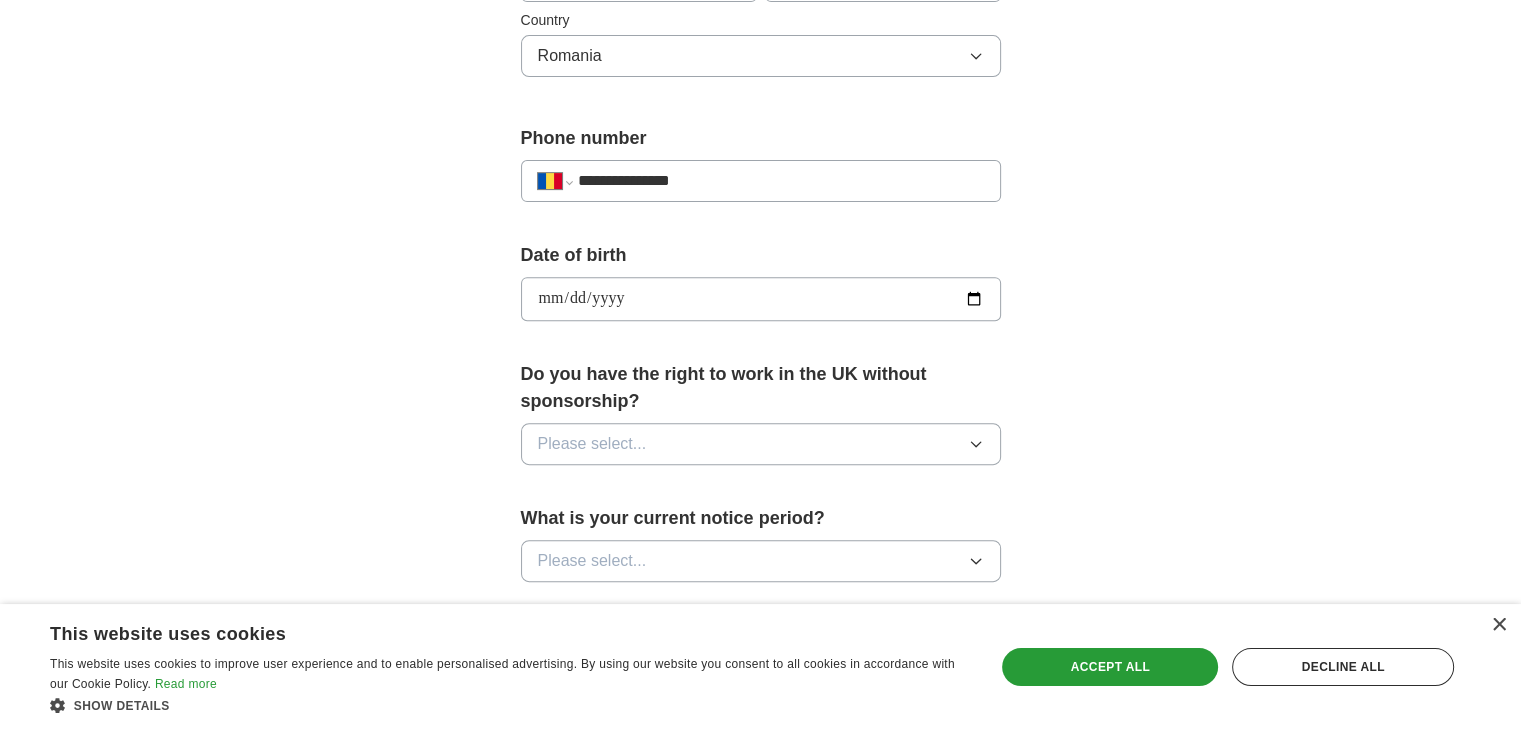 type on "**********" 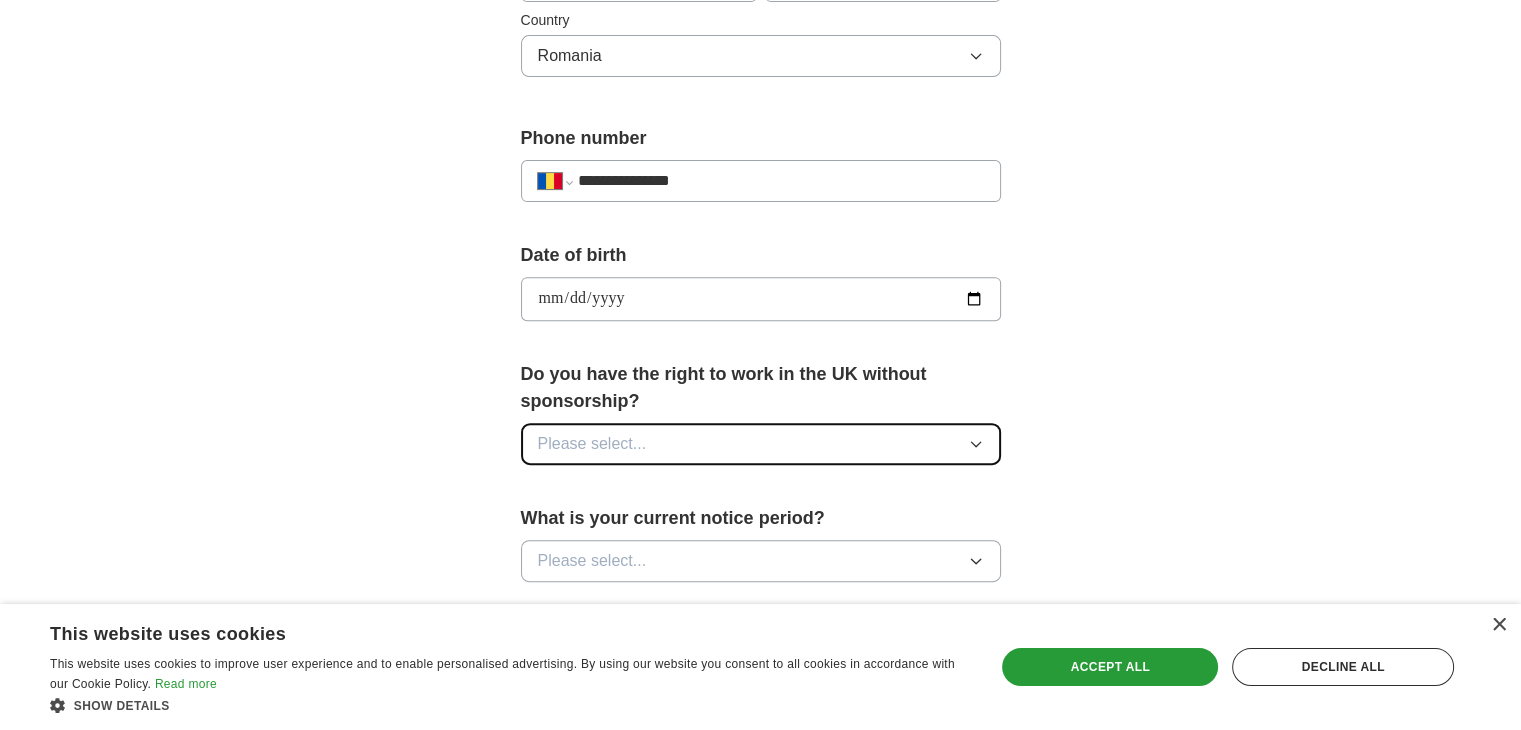 click 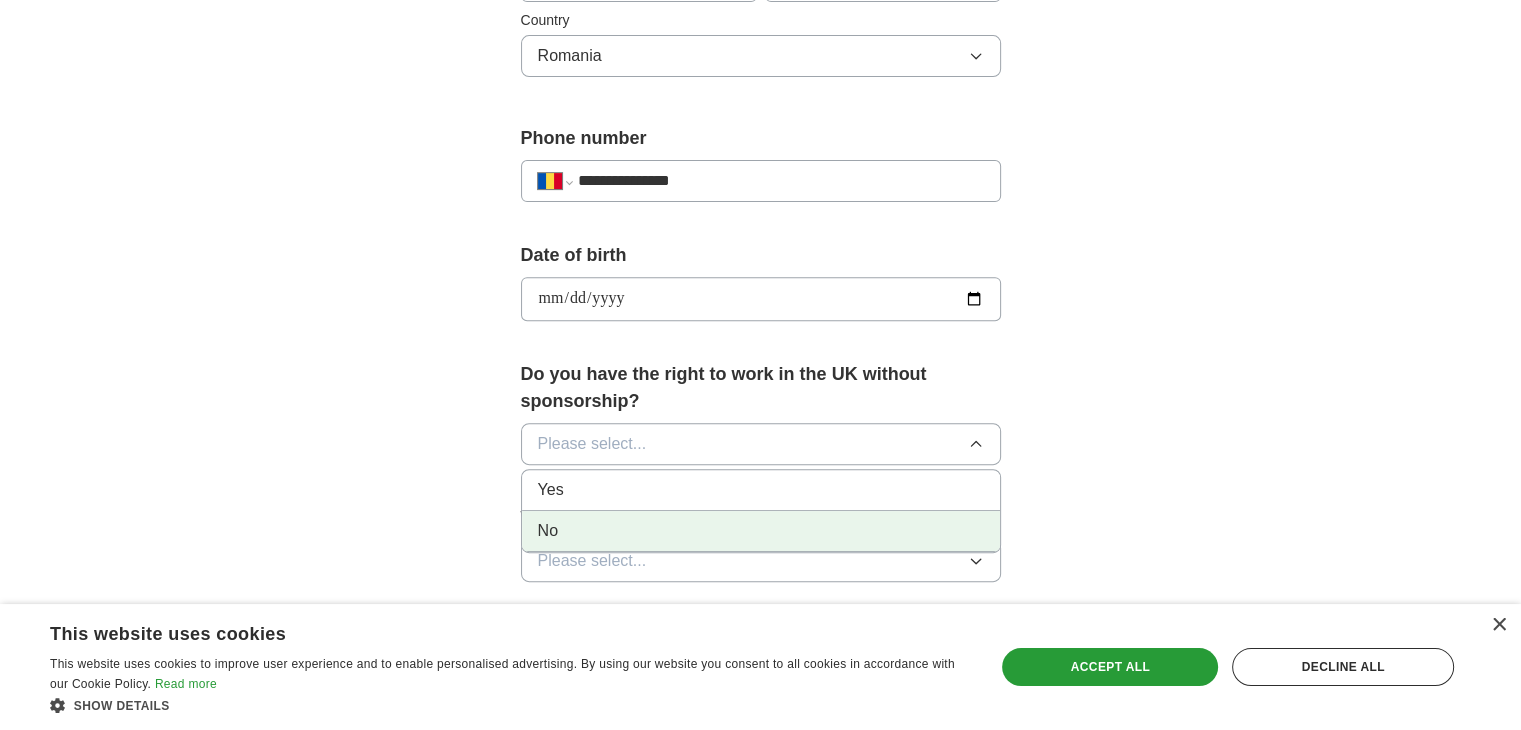 click on "No" at bounding box center [761, 531] 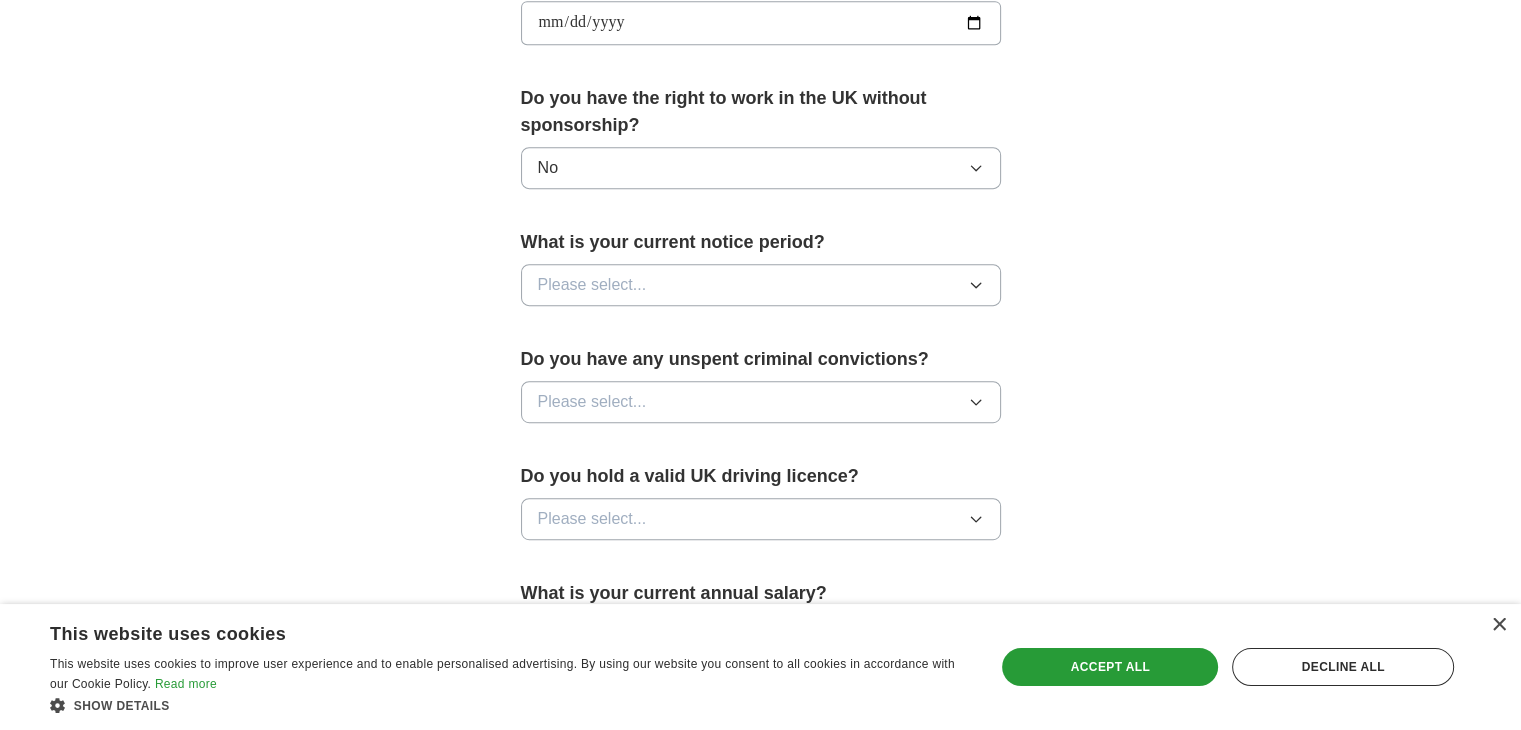scroll, scrollTop: 980, scrollLeft: 0, axis: vertical 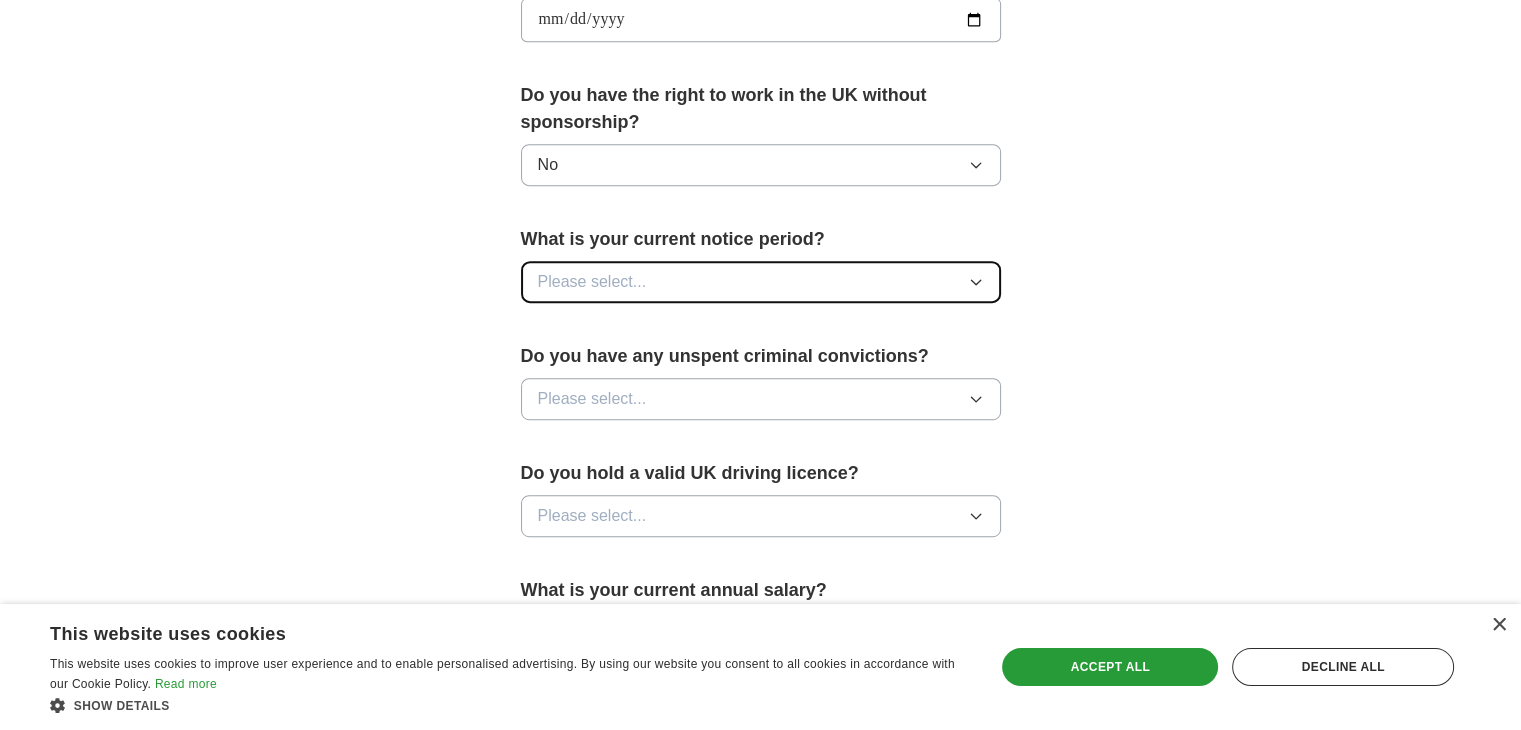 click 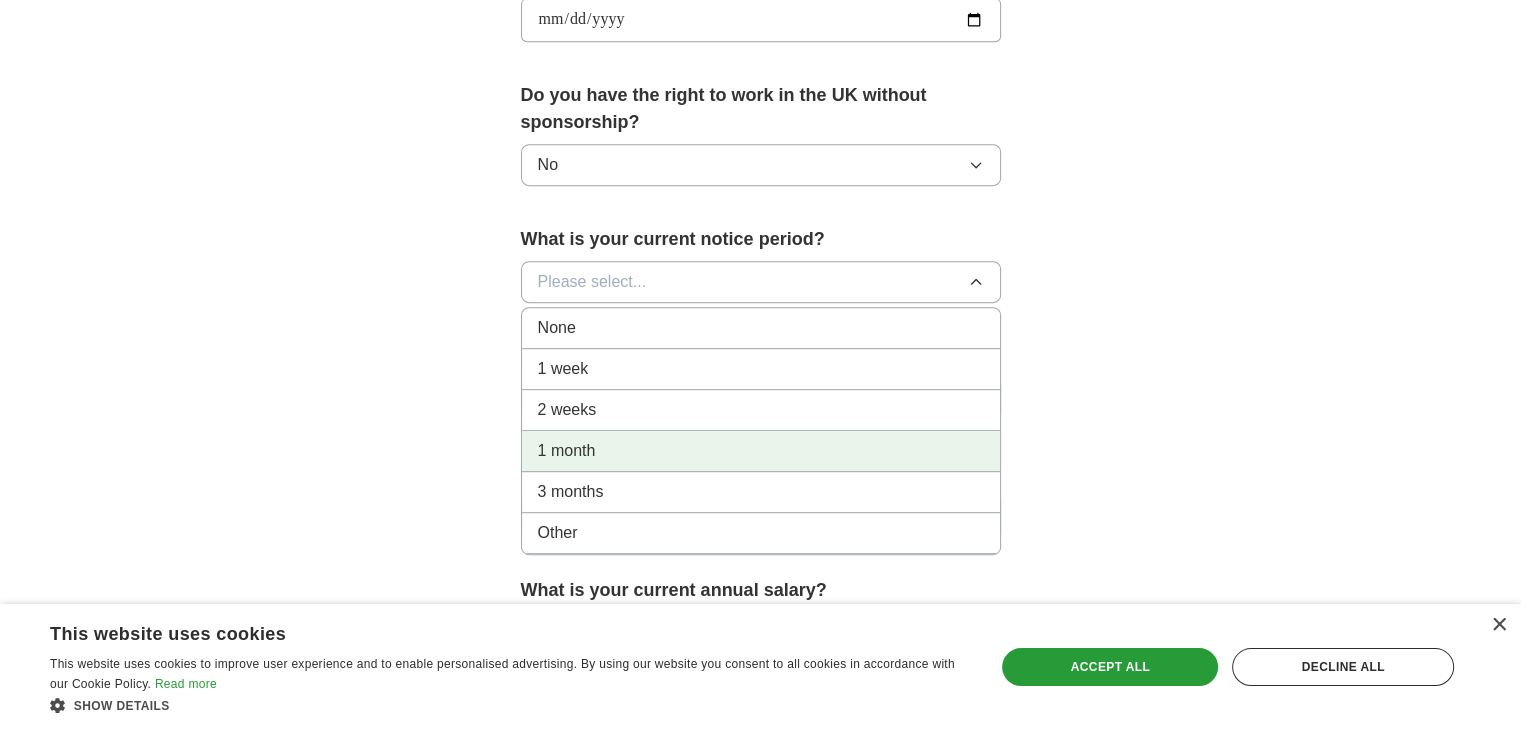 click on "1 month" at bounding box center (761, 451) 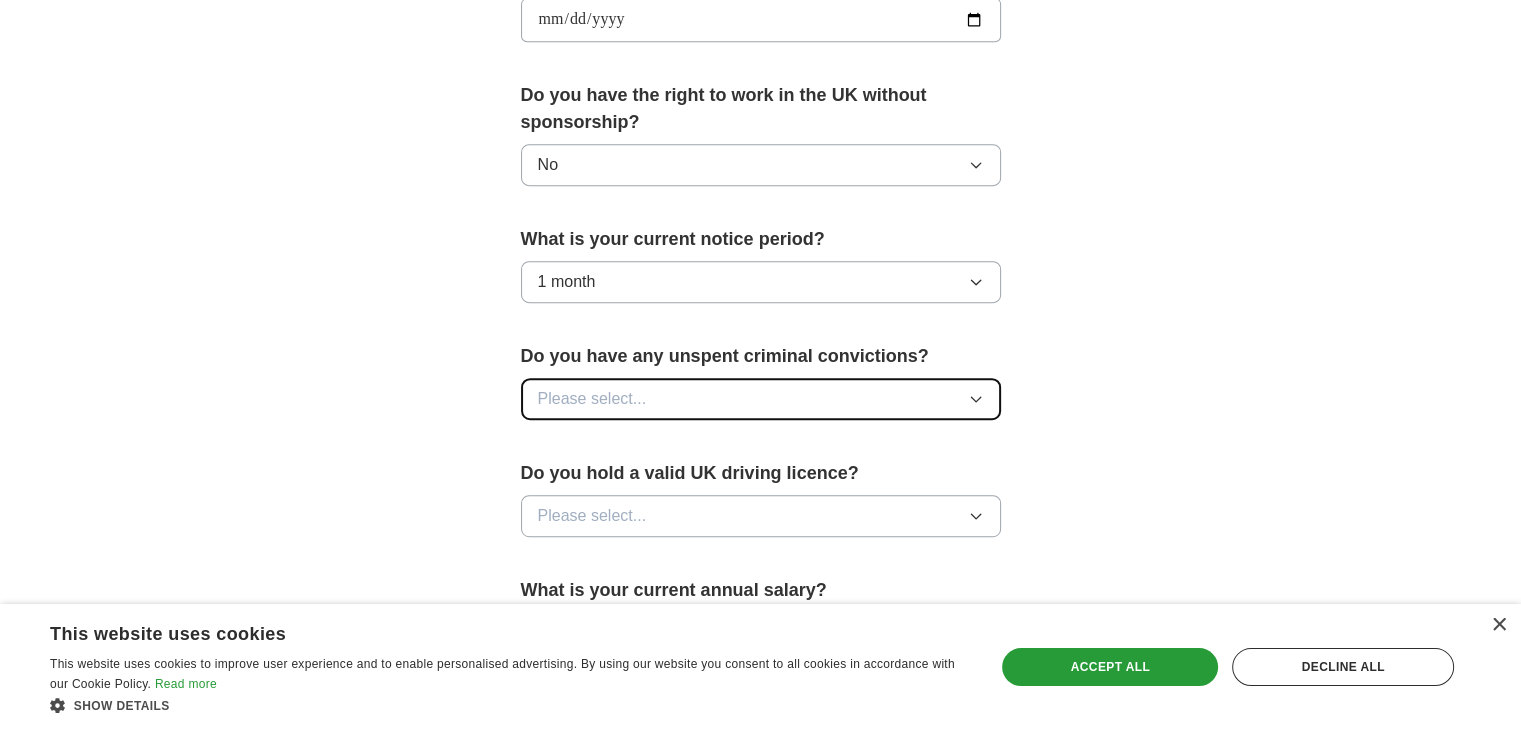 click 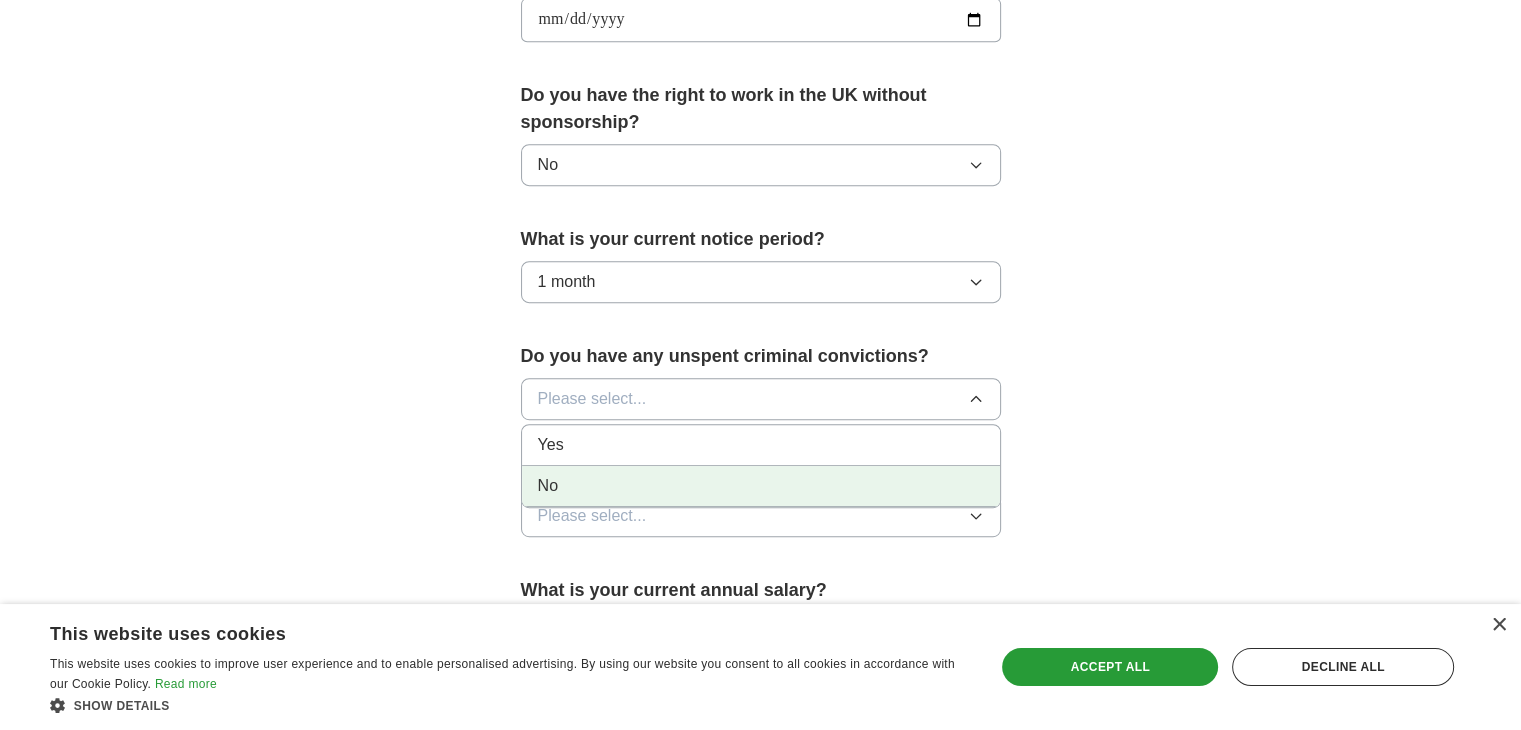 click on "No" at bounding box center [761, 486] 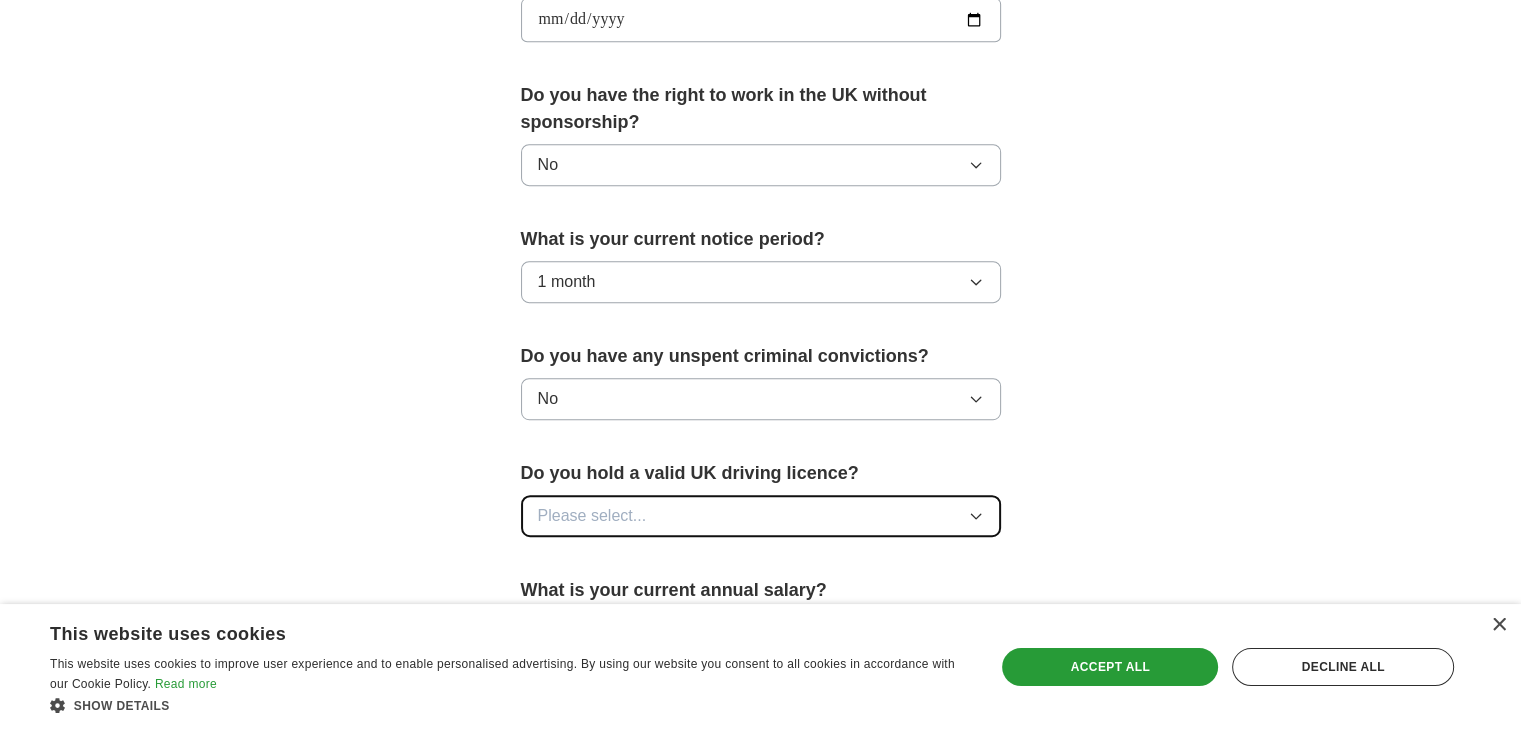 click 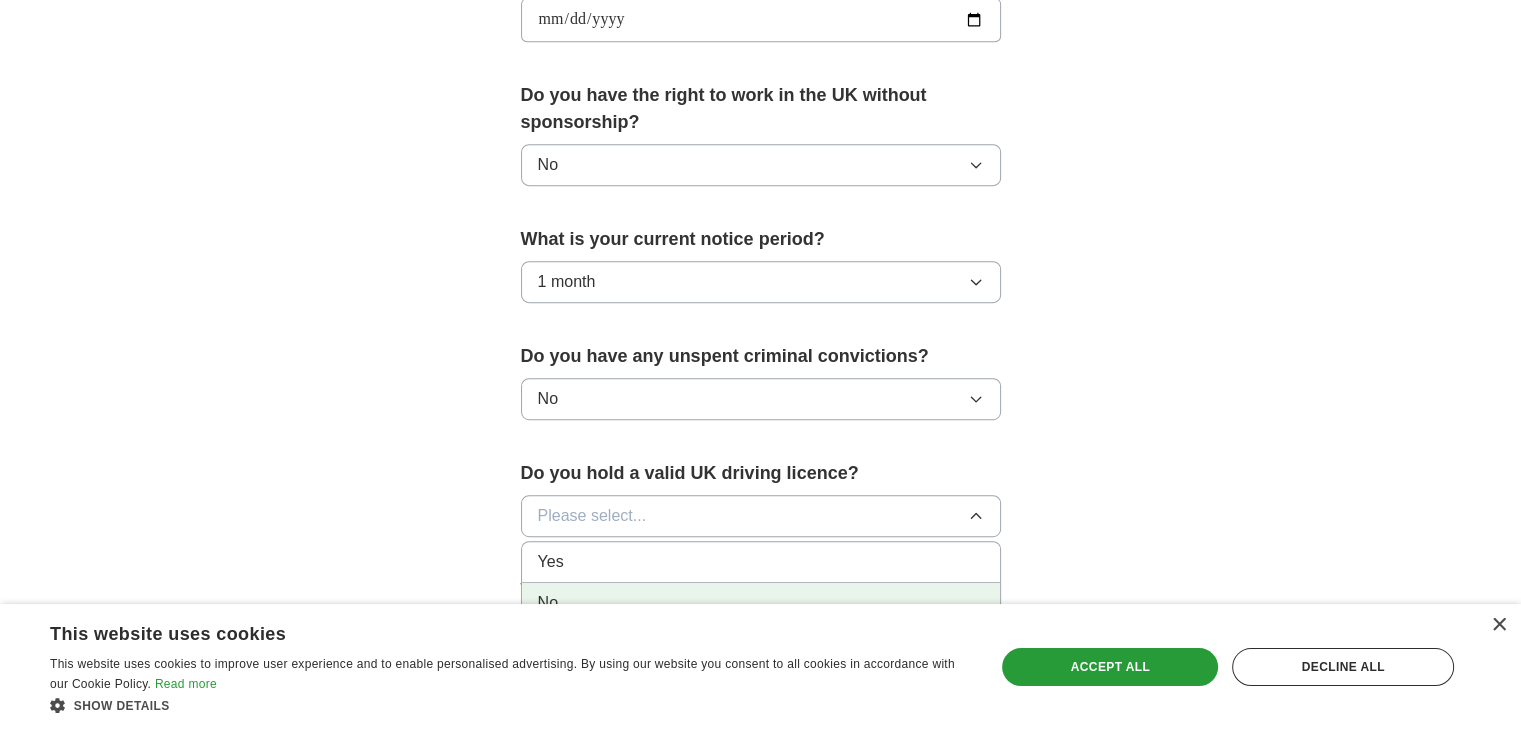 click on "No" at bounding box center (761, 603) 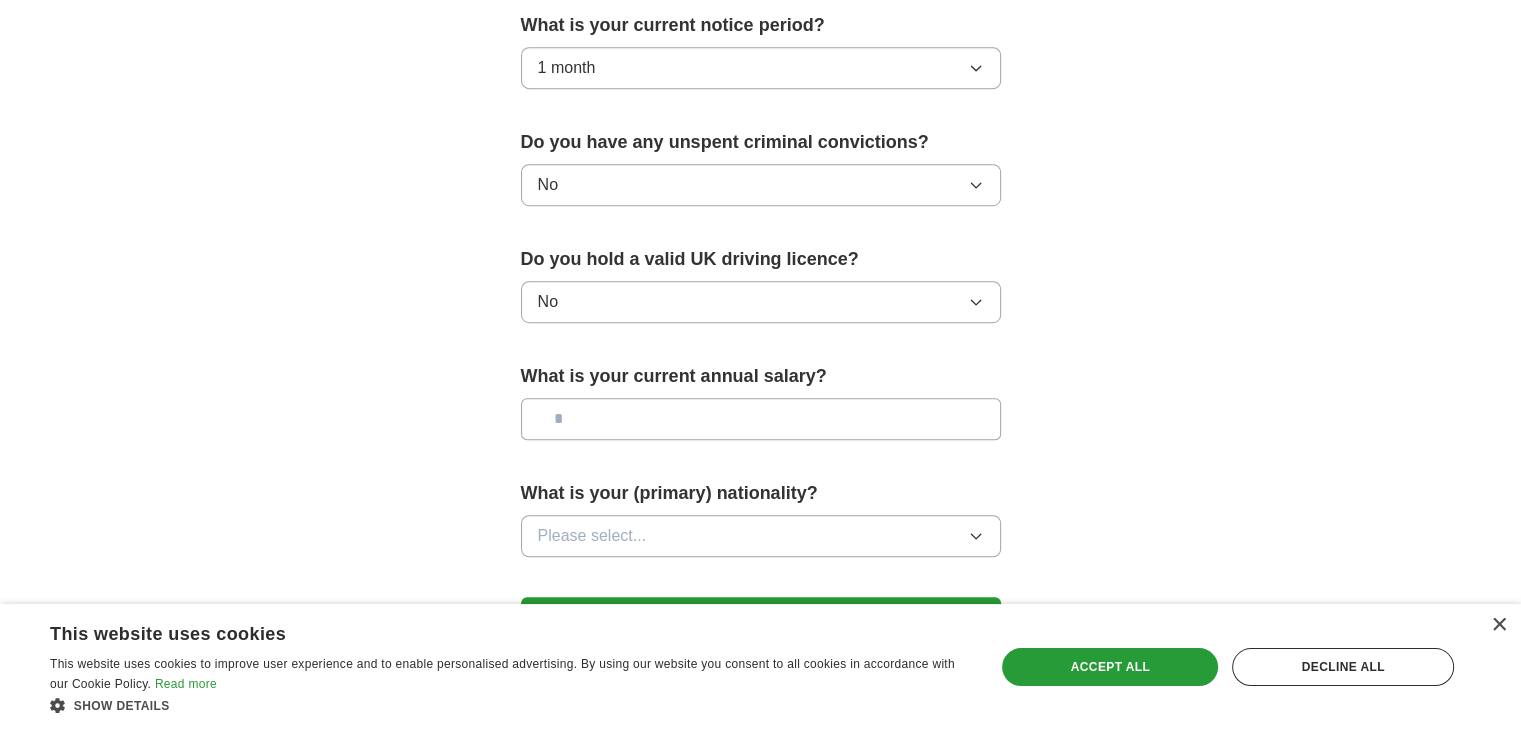 scroll, scrollTop: 1317, scrollLeft: 0, axis: vertical 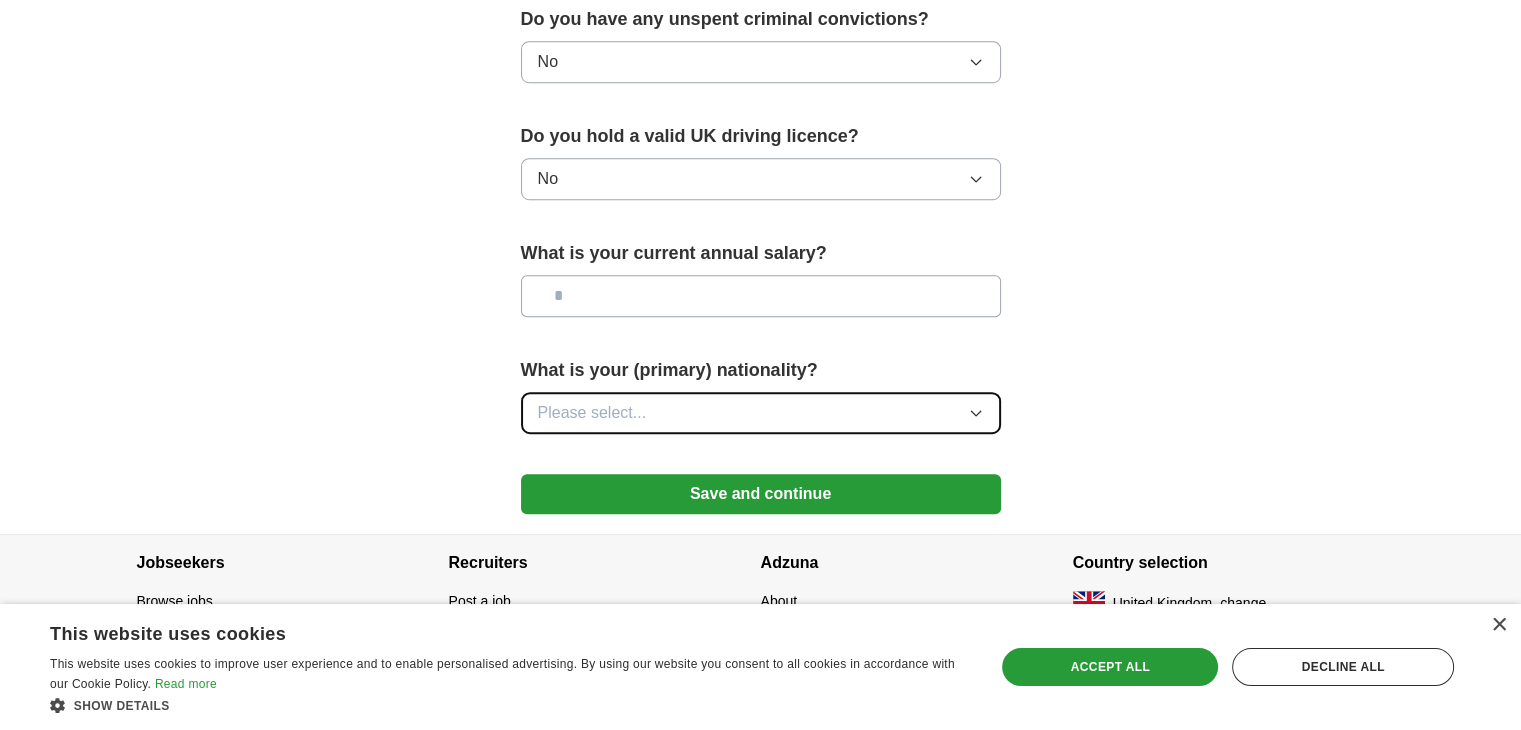 click 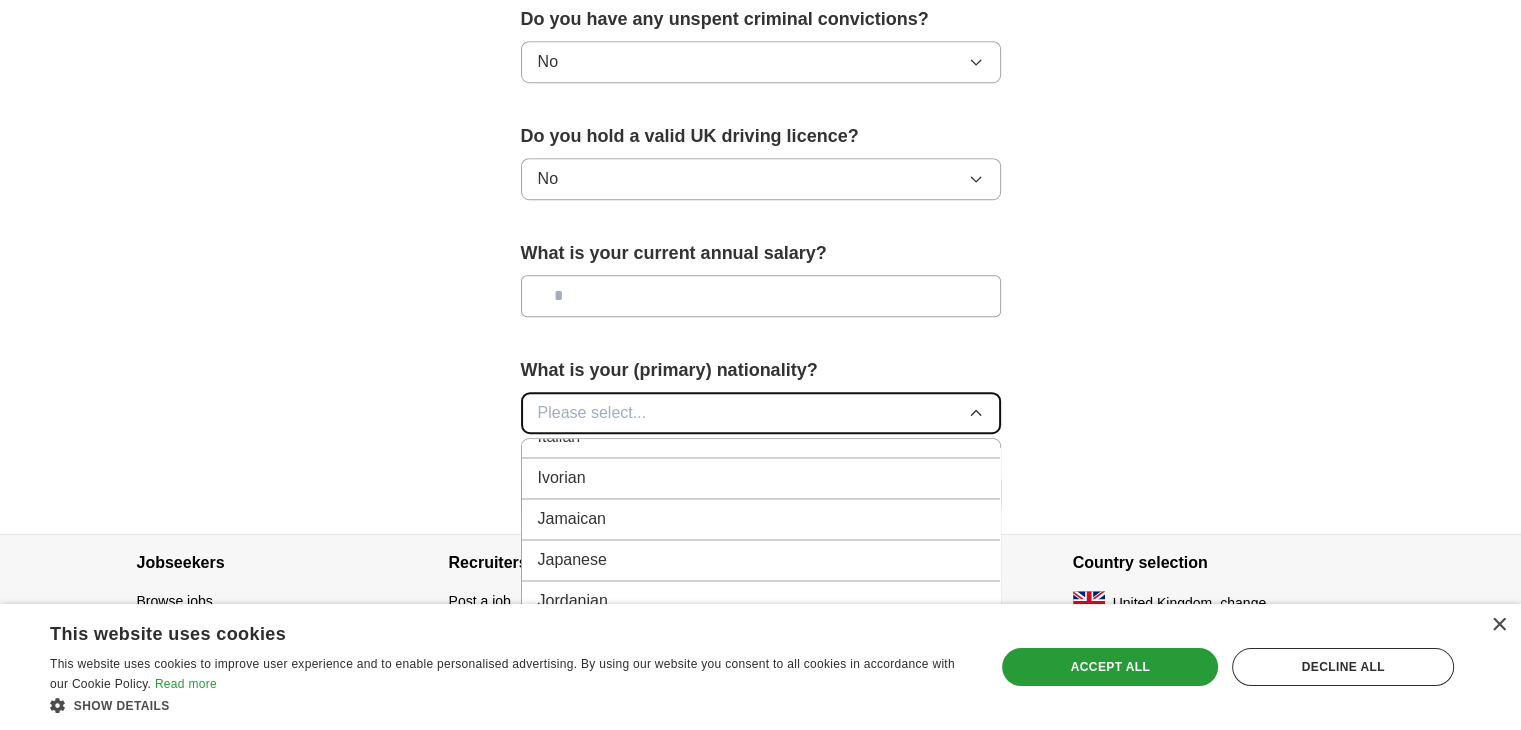 scroll, scrollTop: 3565, scrollLeft: 0, axis: vertical 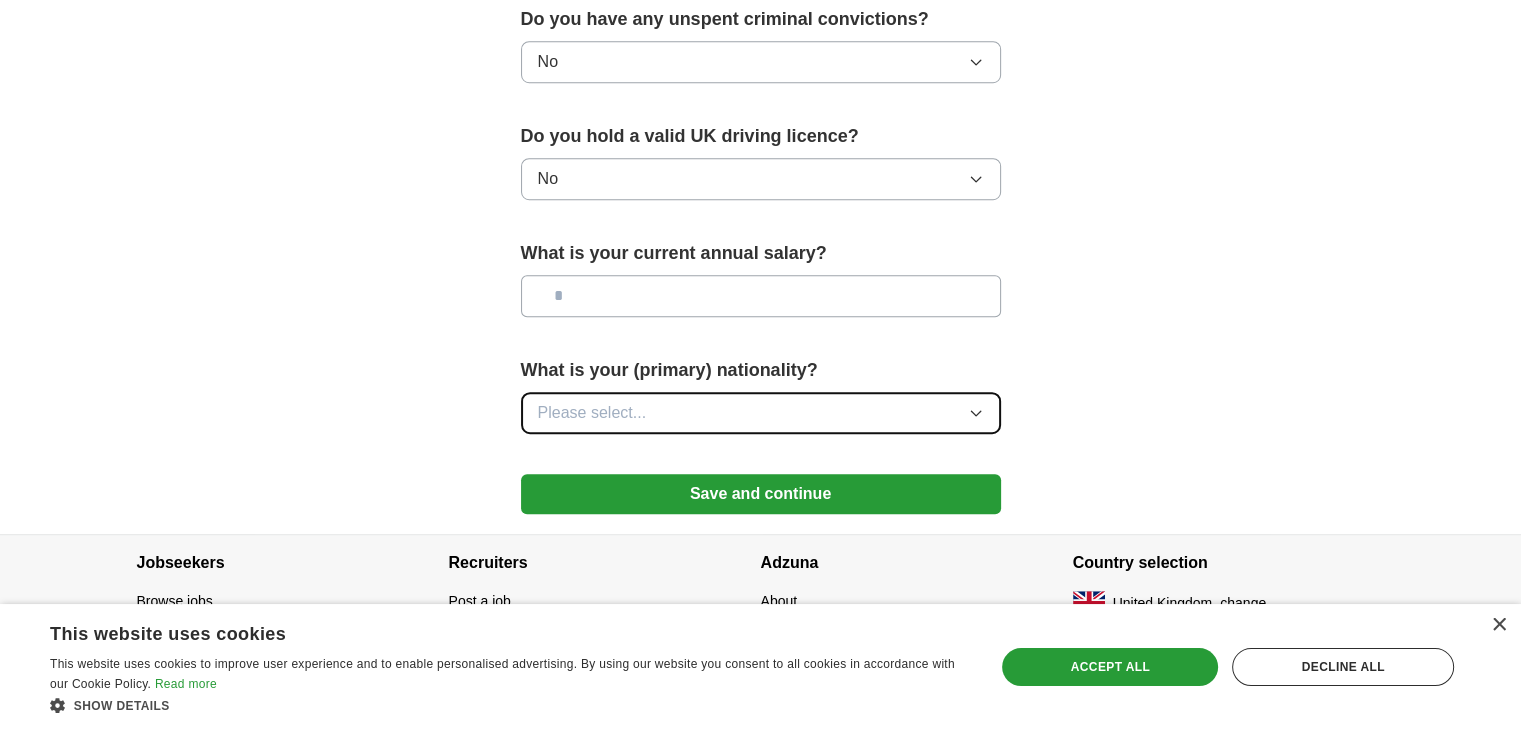 click 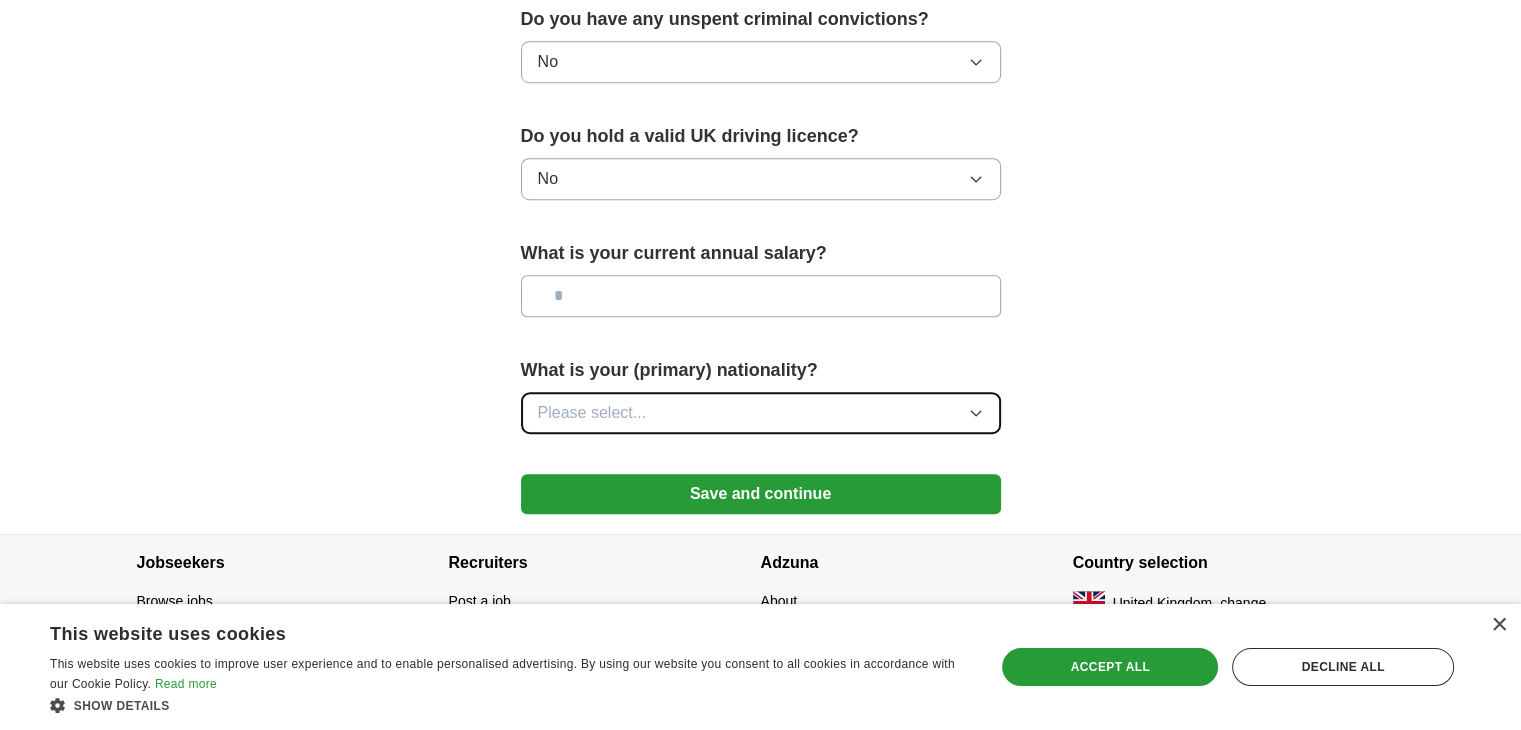 click 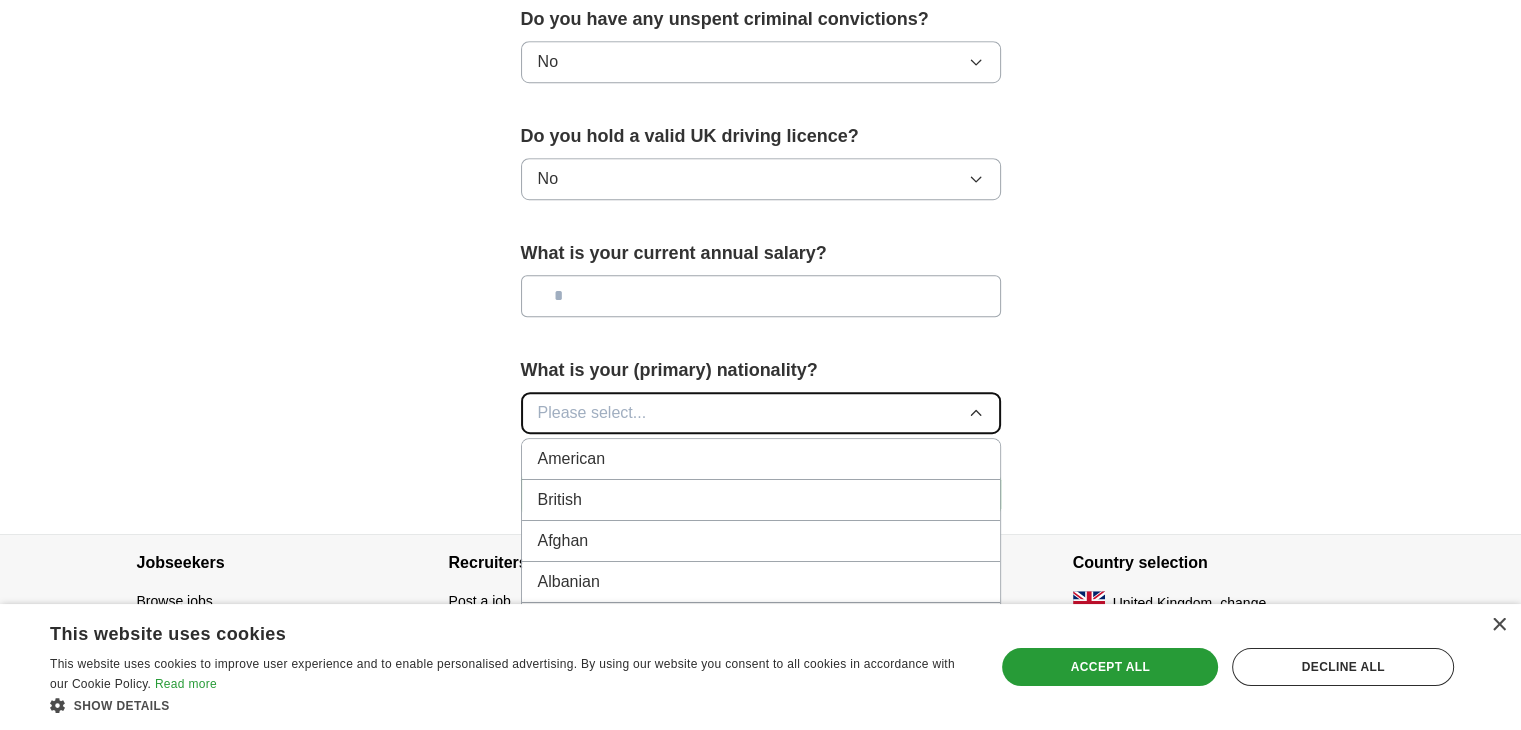type 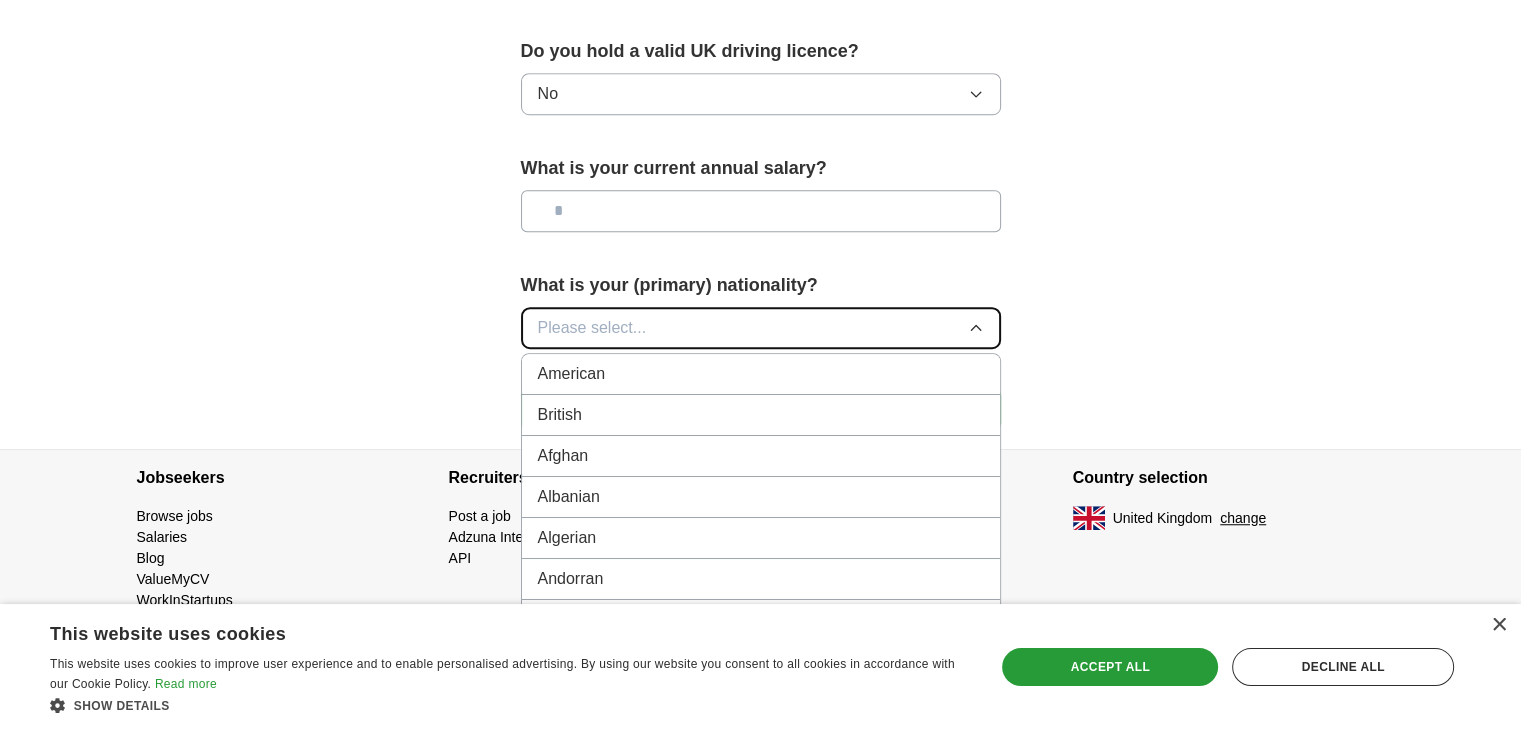 scroll, scrollTop: 1420, scrollLeft: 0, axis: vertical 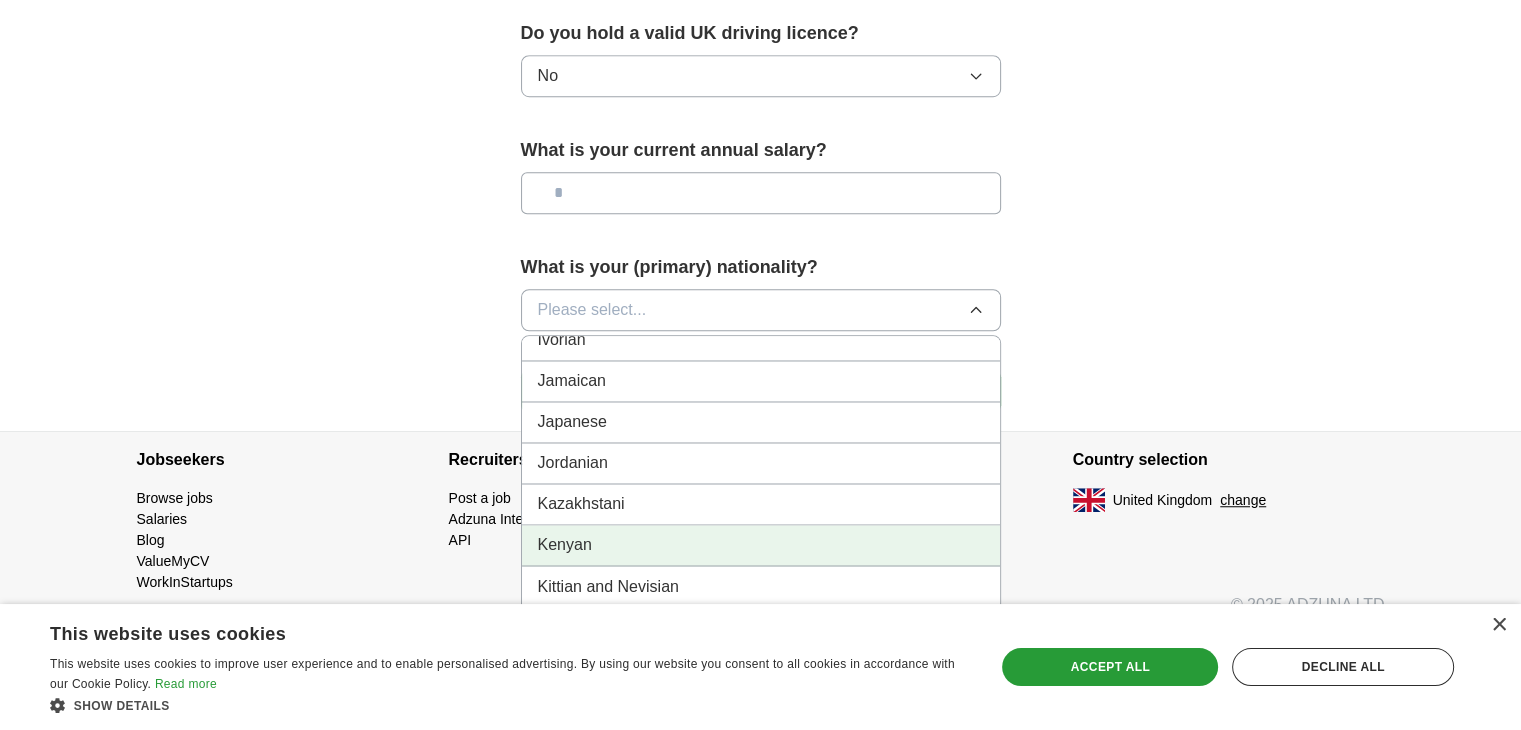 click on "Kenyan" at bounding box center [761, 545] 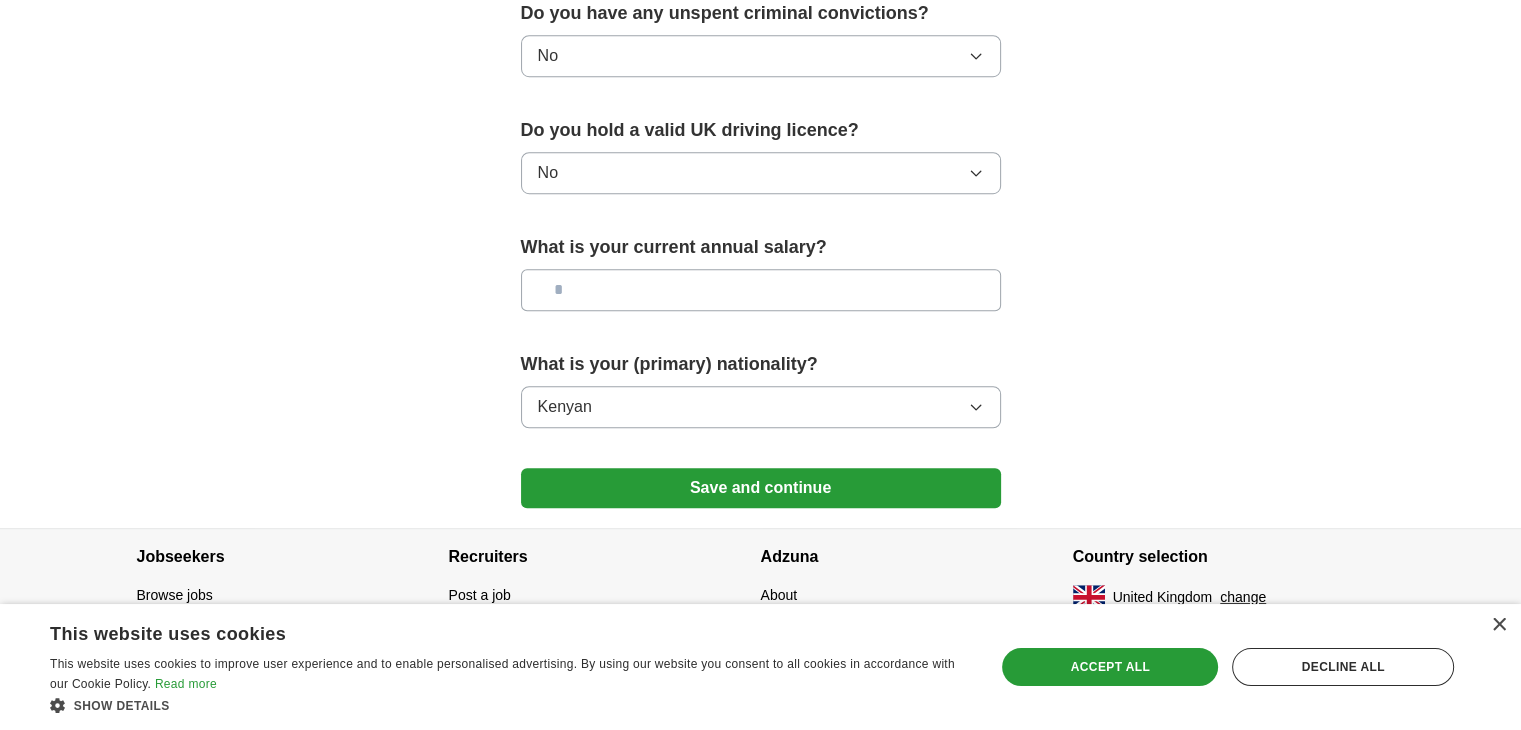 scroll, scrollTop: 1317, scrollLeft: 0, axis: vertical 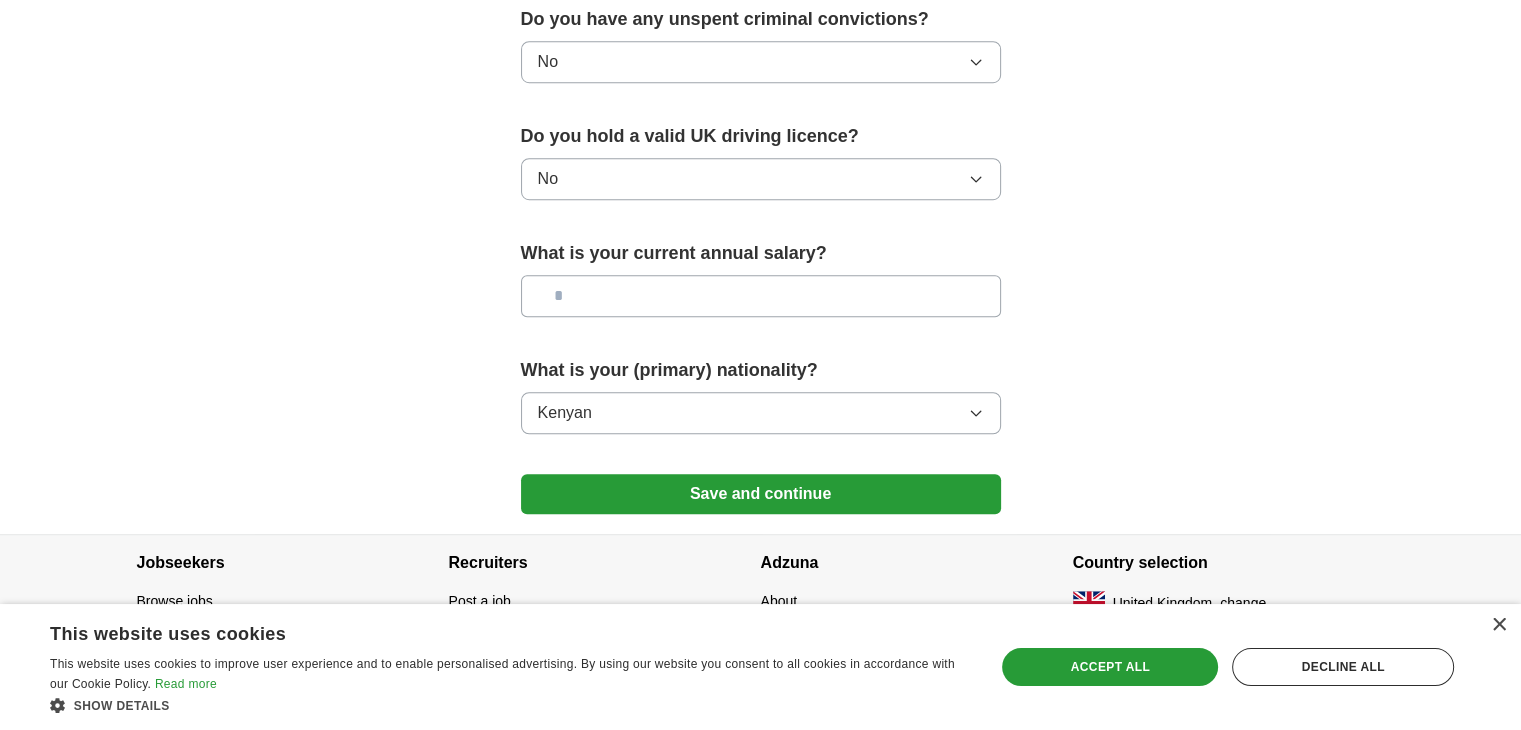 click at bounding box center [761, 296] 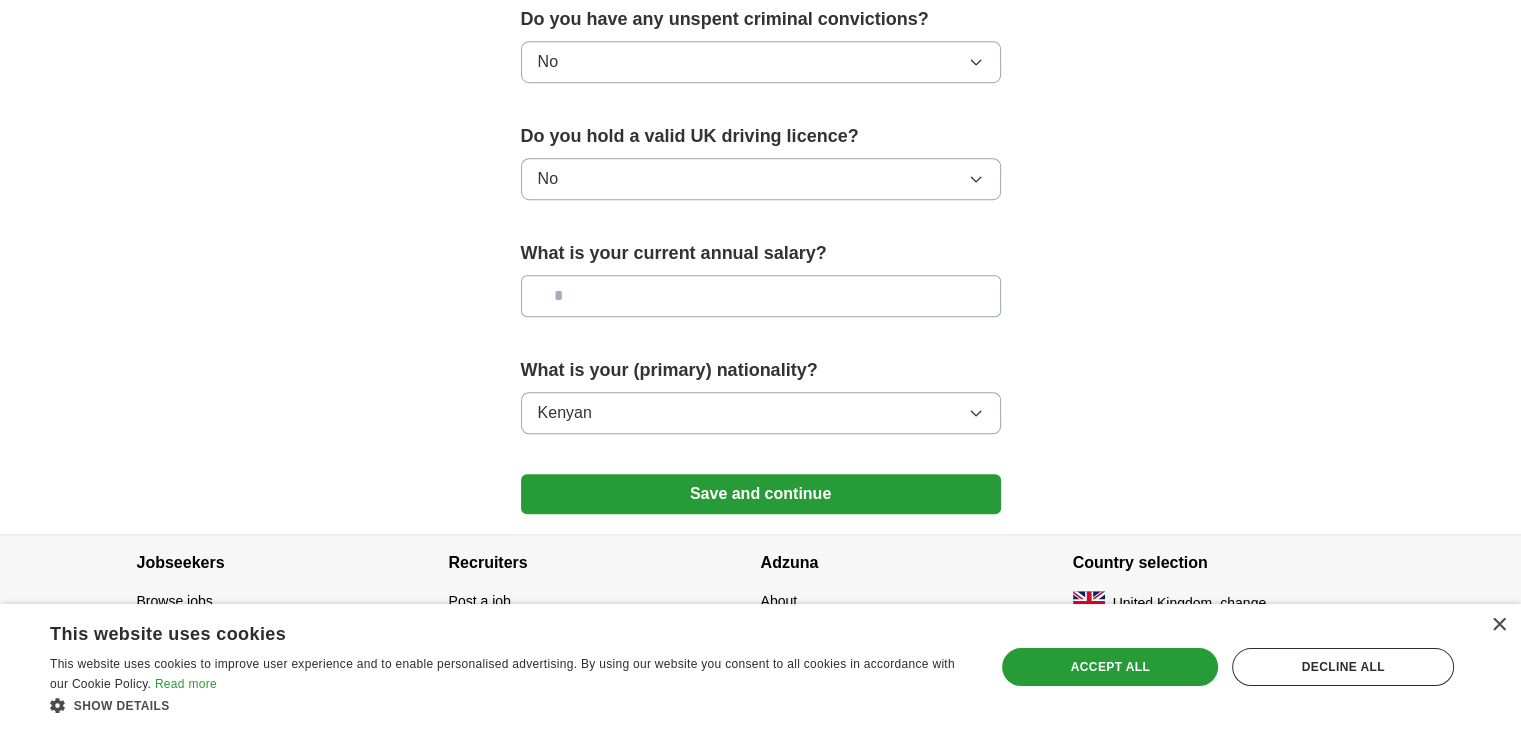 click at bounding box center [761, 296] 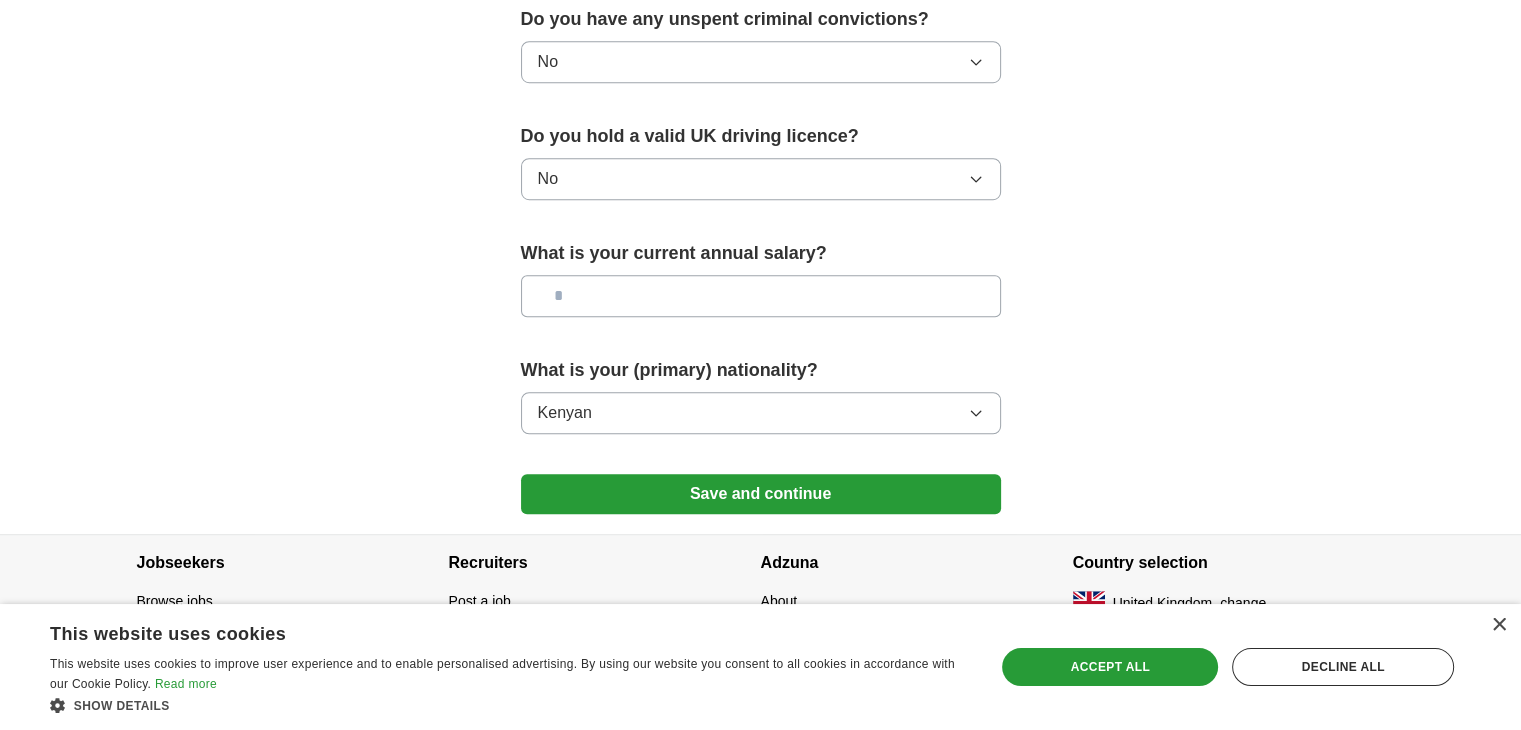 type on "**" 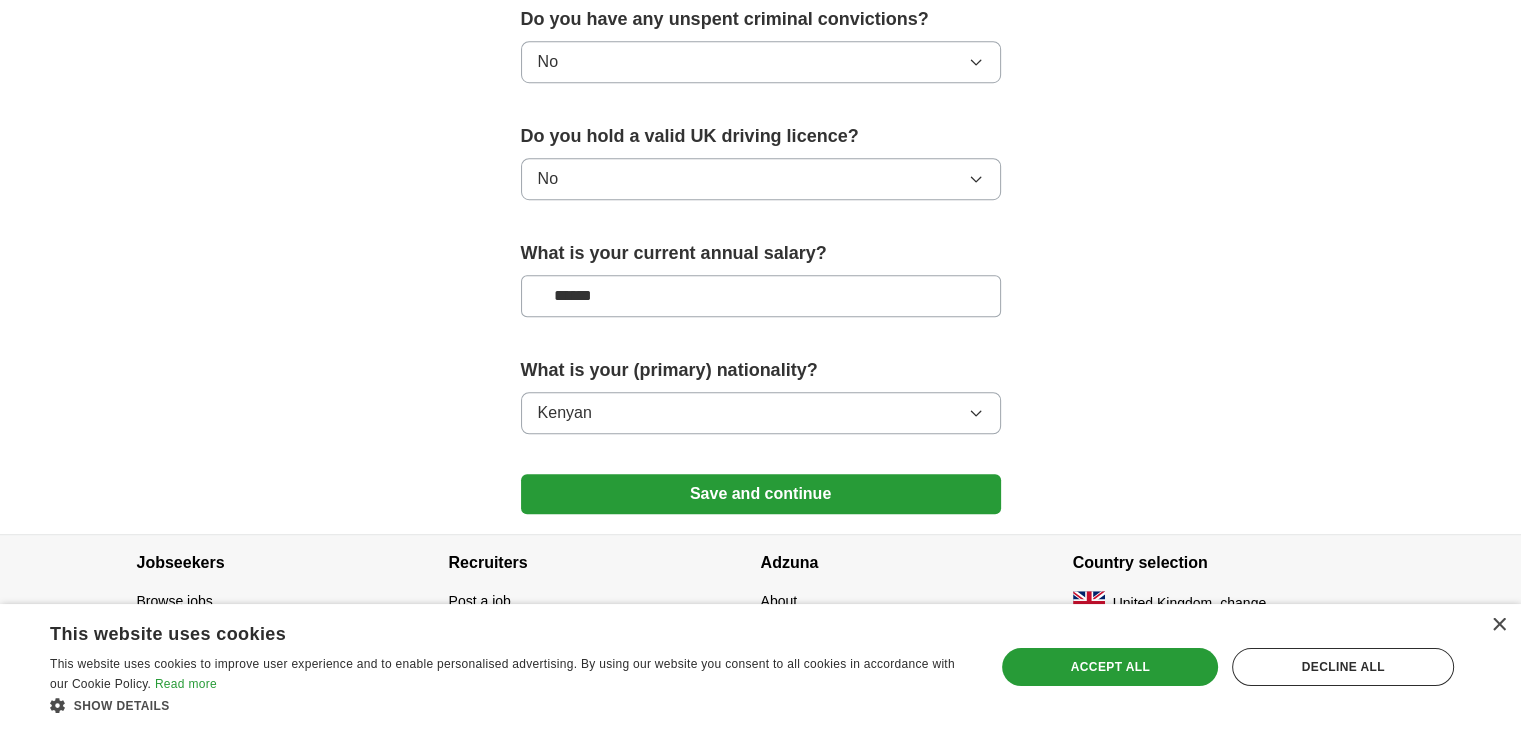 type on "******" 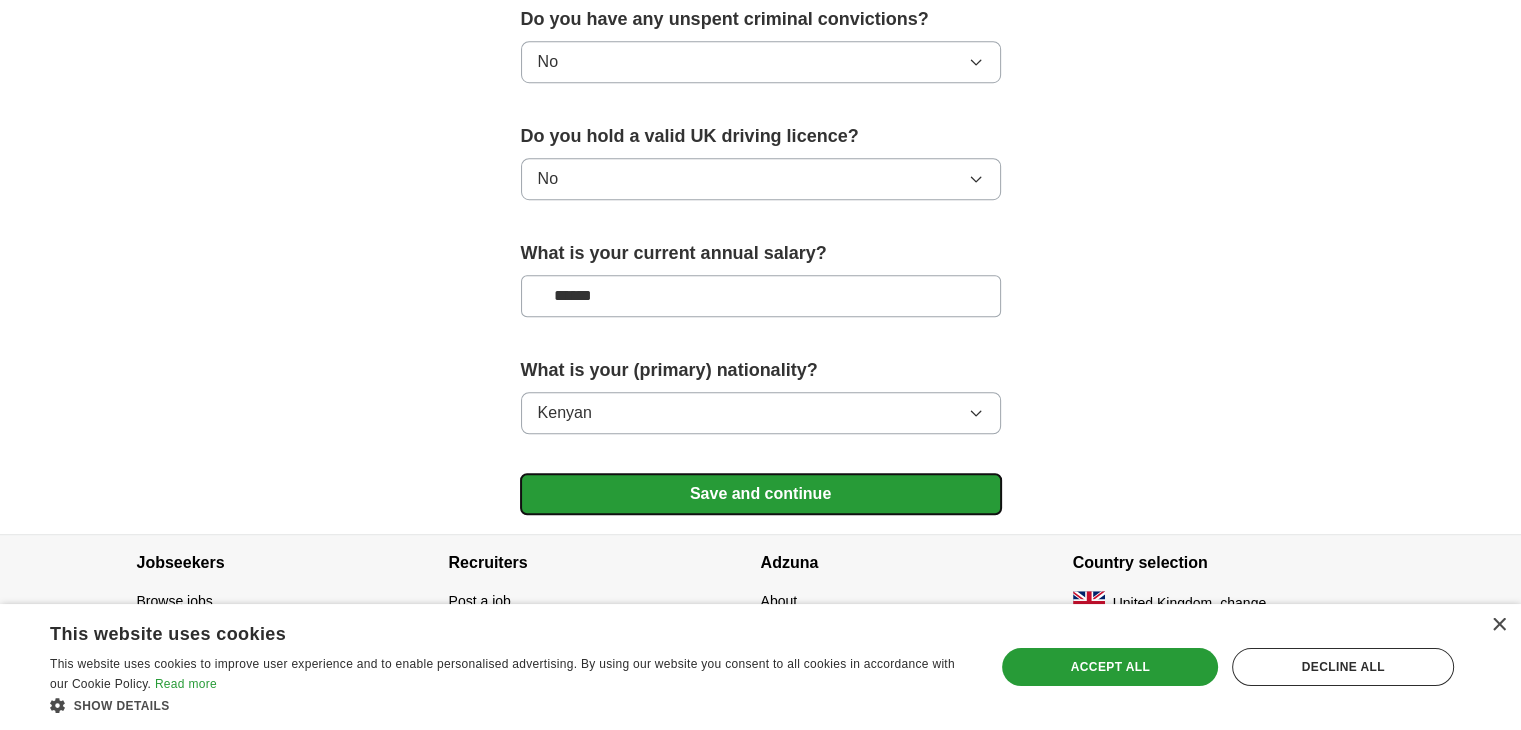 click on "Save and continue" at bounding box center [761, 494] 